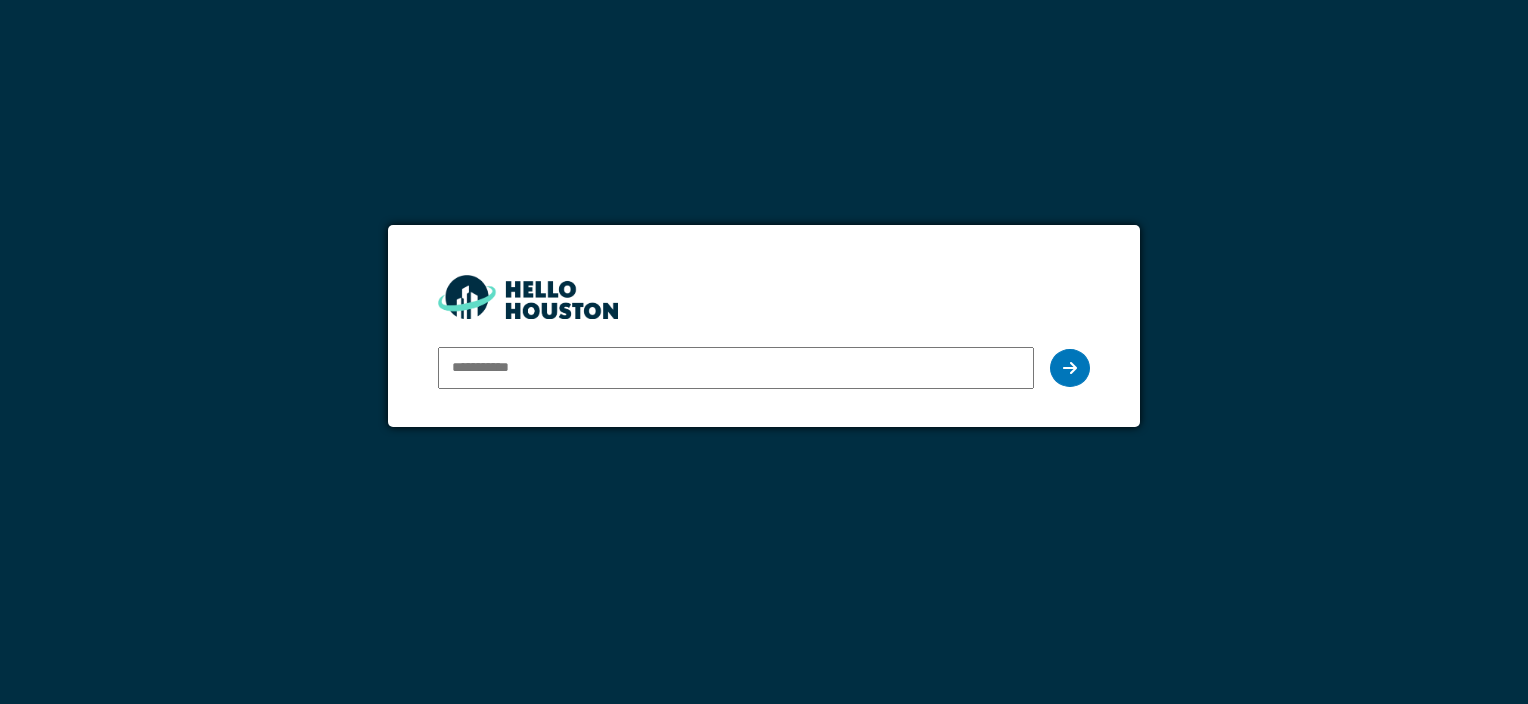 scroll, scrollTop: 0, scrollLeft: 0, axis: both 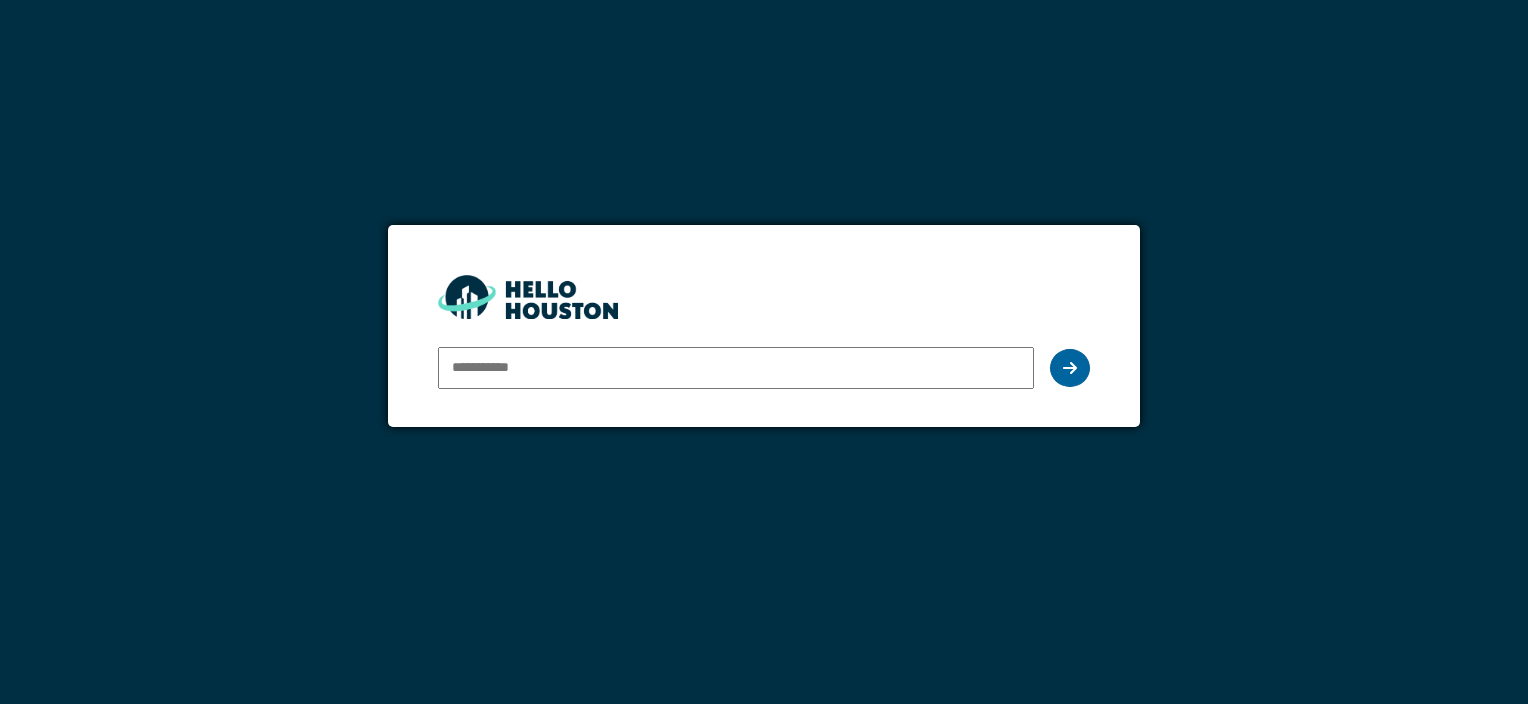 type on "**********" 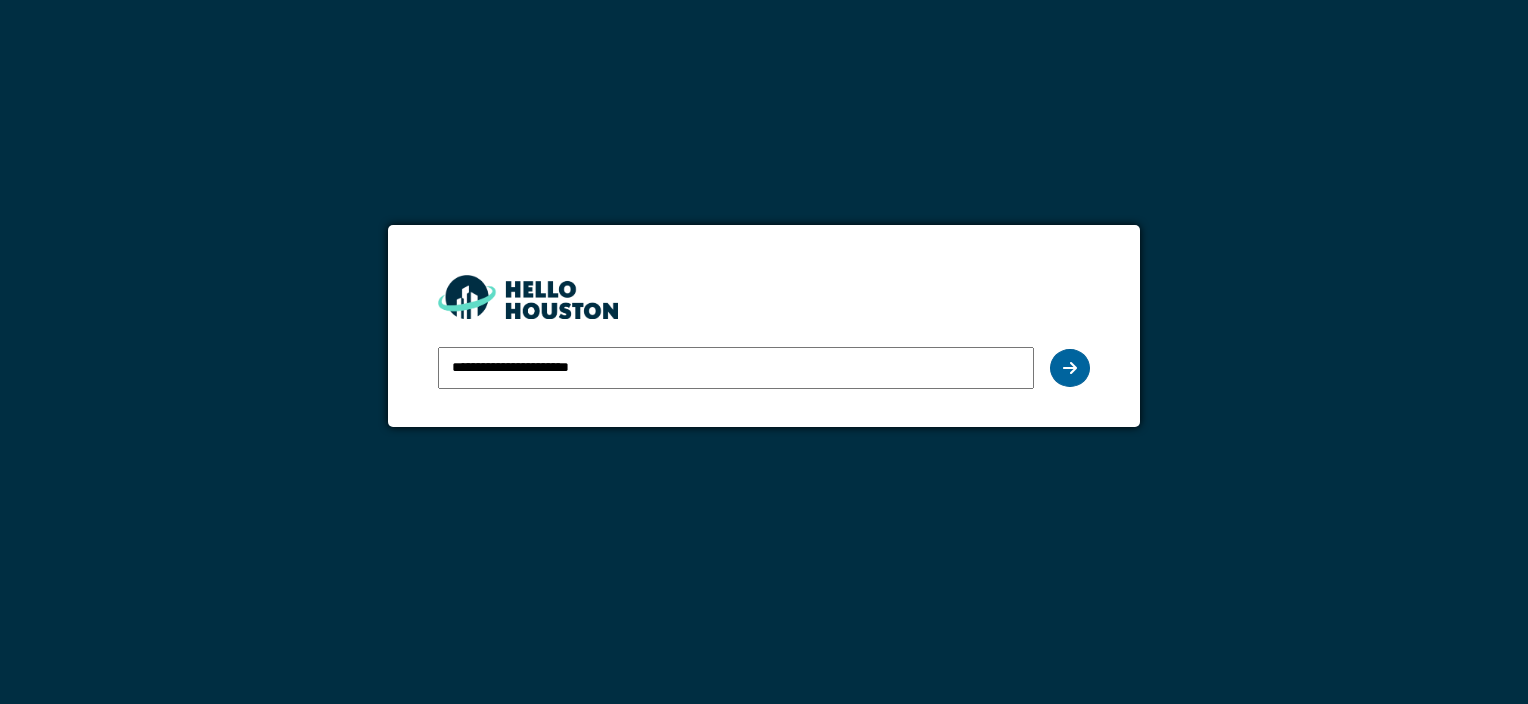 click at bounding box center (1070, 368) 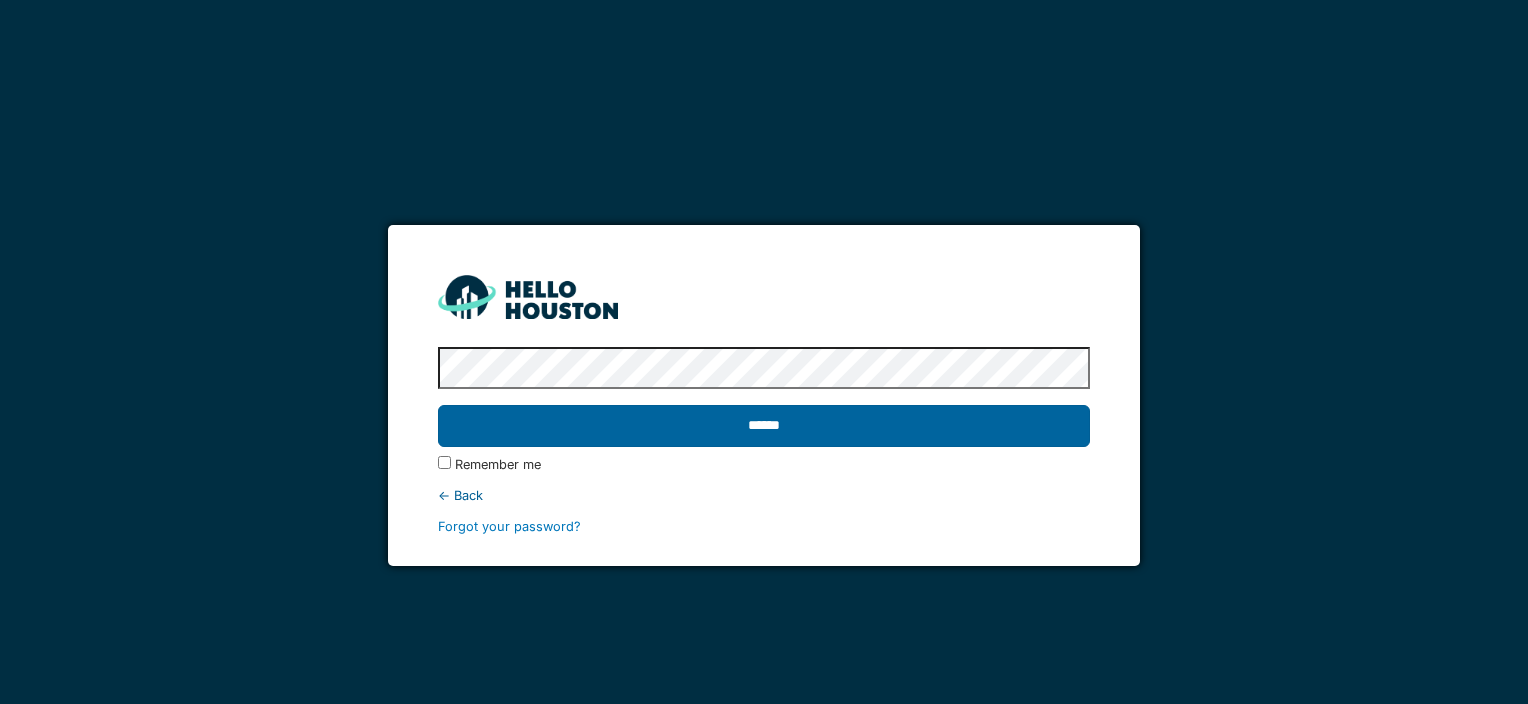 click on "******" at bounding box center [763, 426] 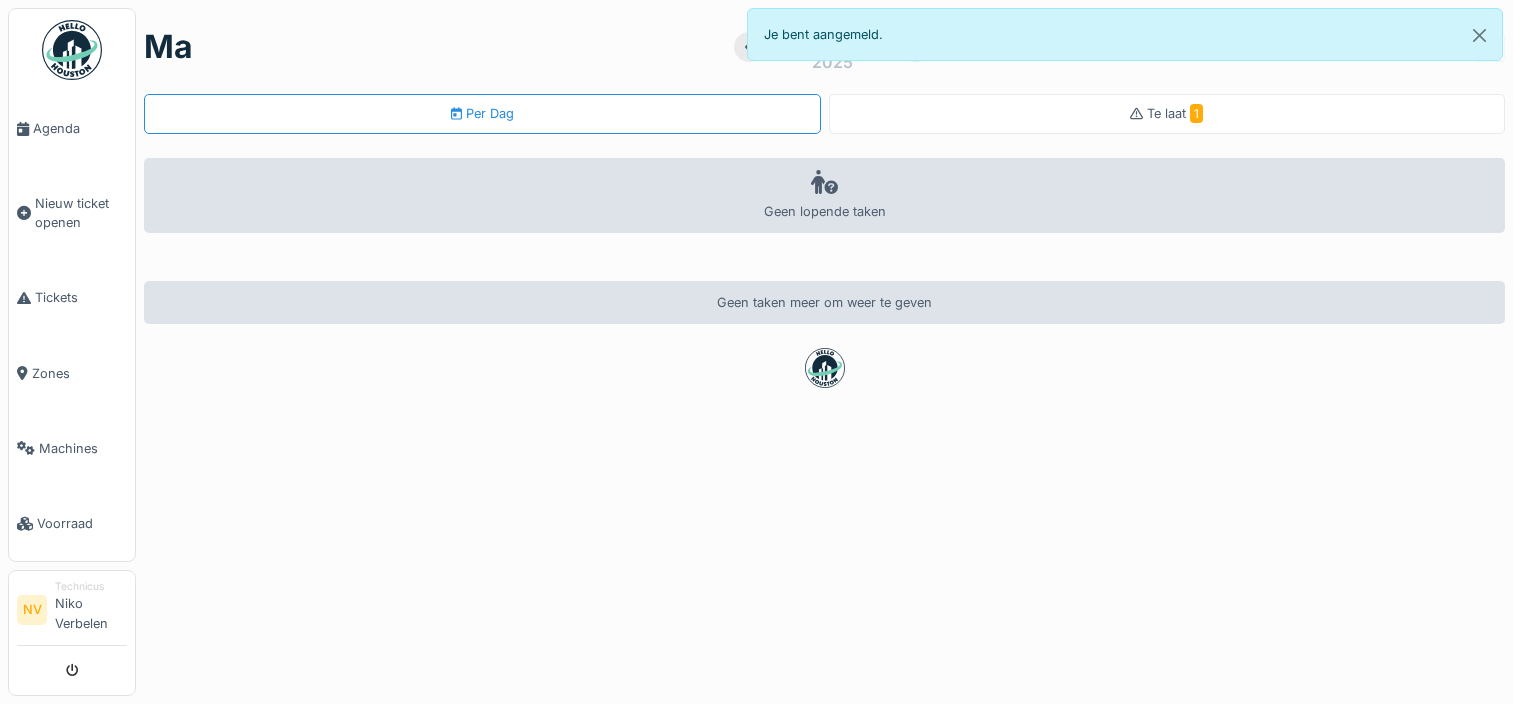 scroll, scrollTop: 0, scrollLeft: 0, axis: both 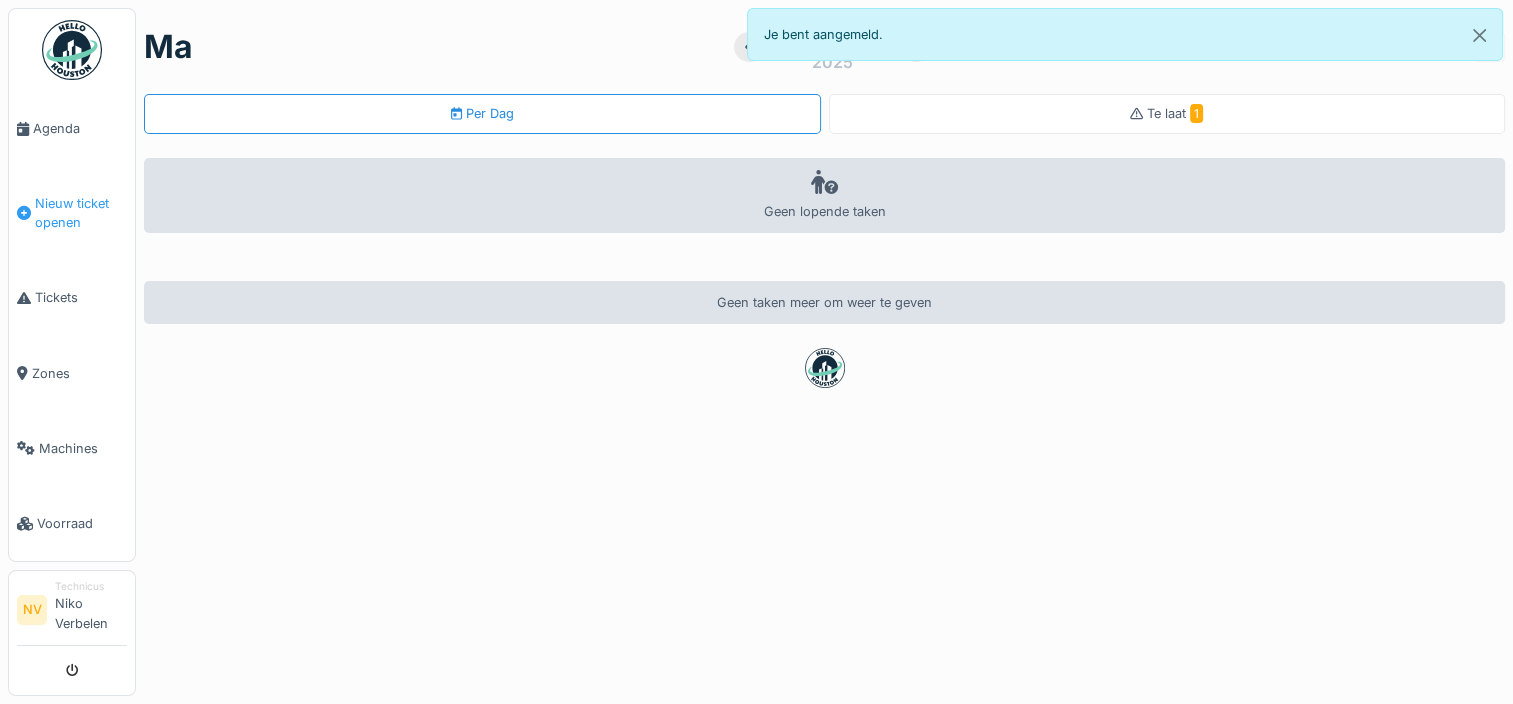 click on "Nieuw ticket openen" at bounding box center (81, 213) 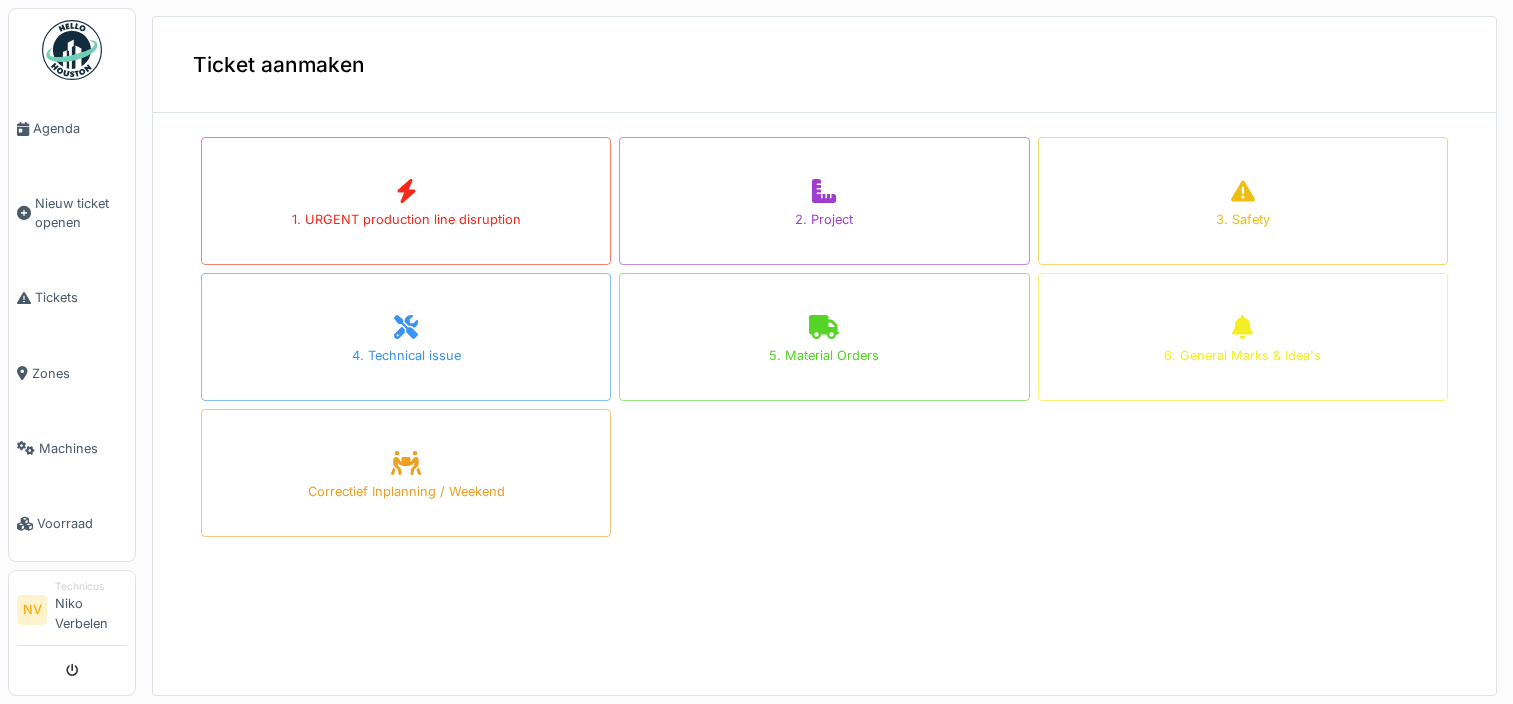 scroll, scrollTop: 0, scrollLeft: 0, axis: both 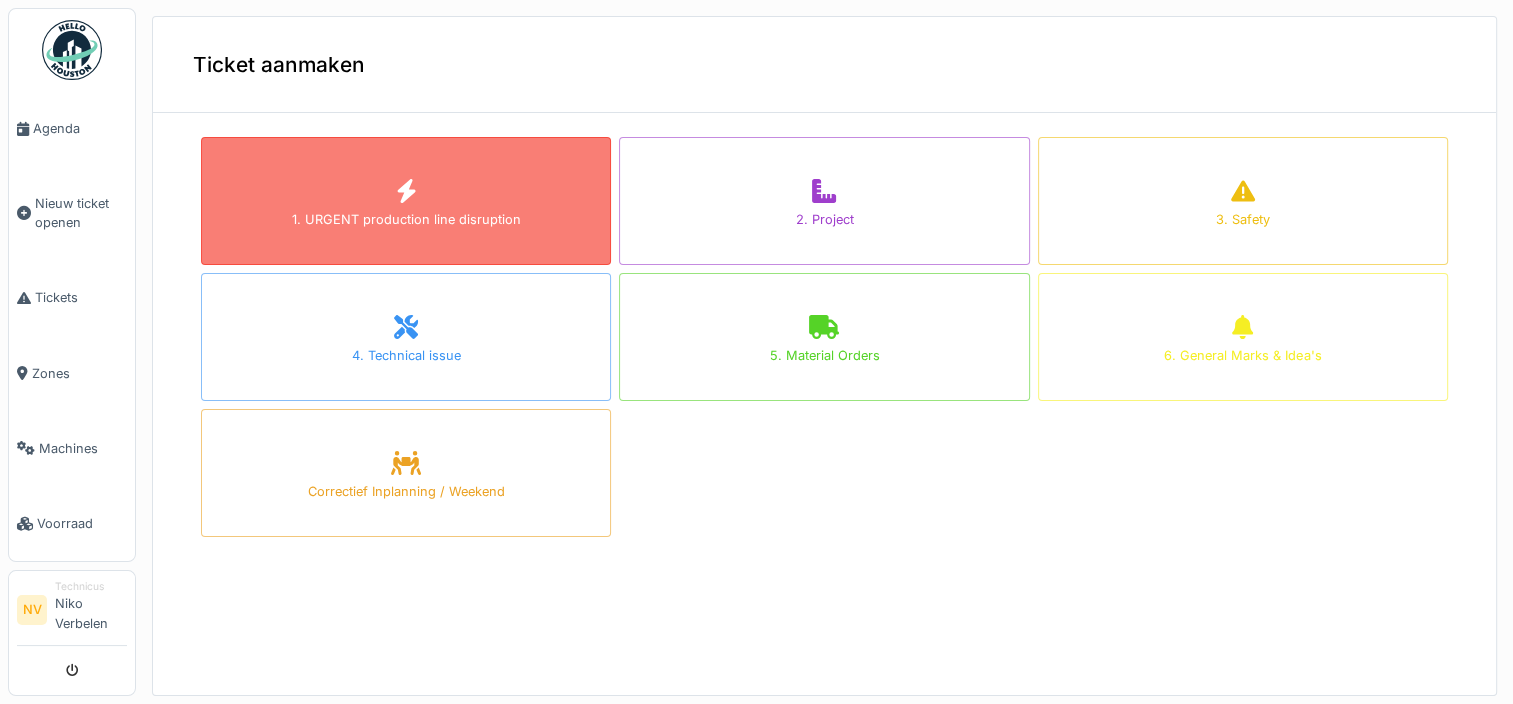 click on "1. URGENT production line disruption" at bounding box center (406, 219) 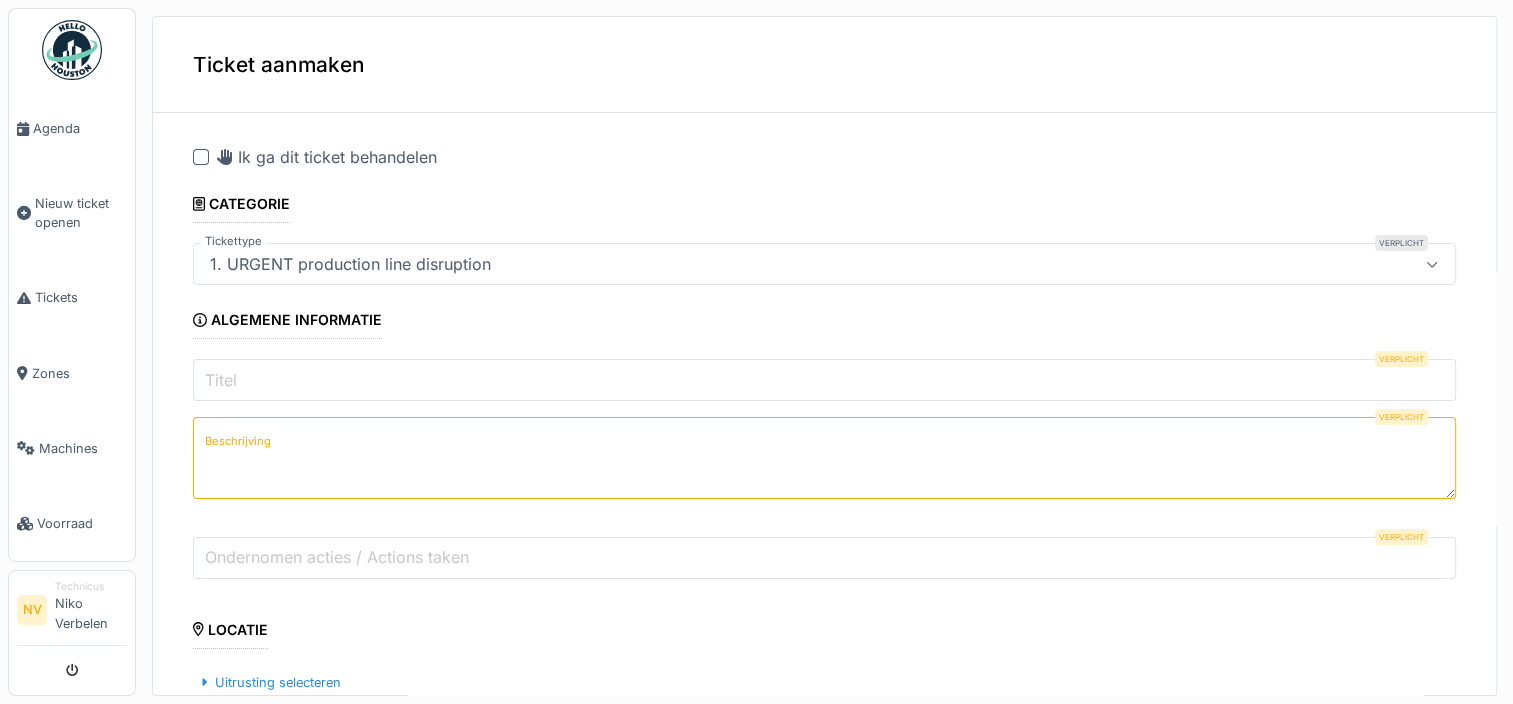 click at bounding box center (201, 157) 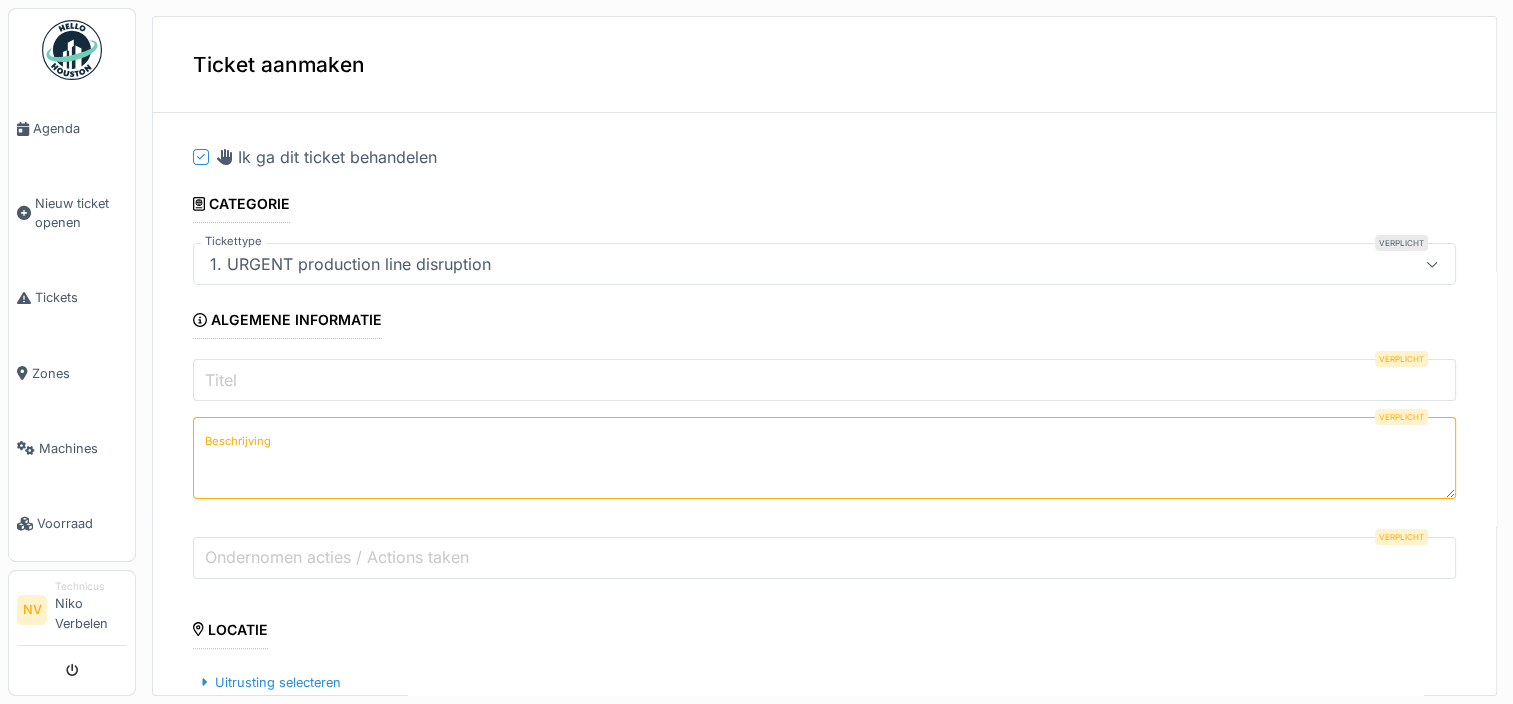click on "Titel" at bounding box center (824, 380) 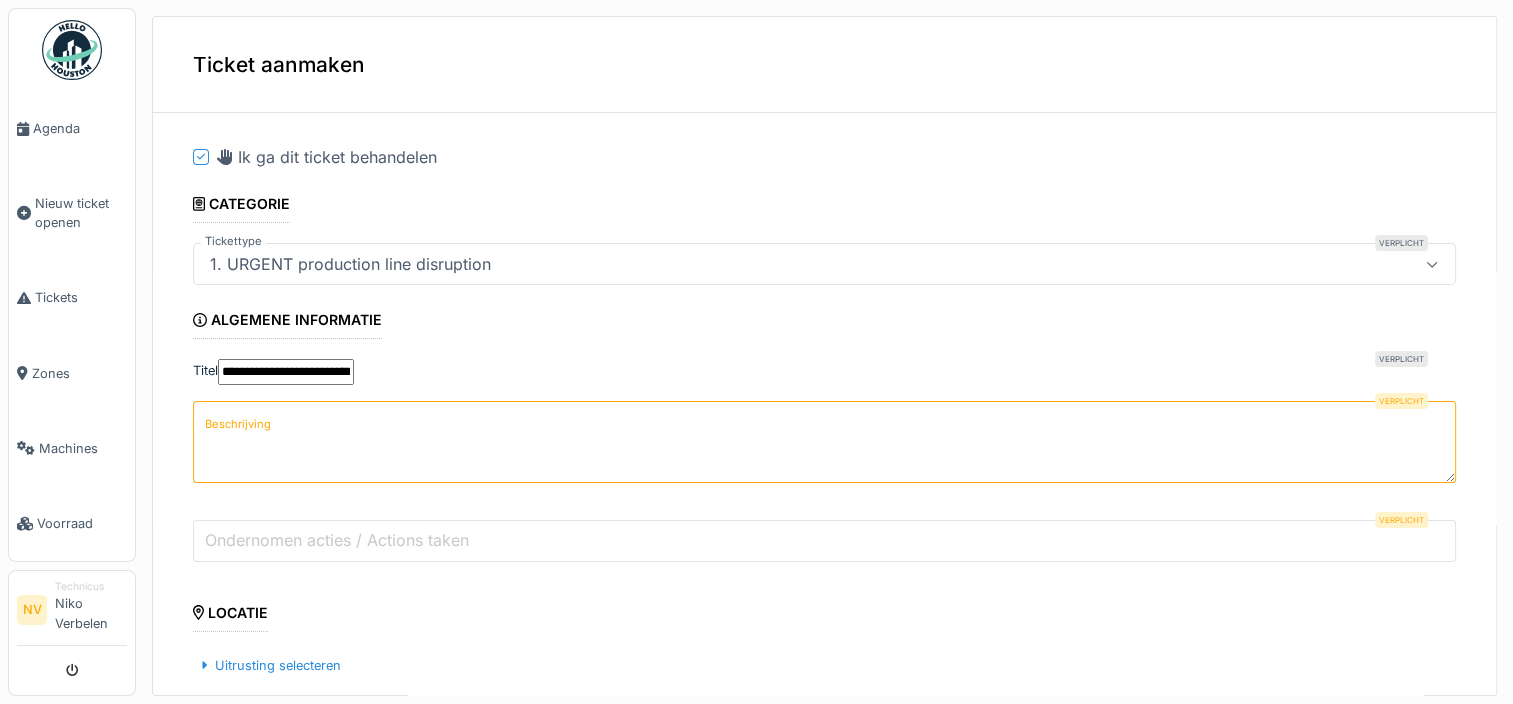 type on "**********" 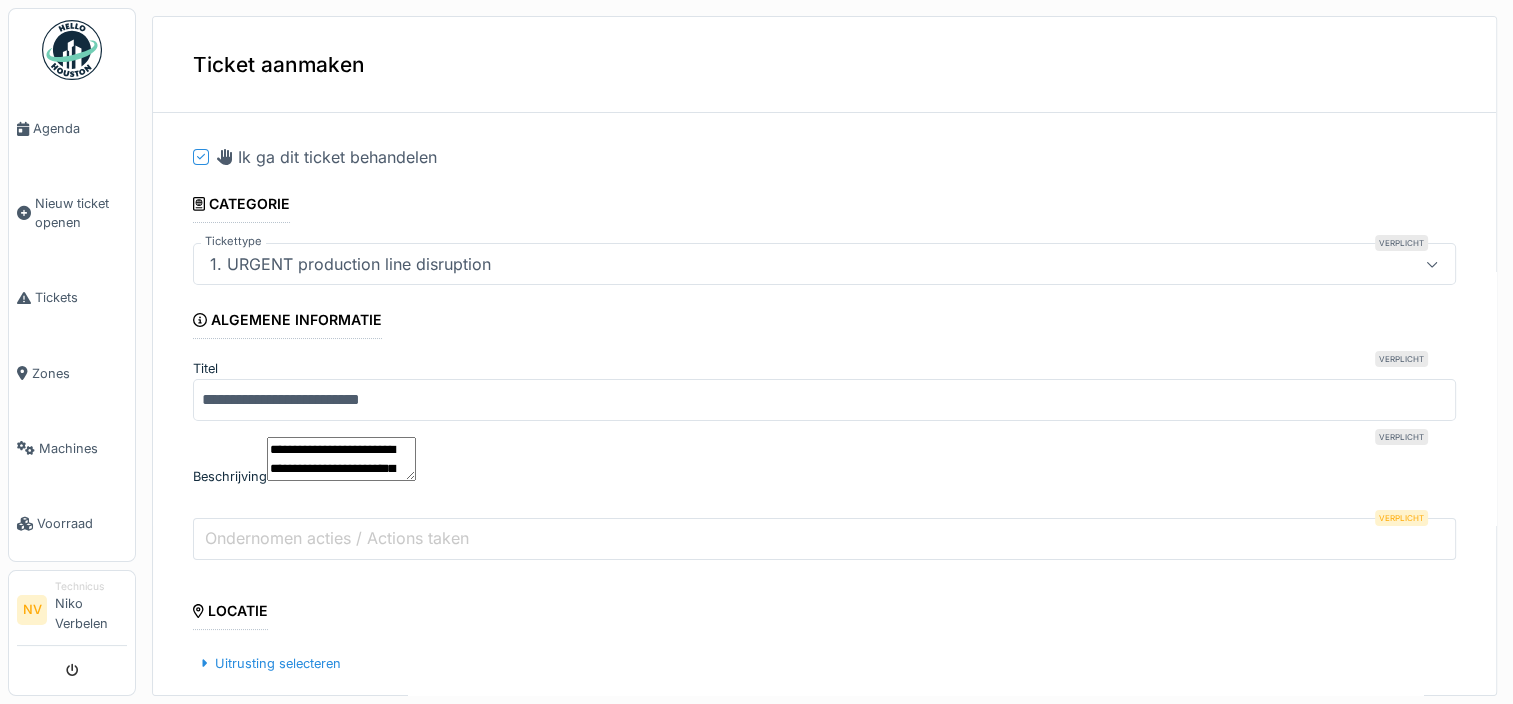 type on "**********" 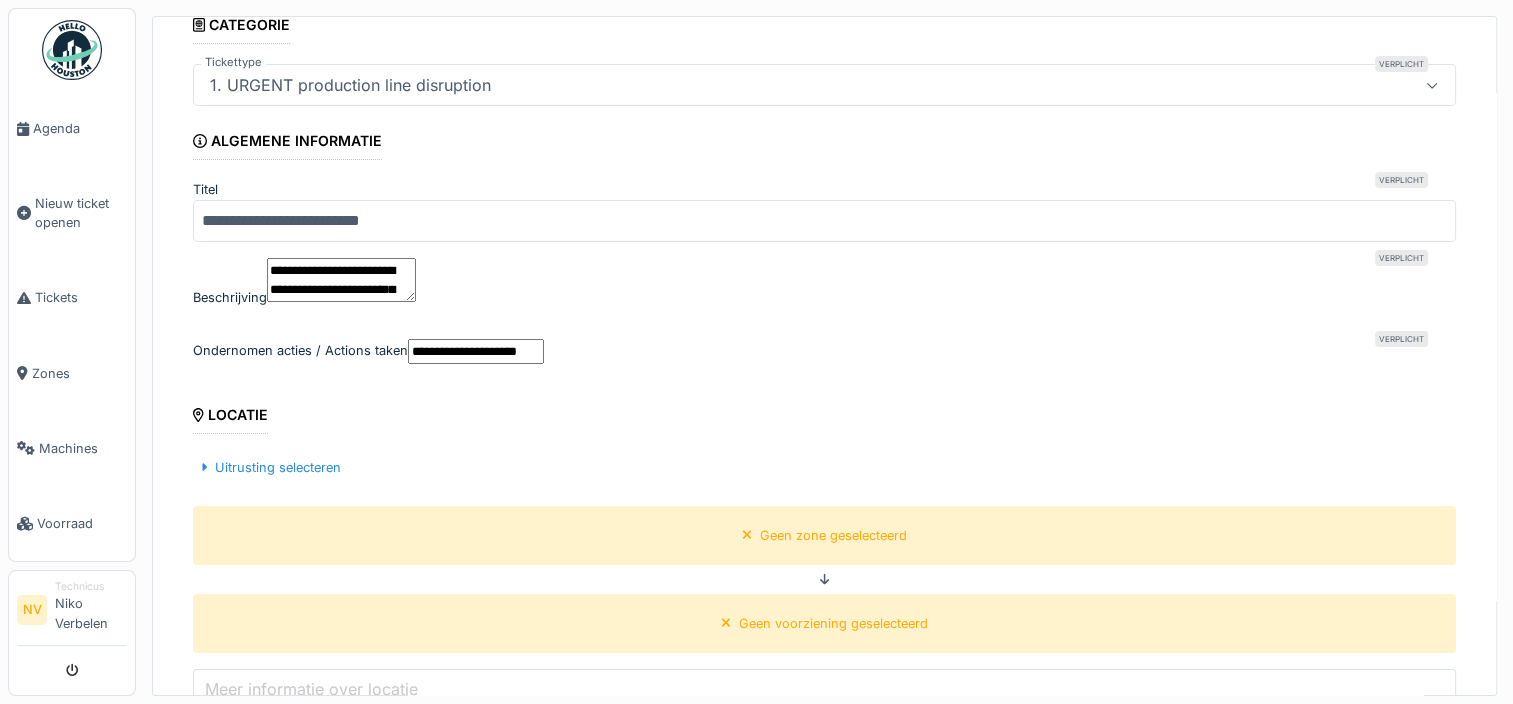 scroll, scrollTop: 200, scrollLeft: 0, axis: vertical 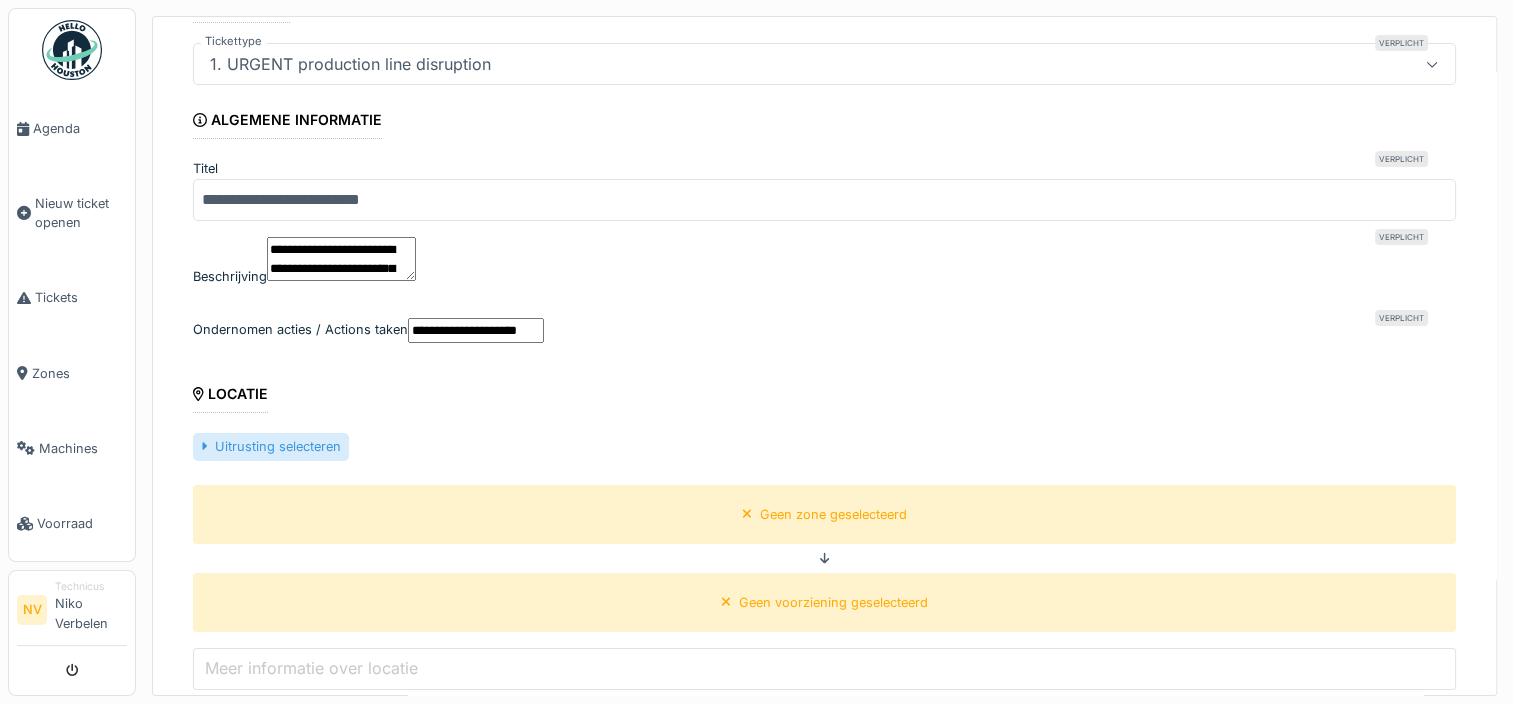 type on "**********" 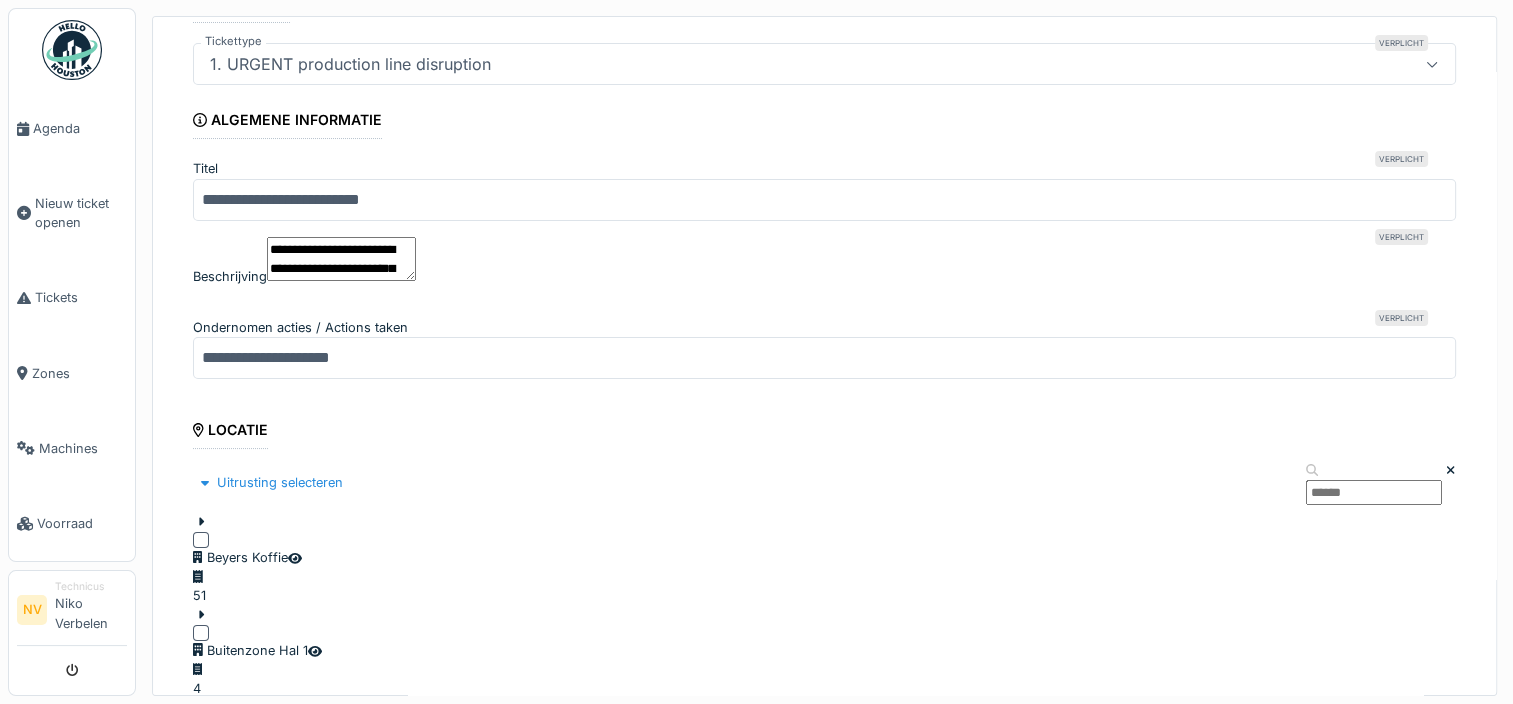 scroll, scrollTop: 400, scrollLeft: 0, axis: vertical 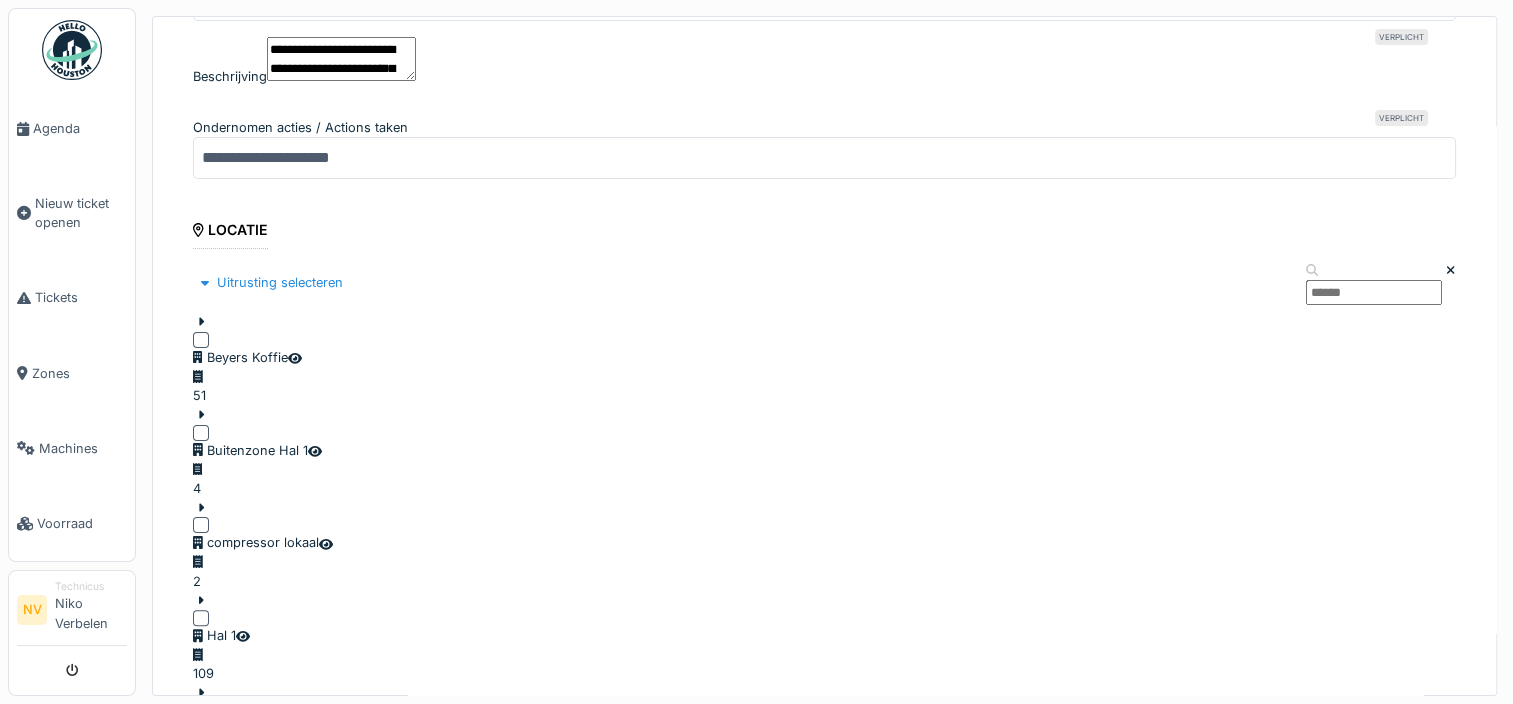click 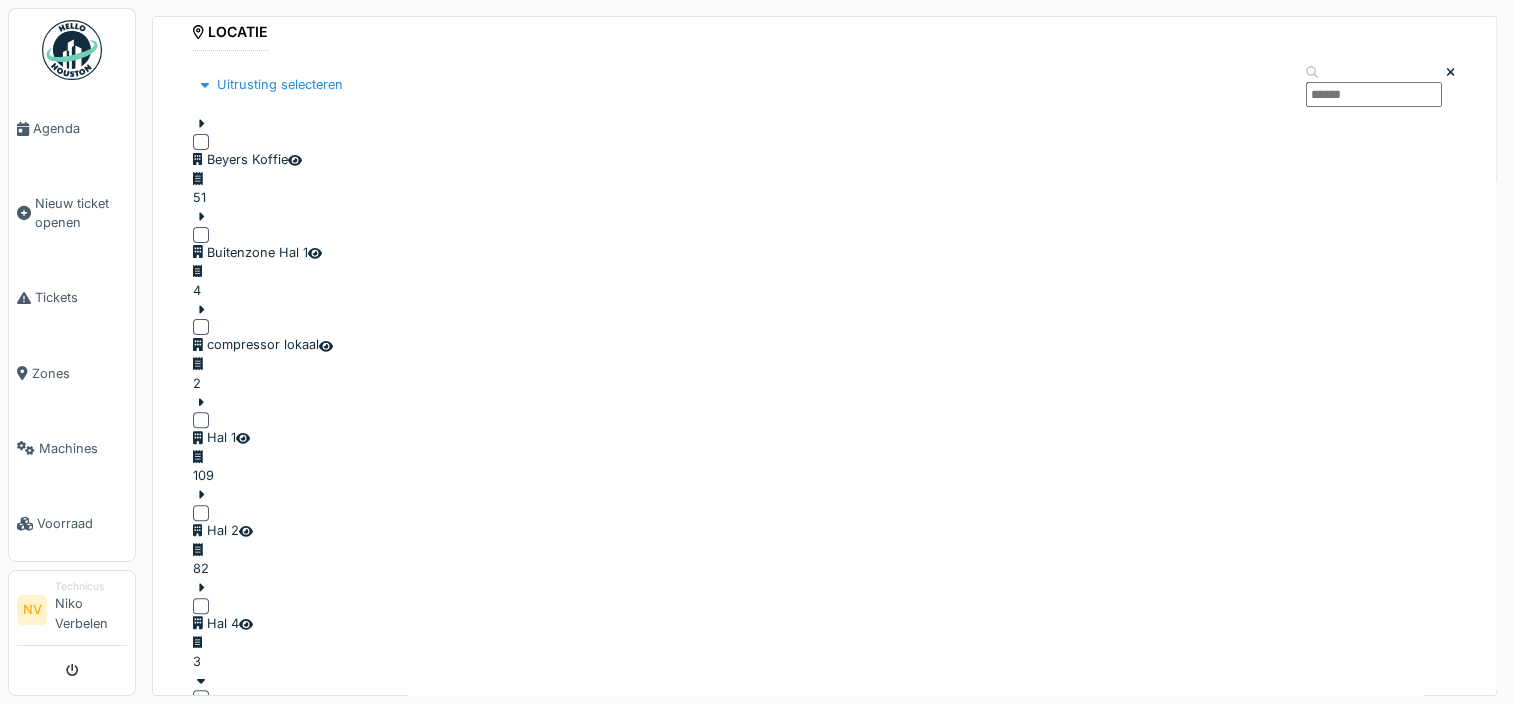 scroll, scrollTop: 600, scrollLeft: 0, axis: vertical 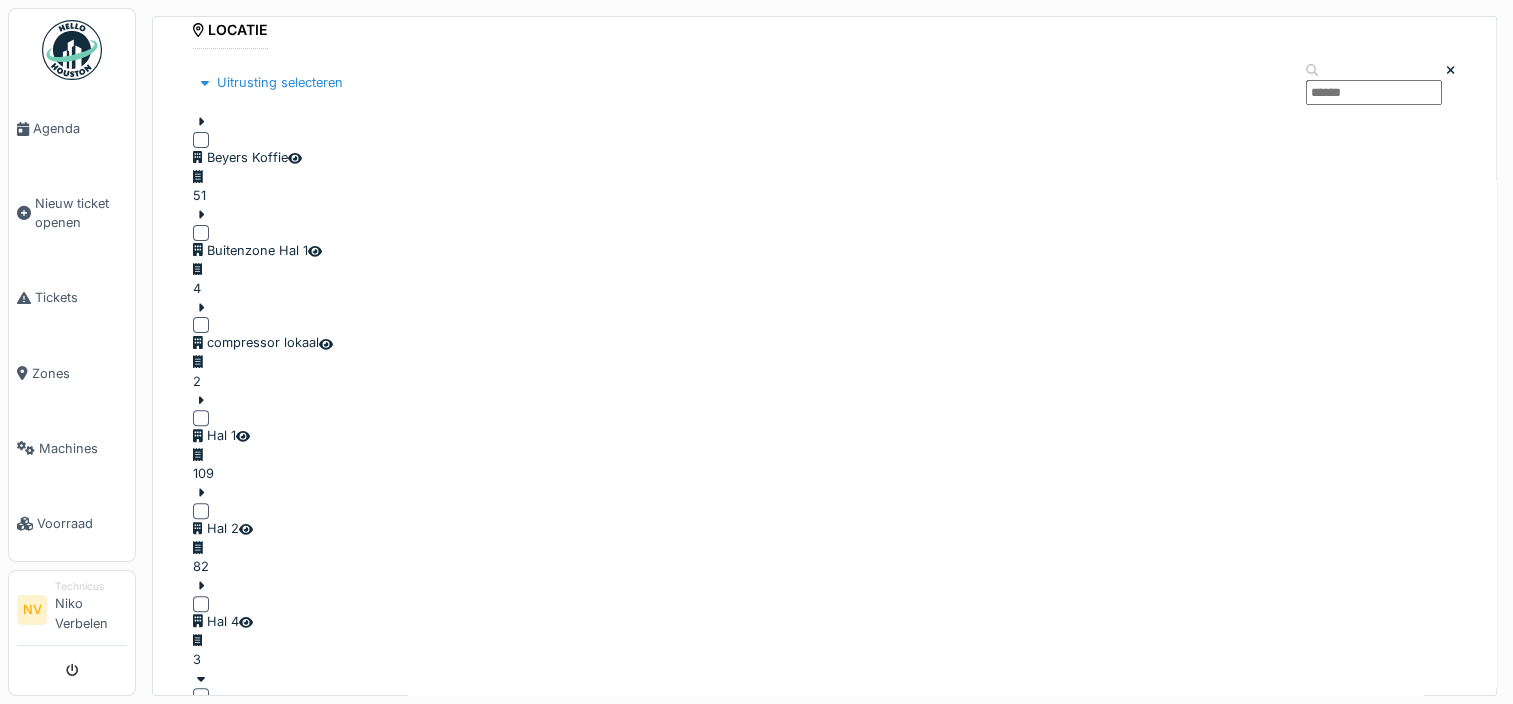 click 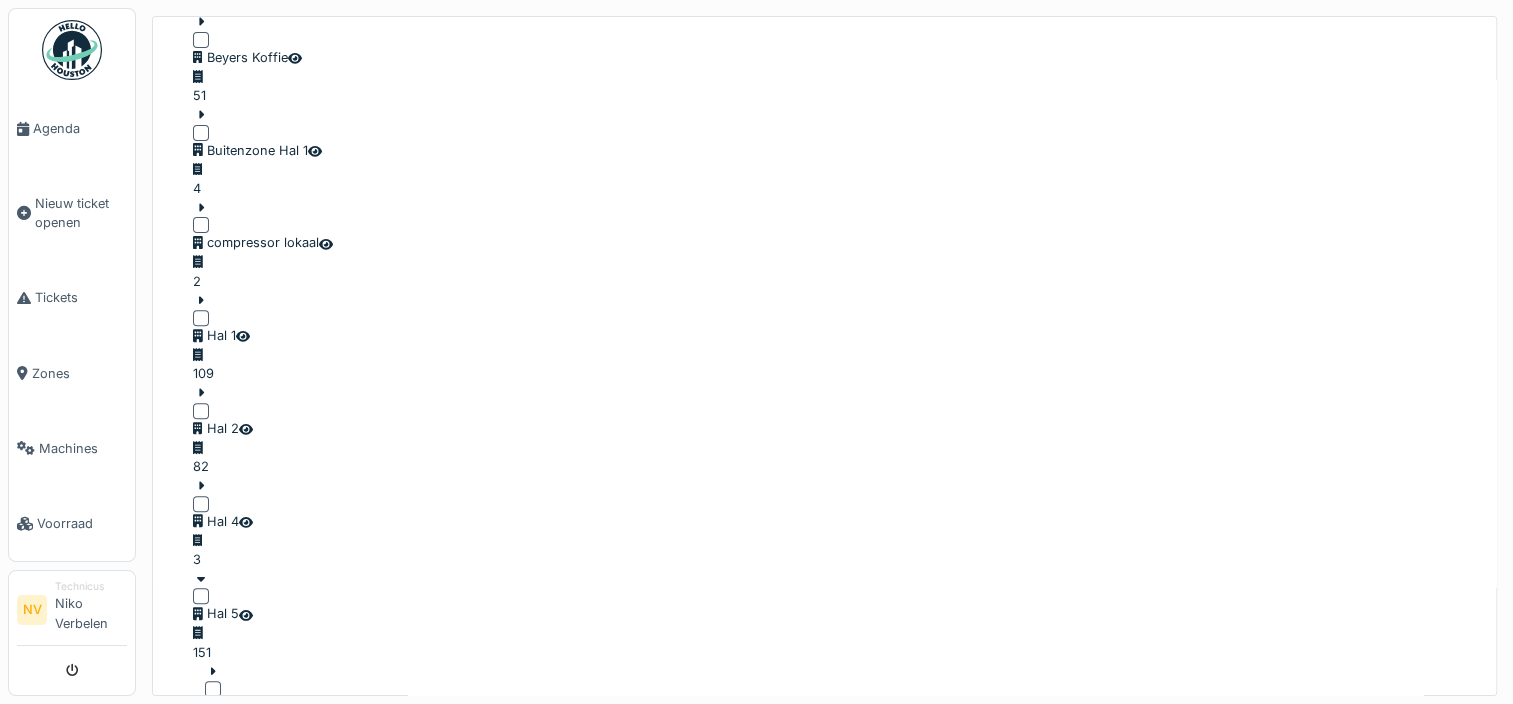 click at bounding box center [225, 1246] 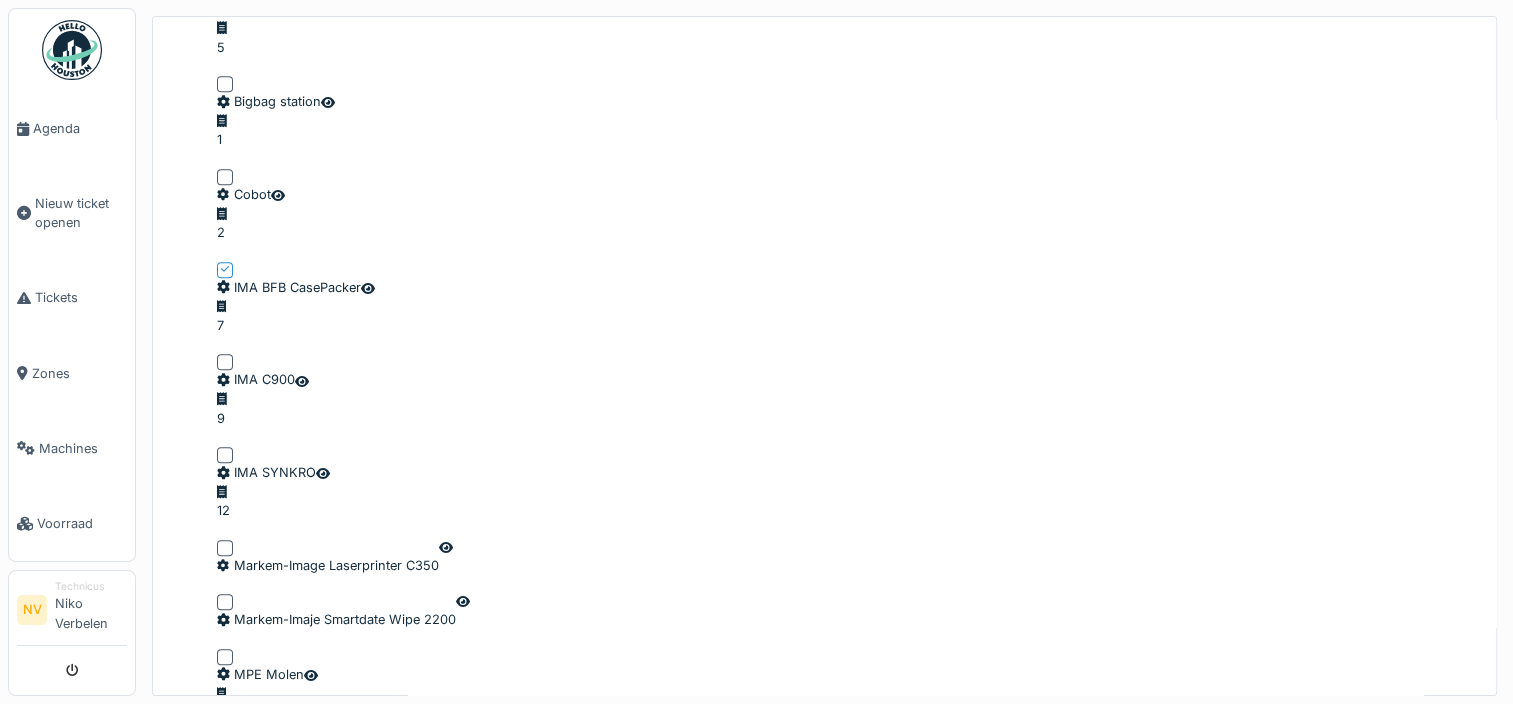 scroll, scrollTop: 1795, scrollLeft: 0, axis: vertical 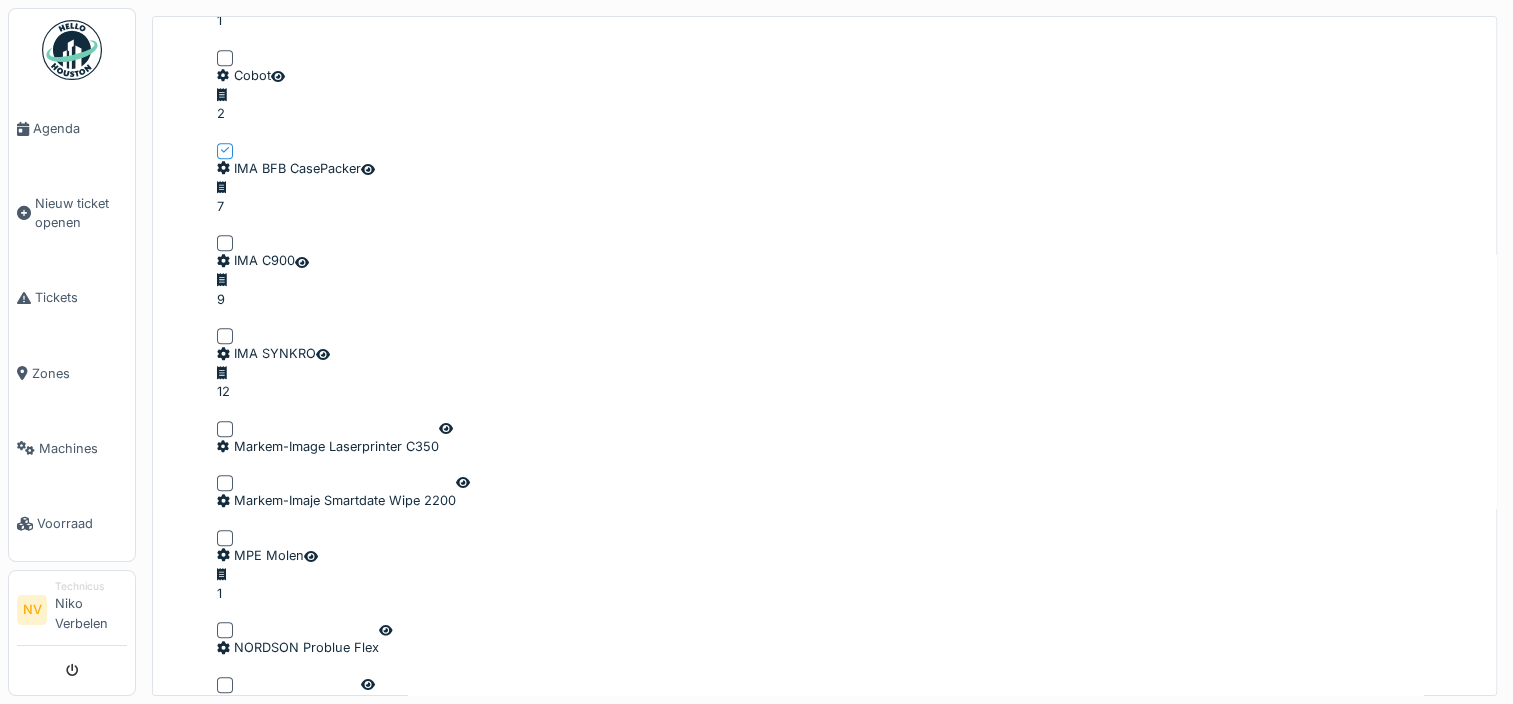 click on "*******" at bounding box center [223, 2175] 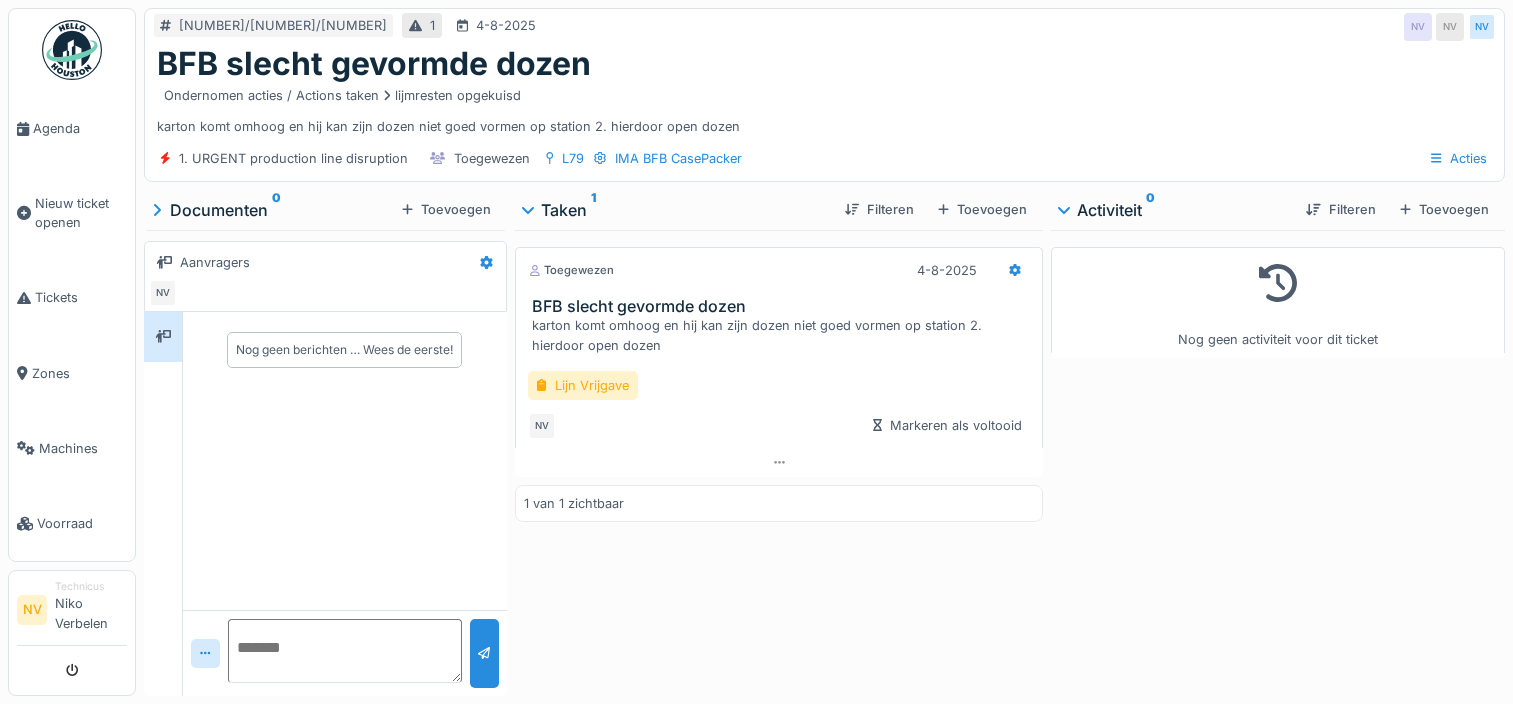 scroll, scrollTop: 0, scrollLeft: 0, axis: both 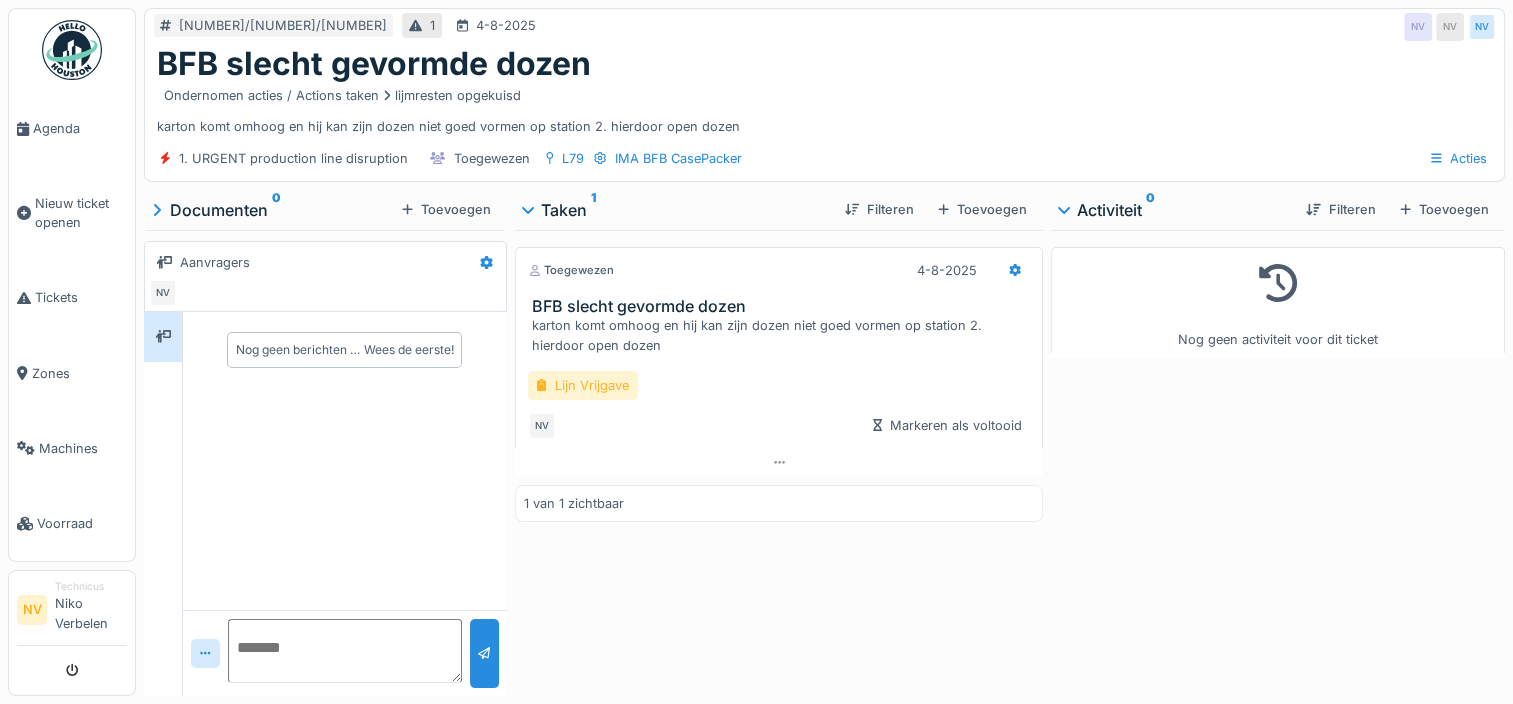 click on "Lijn Vrijgave" at bounding box center [583, 385] 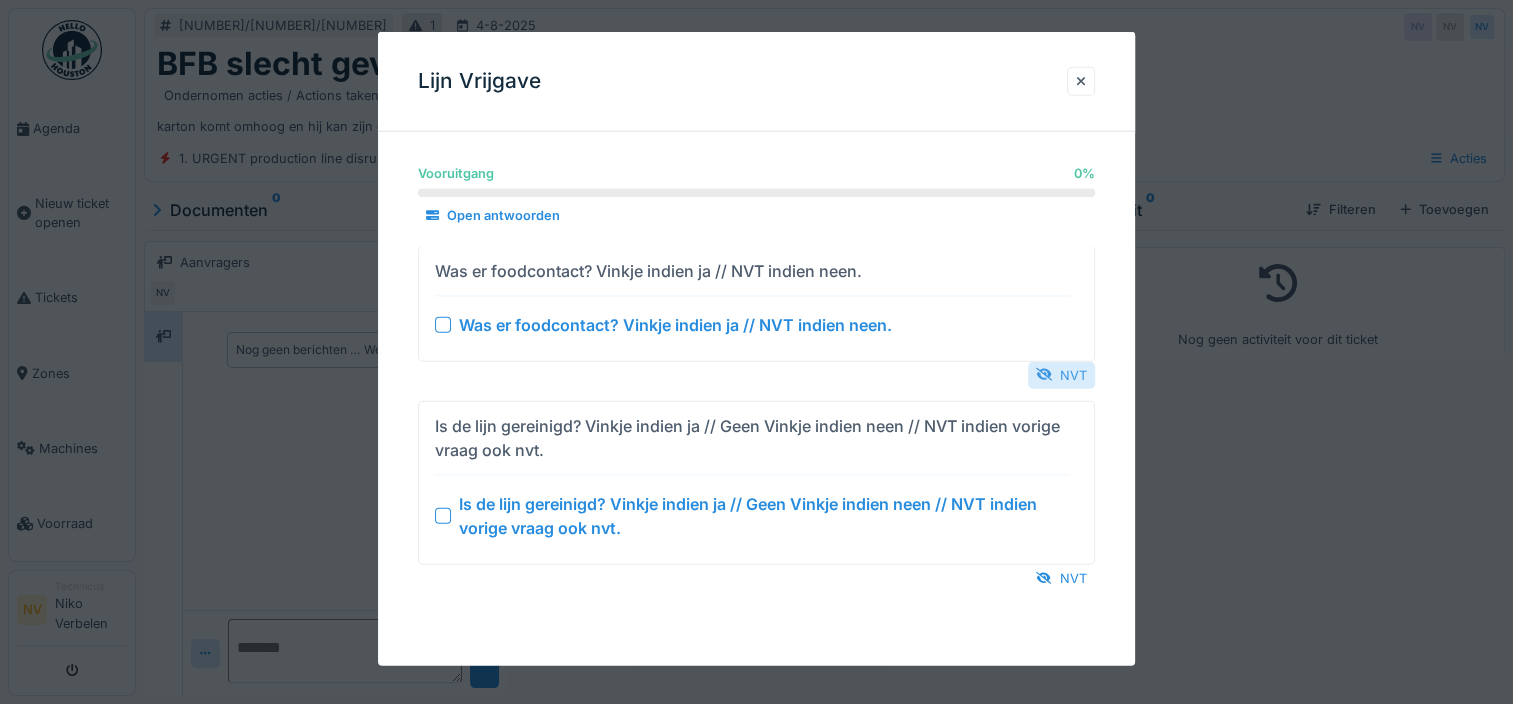click on "NVT" at bounding box center (1061, 374) 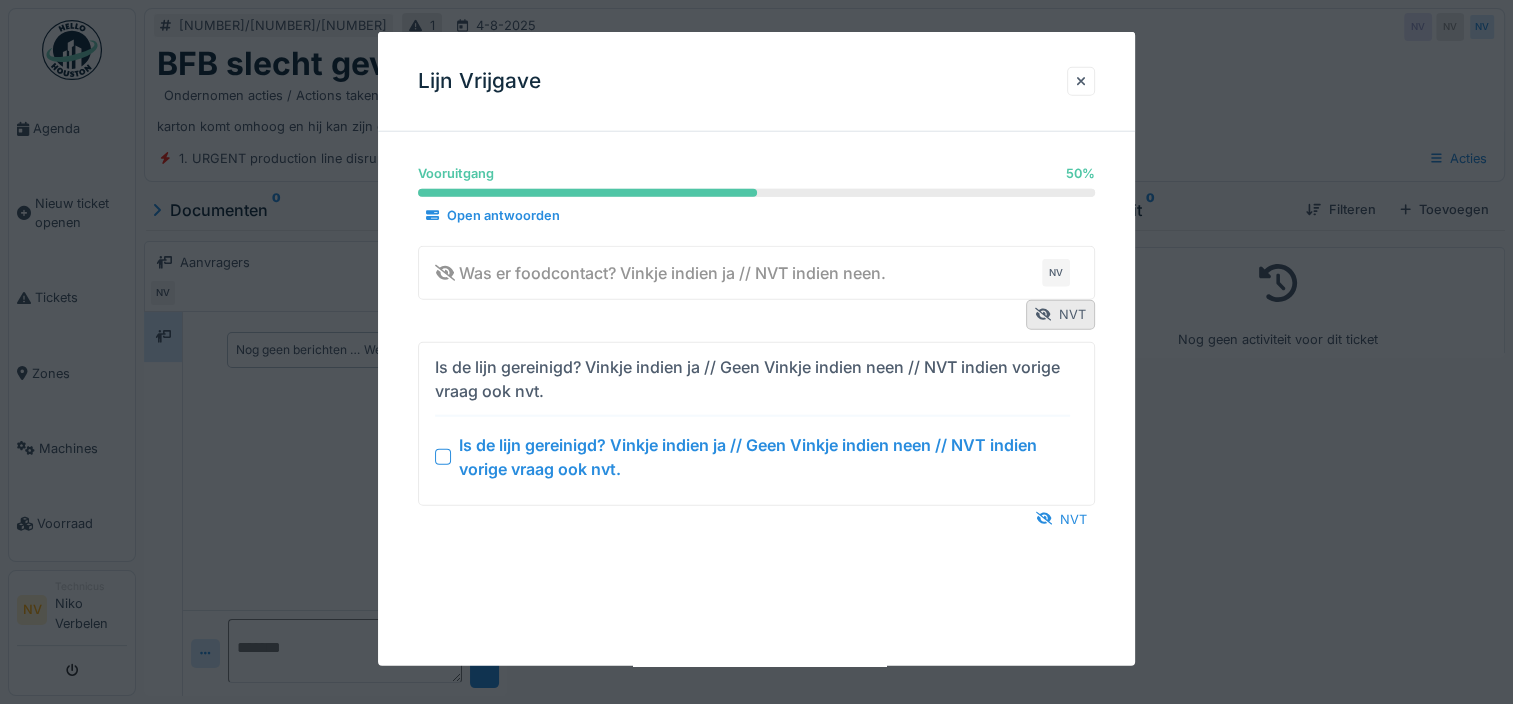 drag, startPoint x: 448, startPoint y: 456, endPoint x: 482, endPoint y: 471, distance: 37.161808 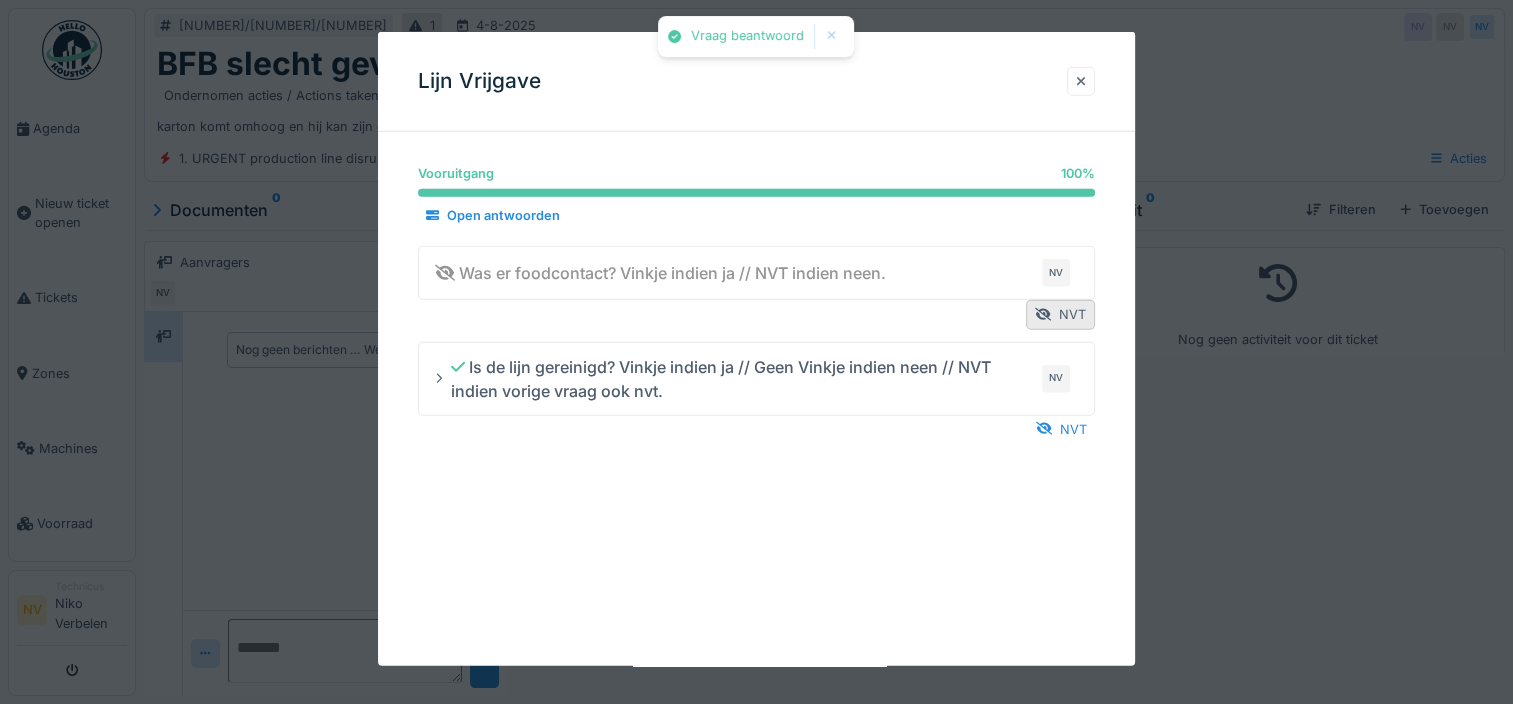 click at bounding box center [1081, 81] 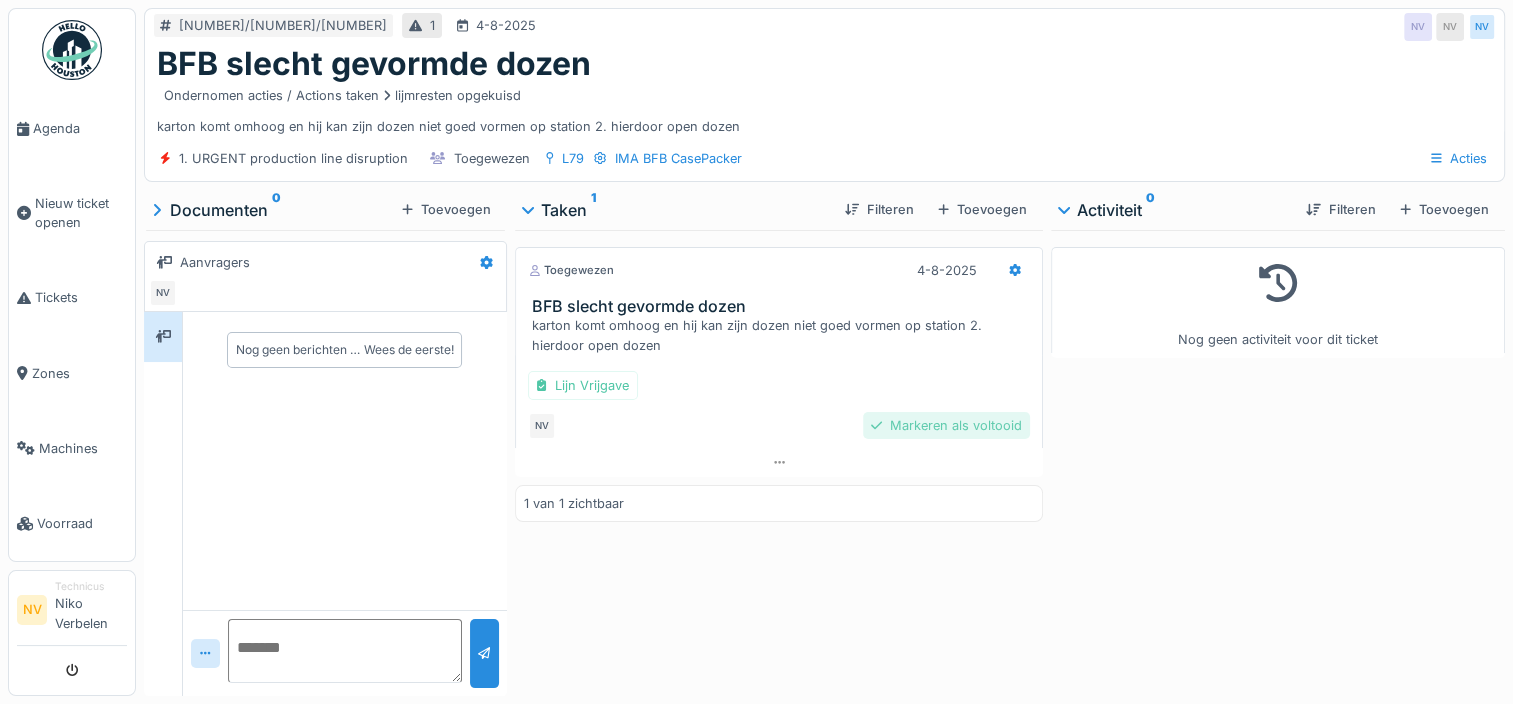 click on "Markeren als voltooid" at bounding box center (946, 425) 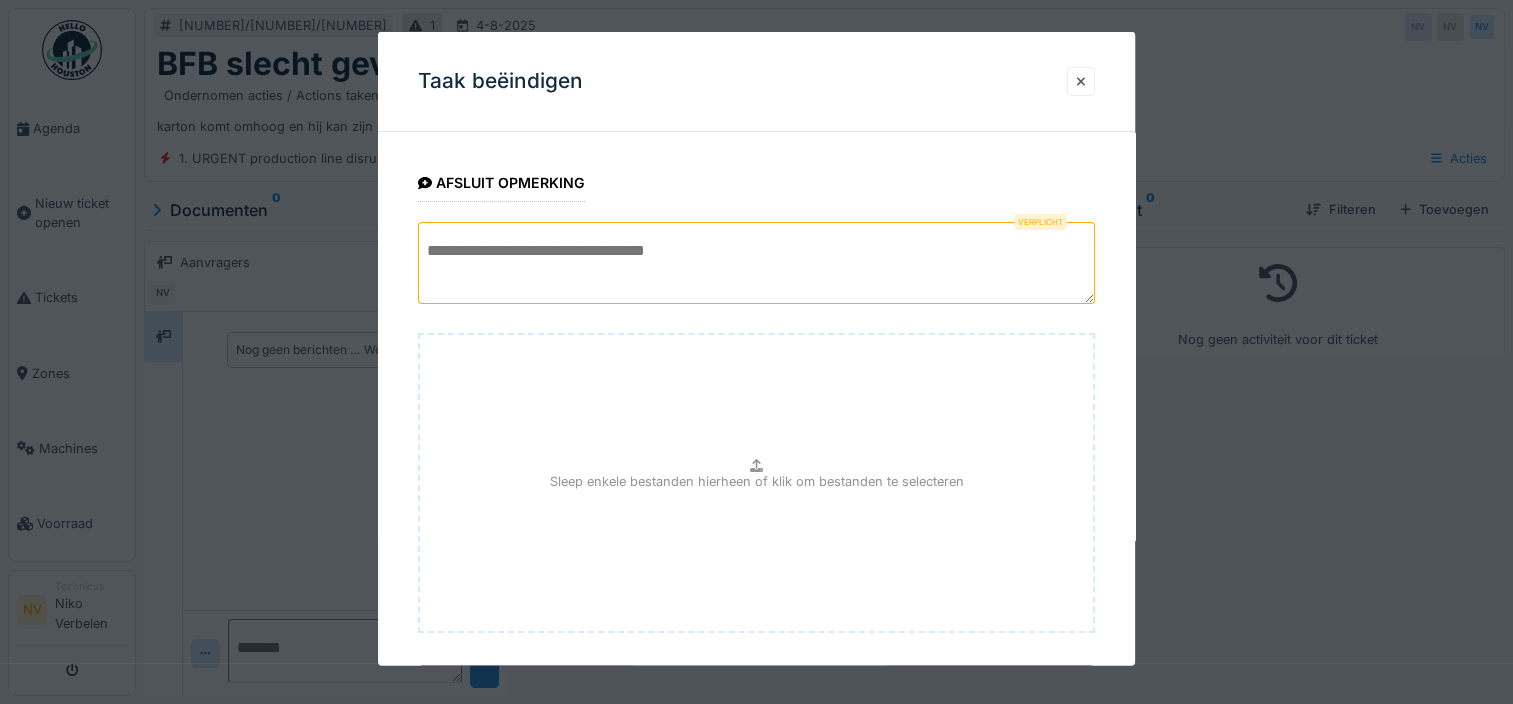 click at bounding box center [756, 263] 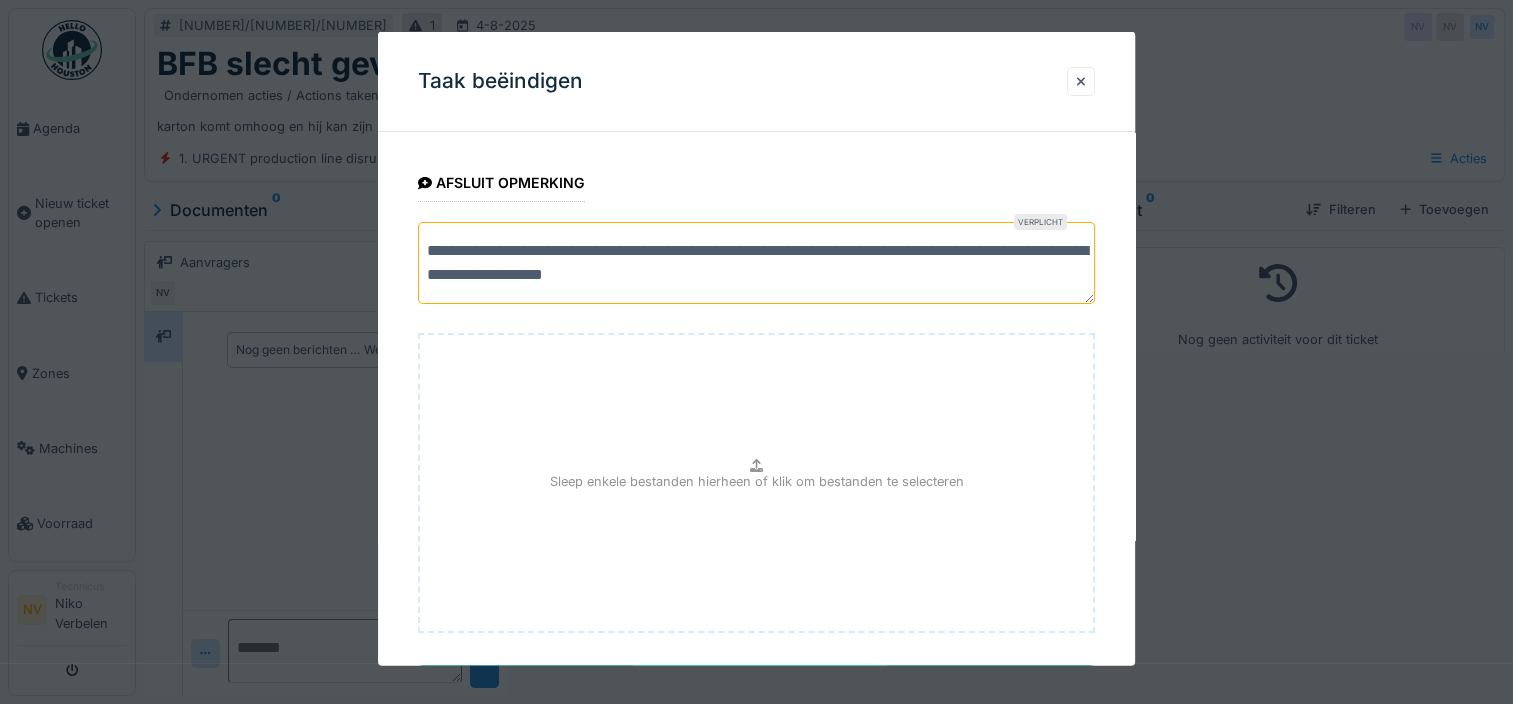 scroll, scrollTop: 96, scrollLeft: 0, axis: vertical 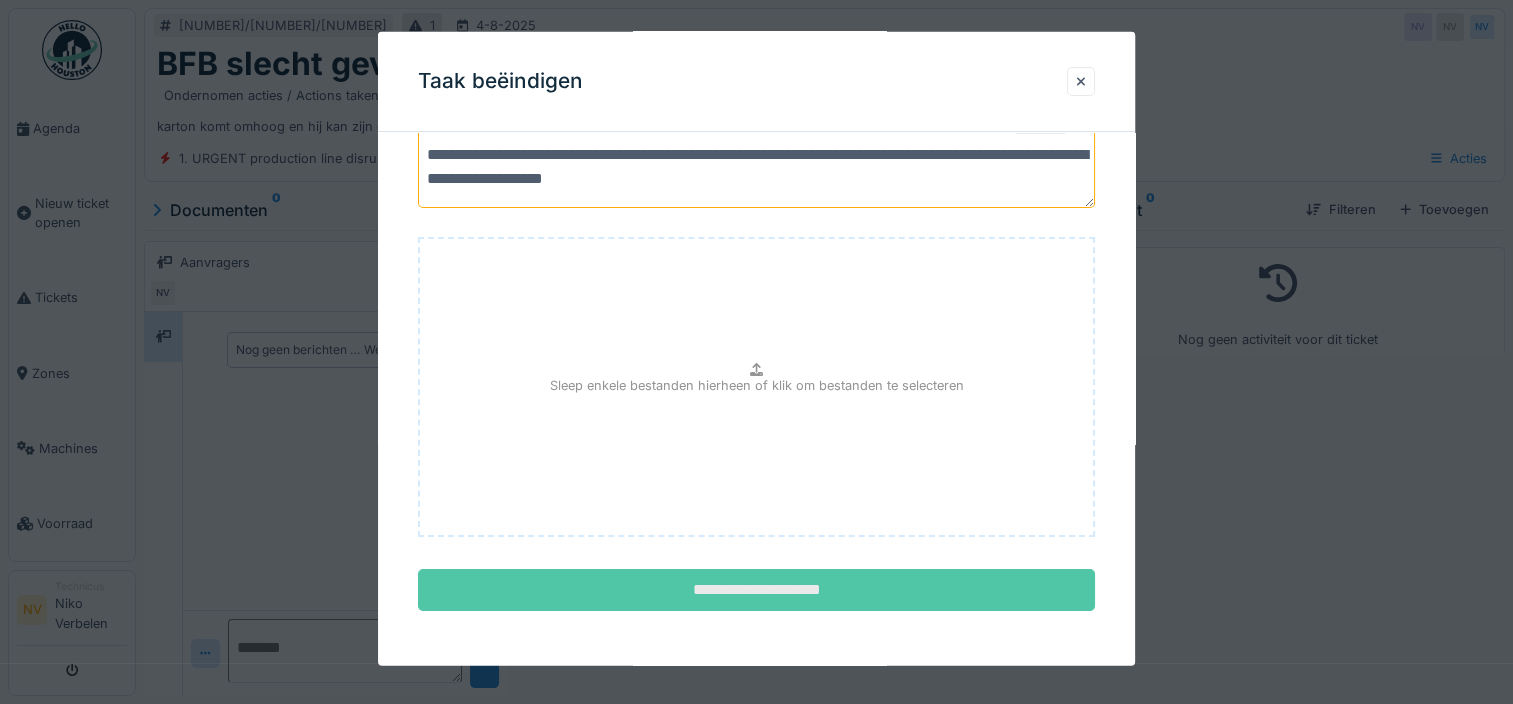 type on "**********" 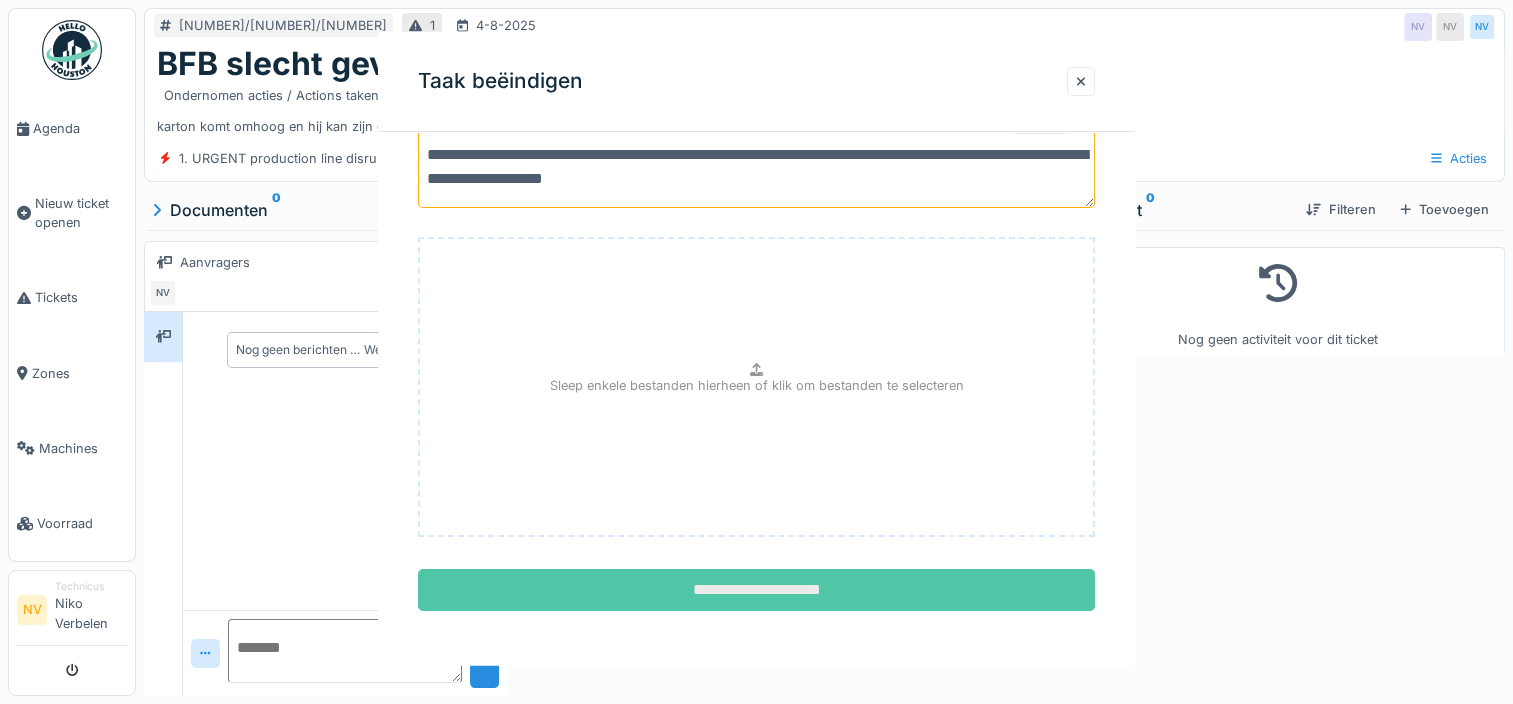 scroll, scrollTop: 0, scrollLeft: 0, axis: both 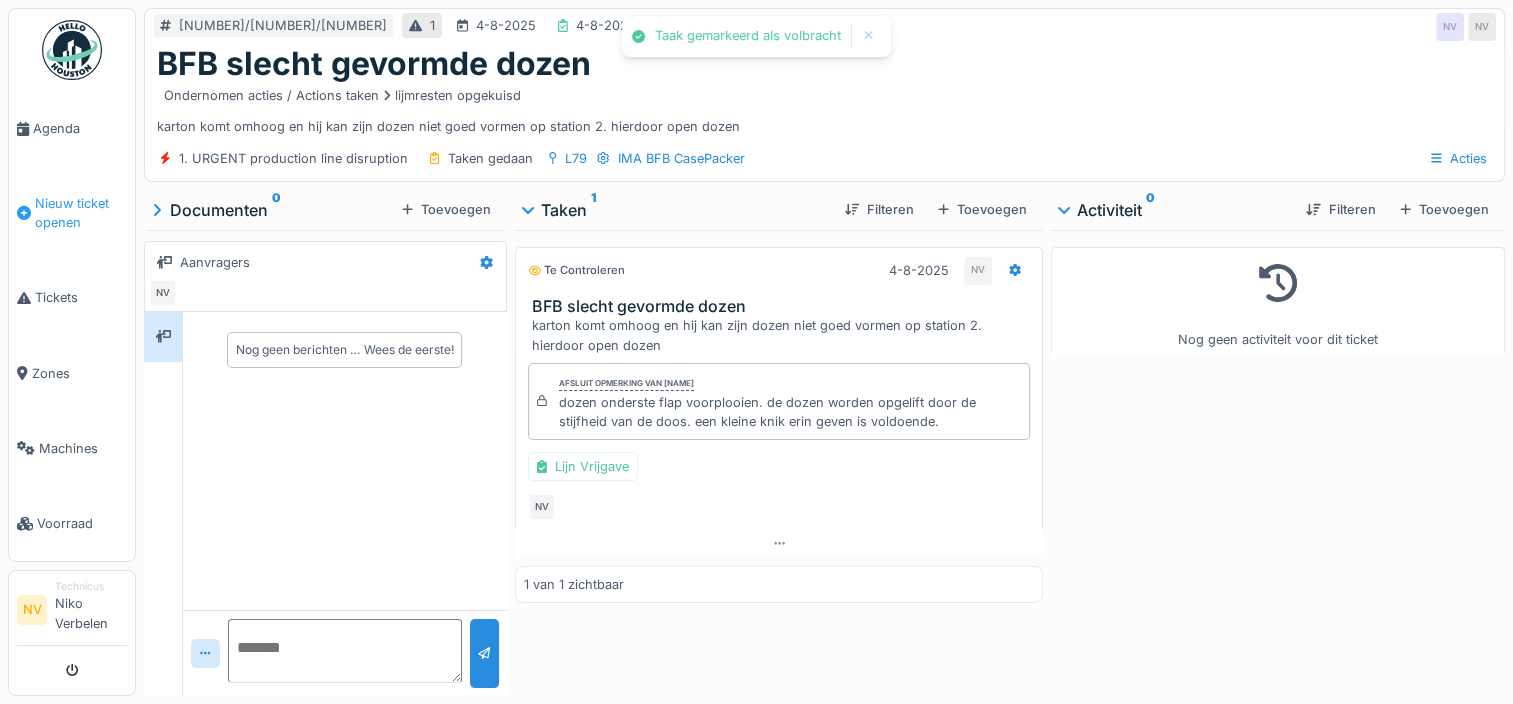 click on "Nieuw ticket openen" at bounding box center (81, 213) 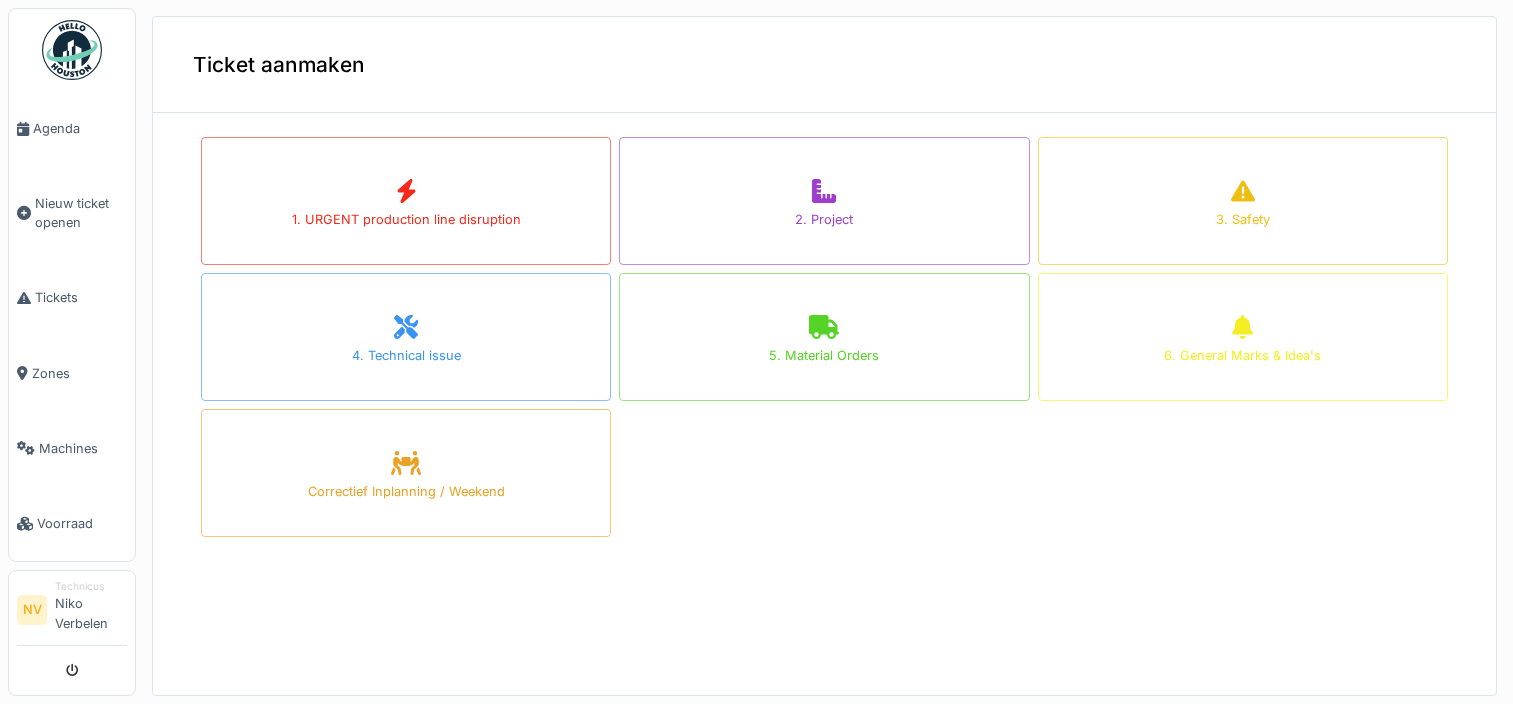 scroll, scrollTop: 0, scrollLeft: 0, axis: both 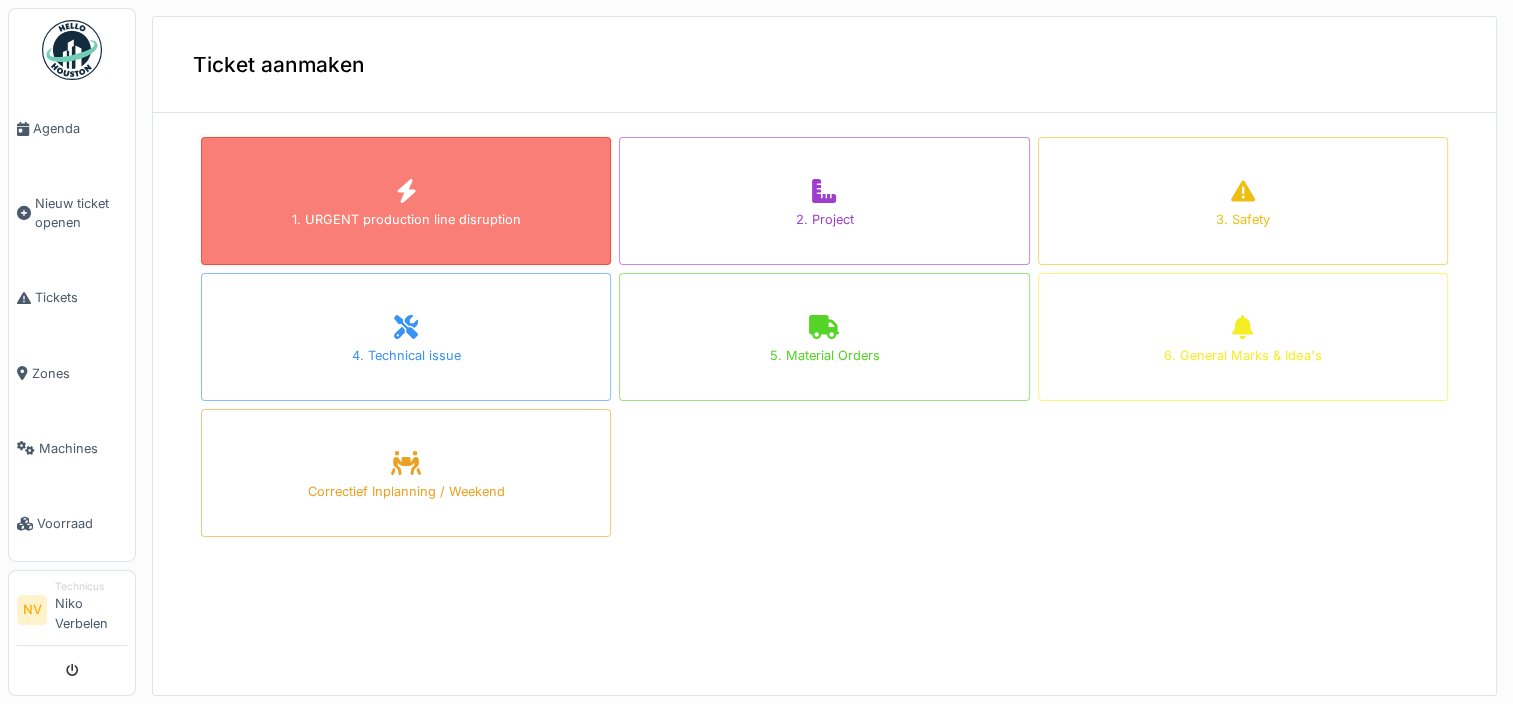 click on "1. URGENT production line disruption" at bounding box center (406, 219) 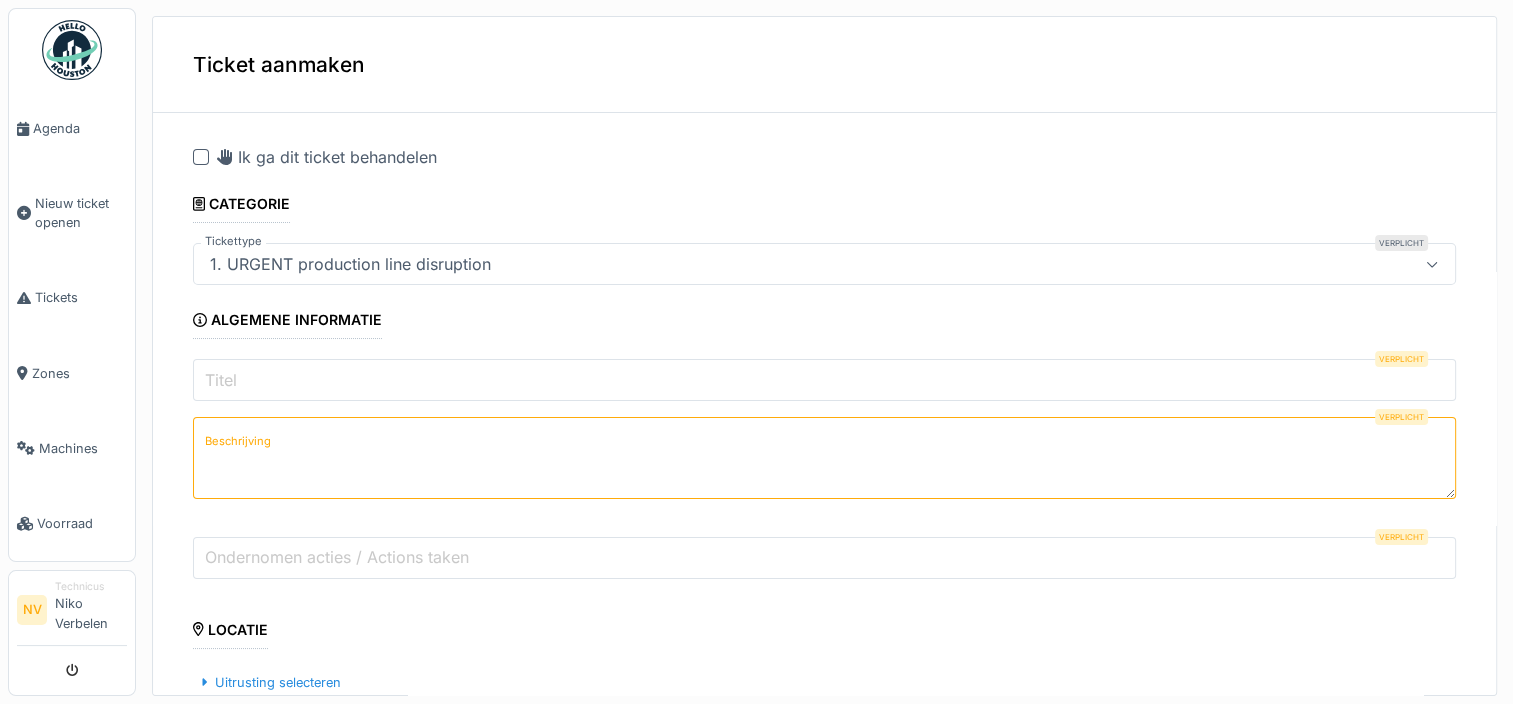 click at bounding box center (201, 157) 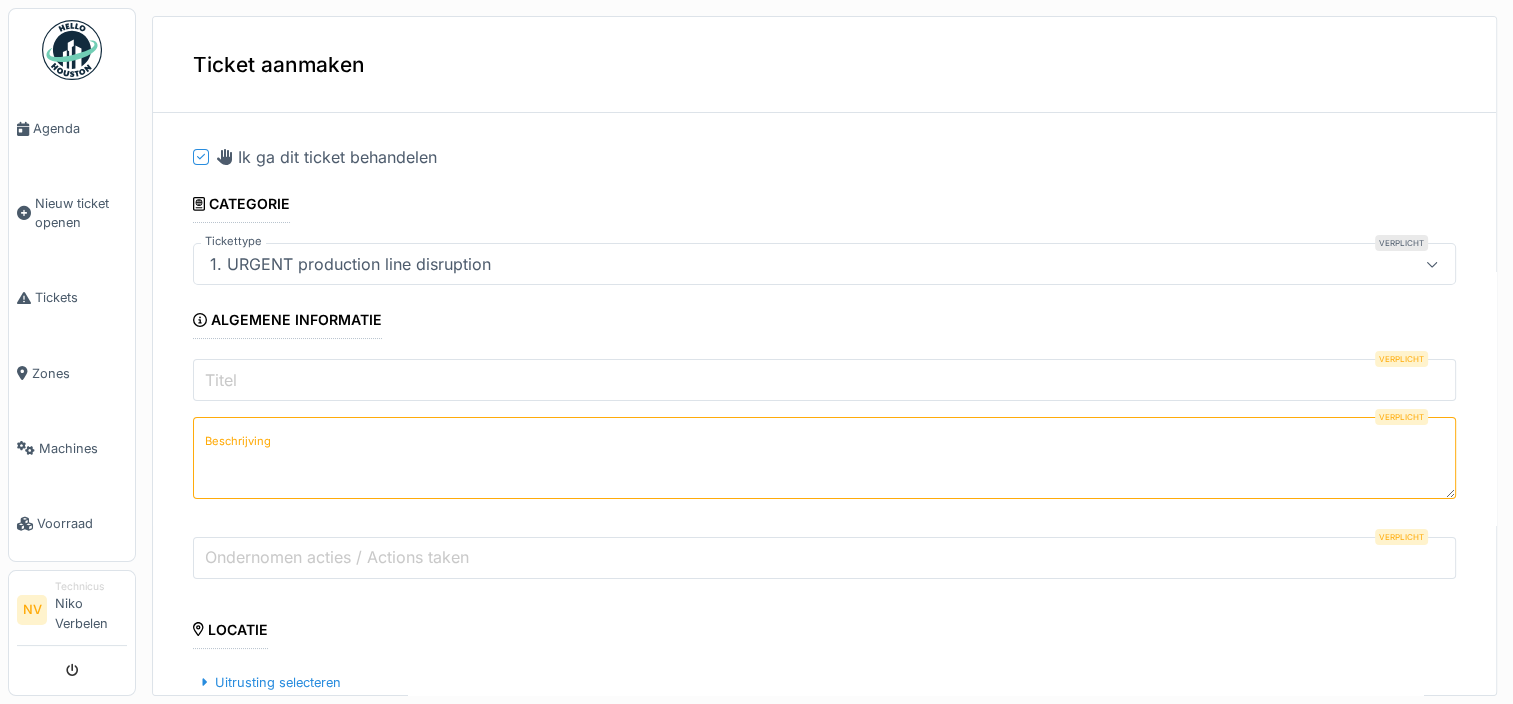 click on "Titel" at bounding box center [824, 380] 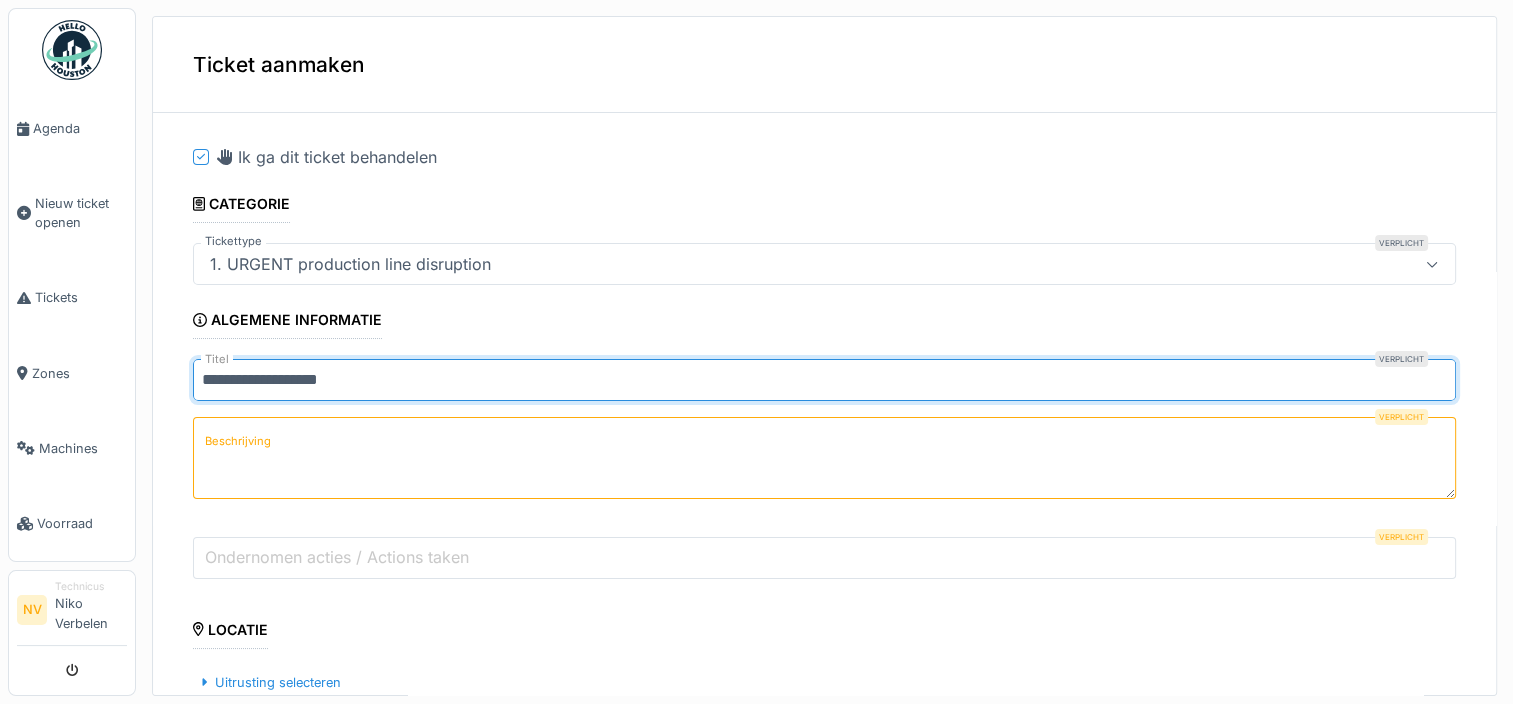 type on "**********" 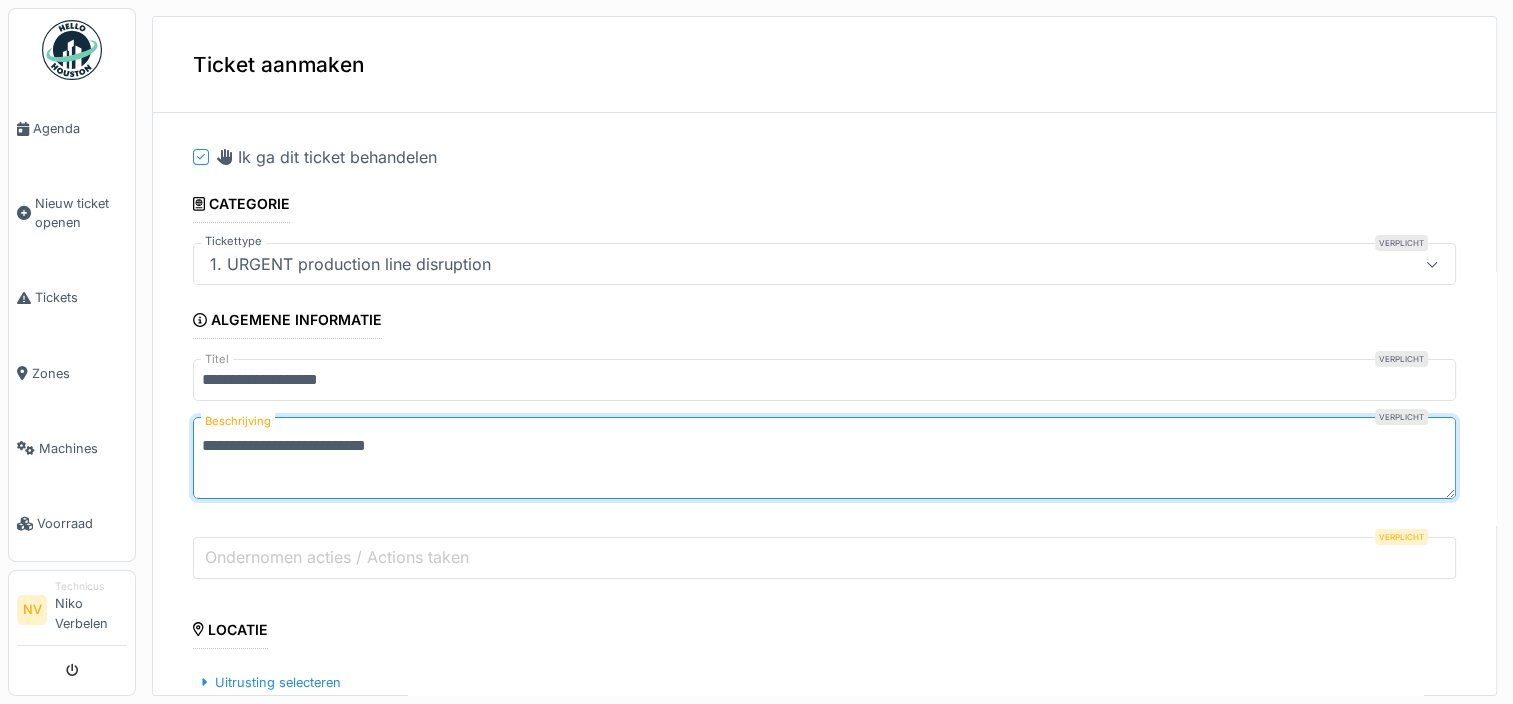 type on "**********" 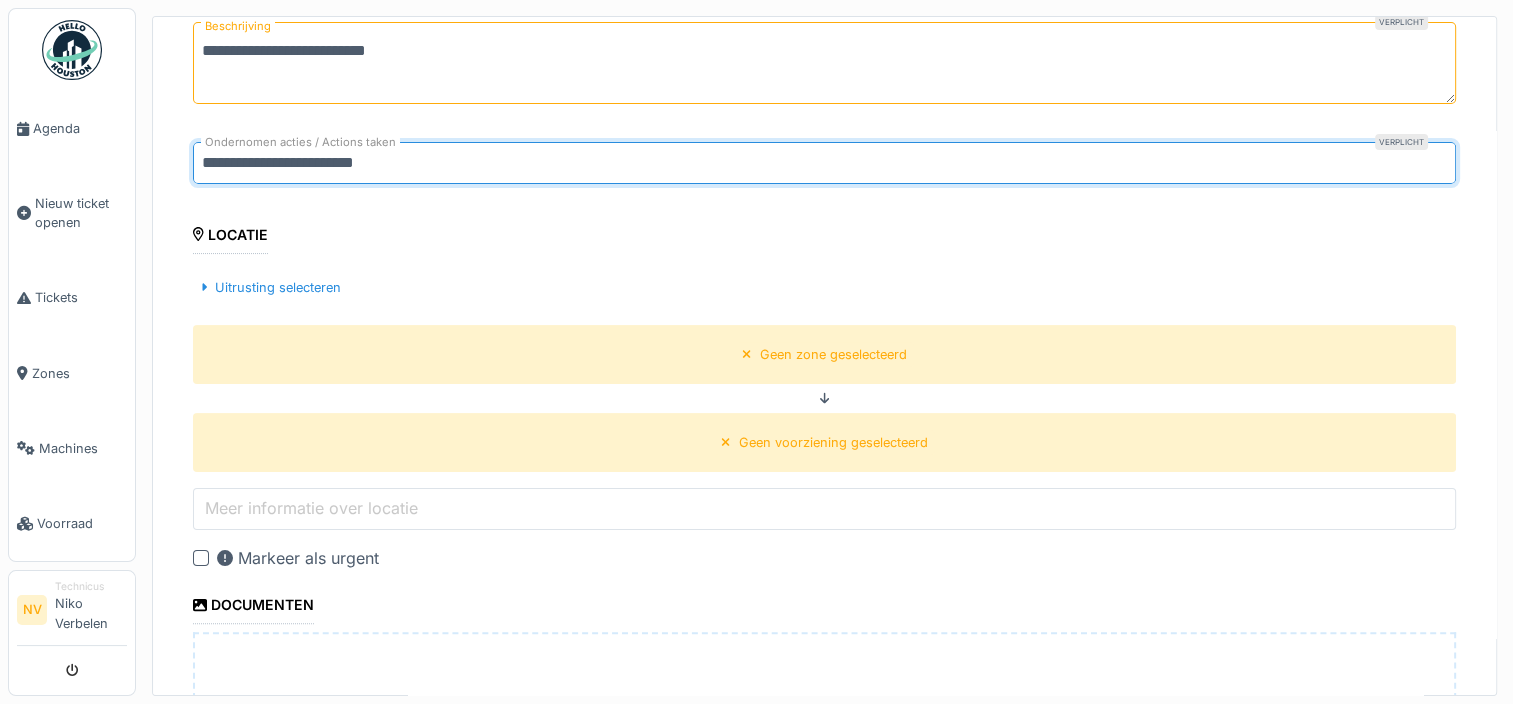 scroll, scrollTop: 400, scrollLeft: 0, axis: vertical 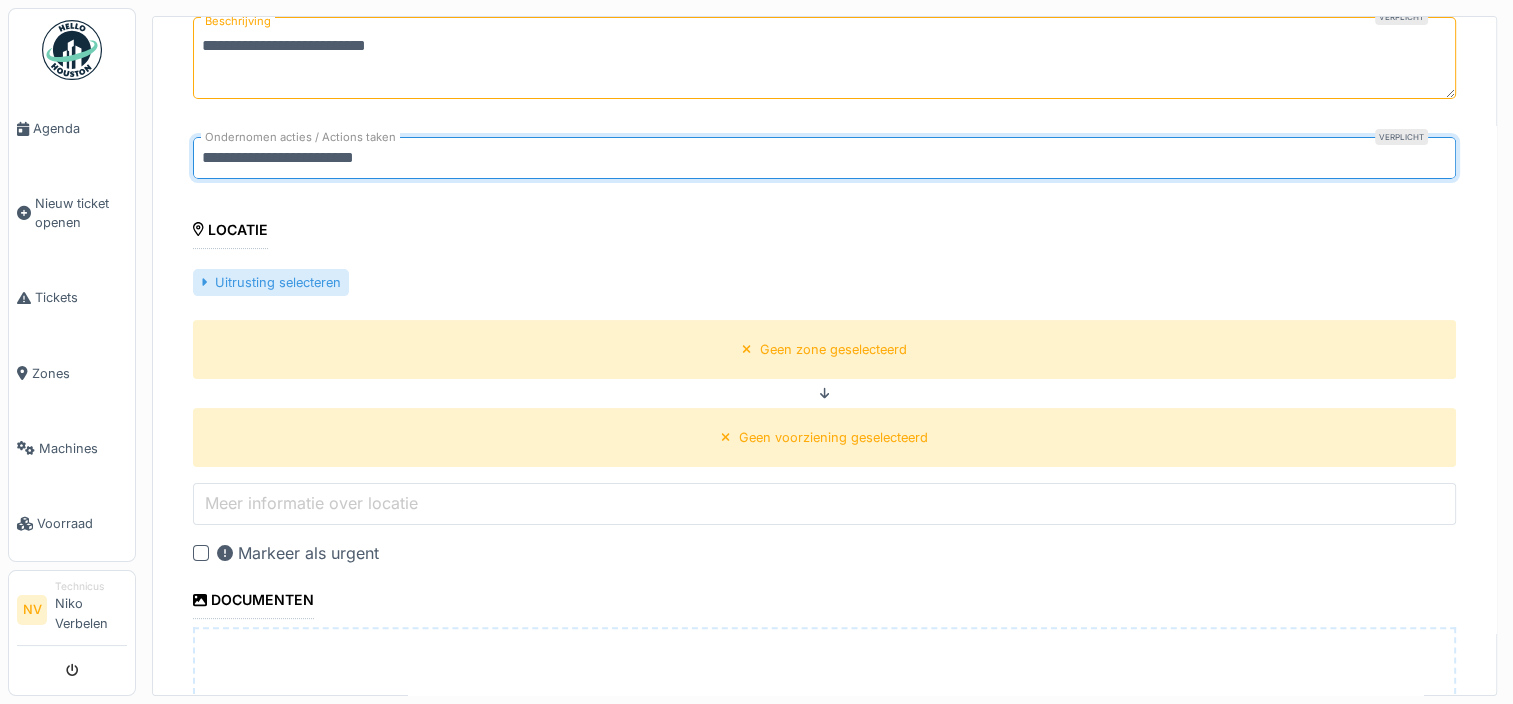 type on "**********" 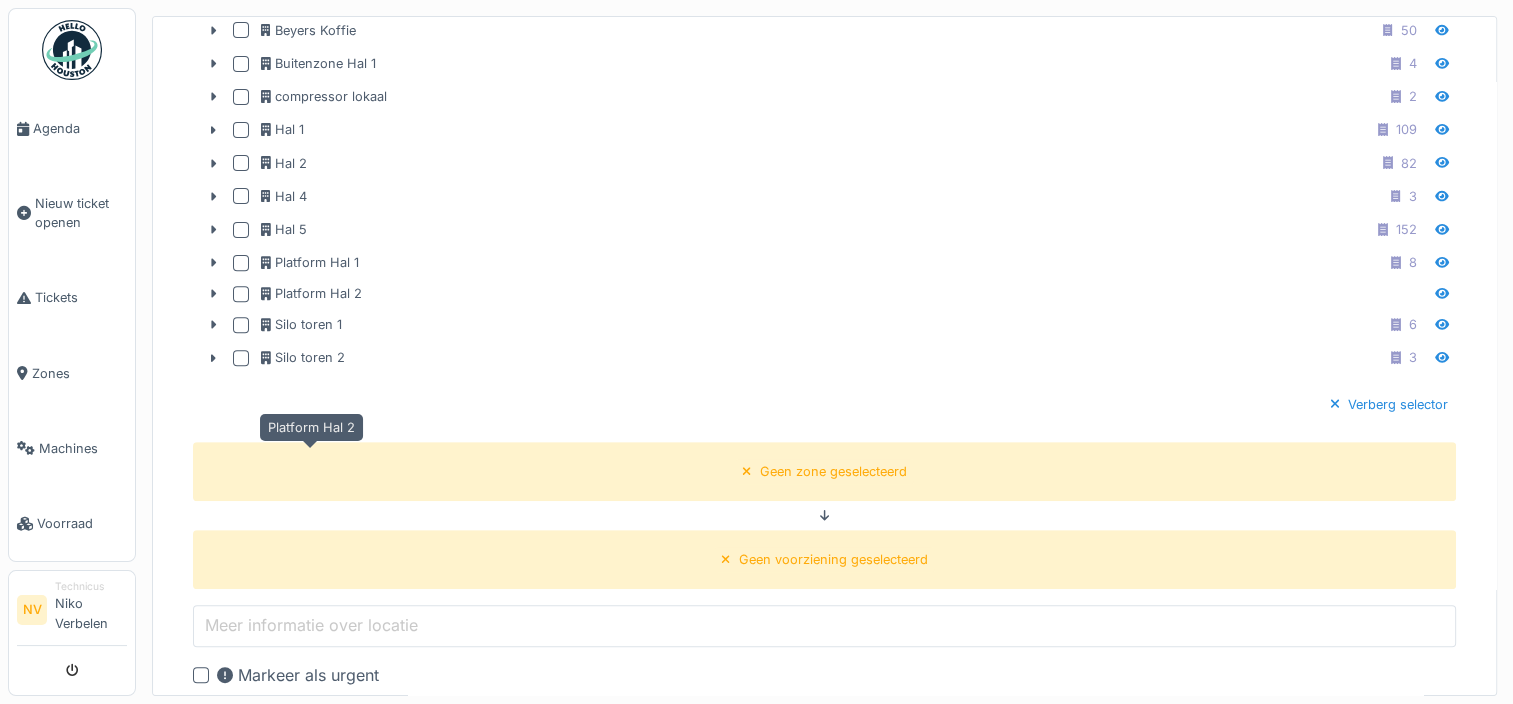 scroll, scrollTop: 700, scrollLeft: 0, axis: vertical 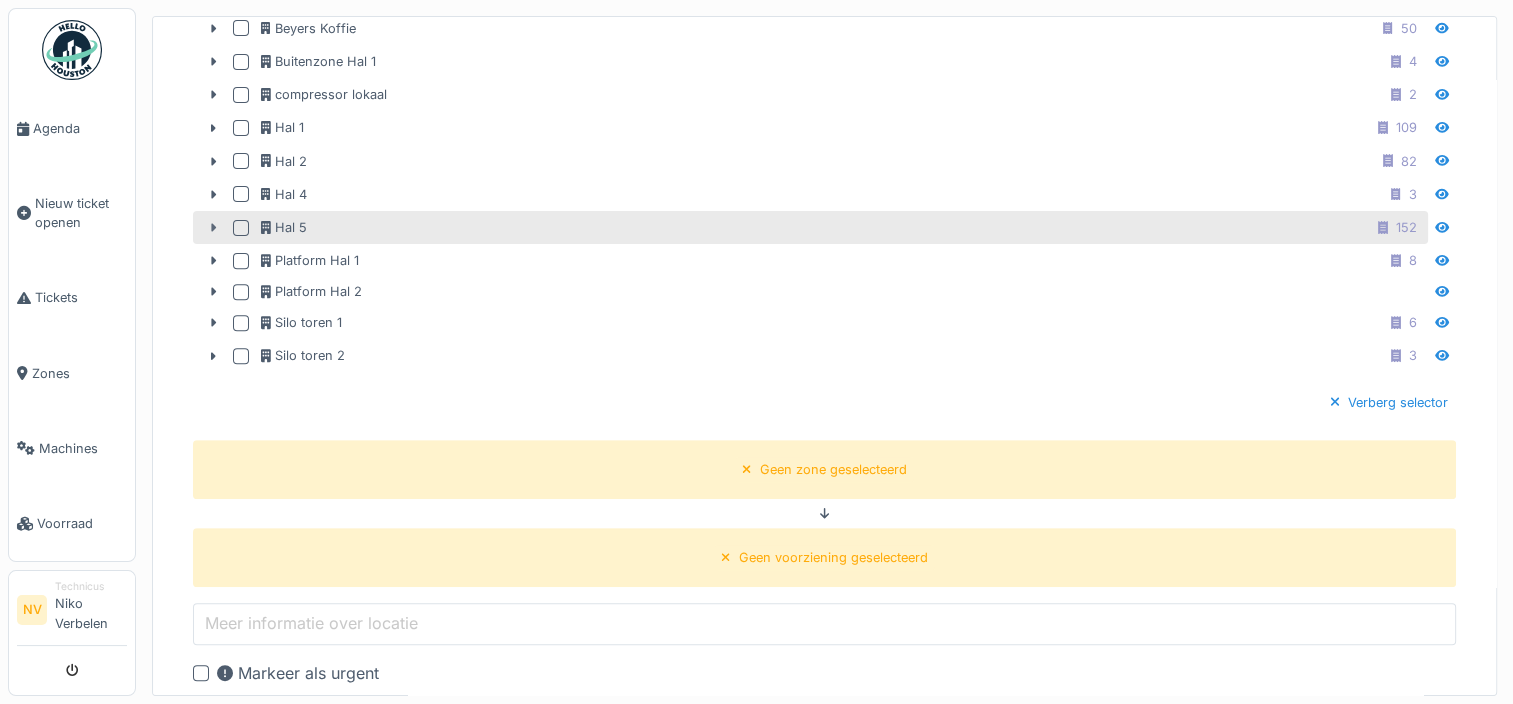click 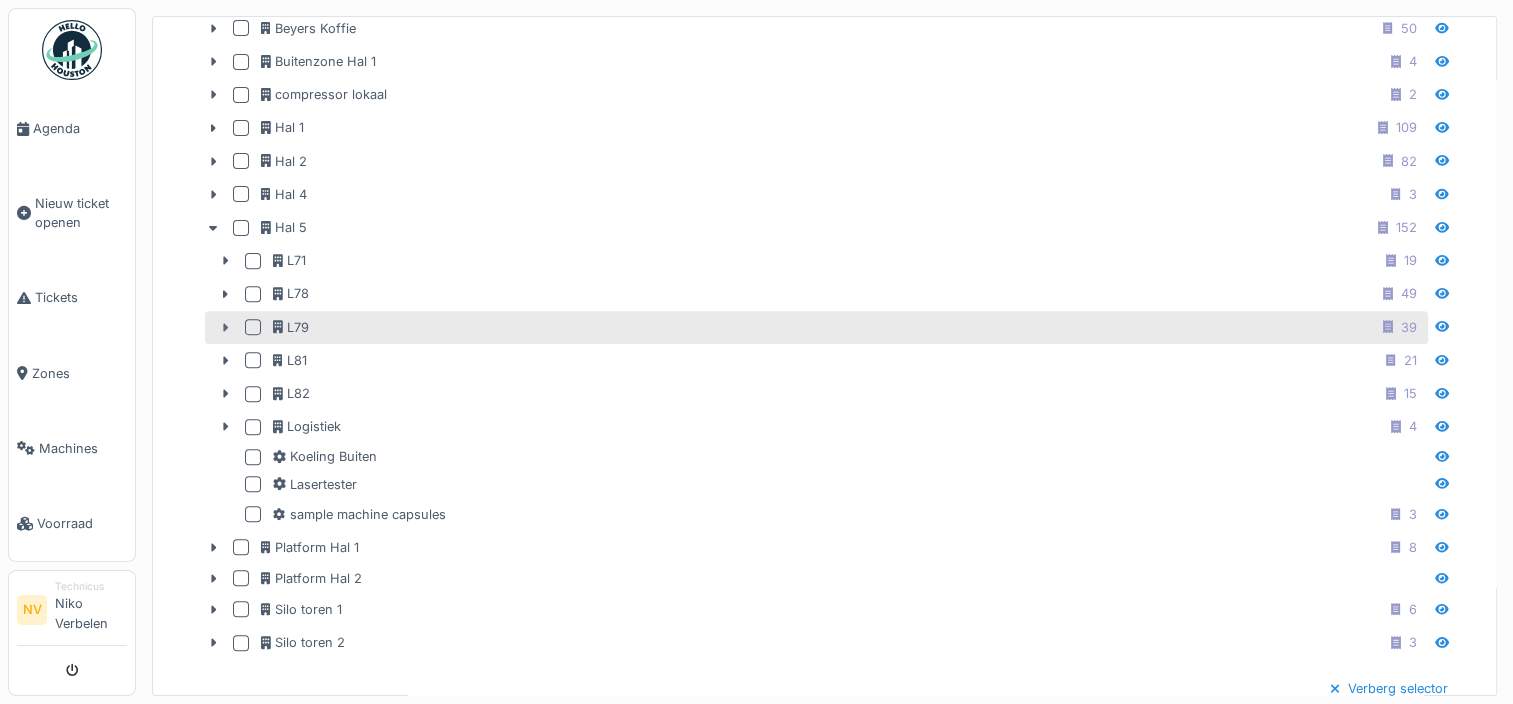 click 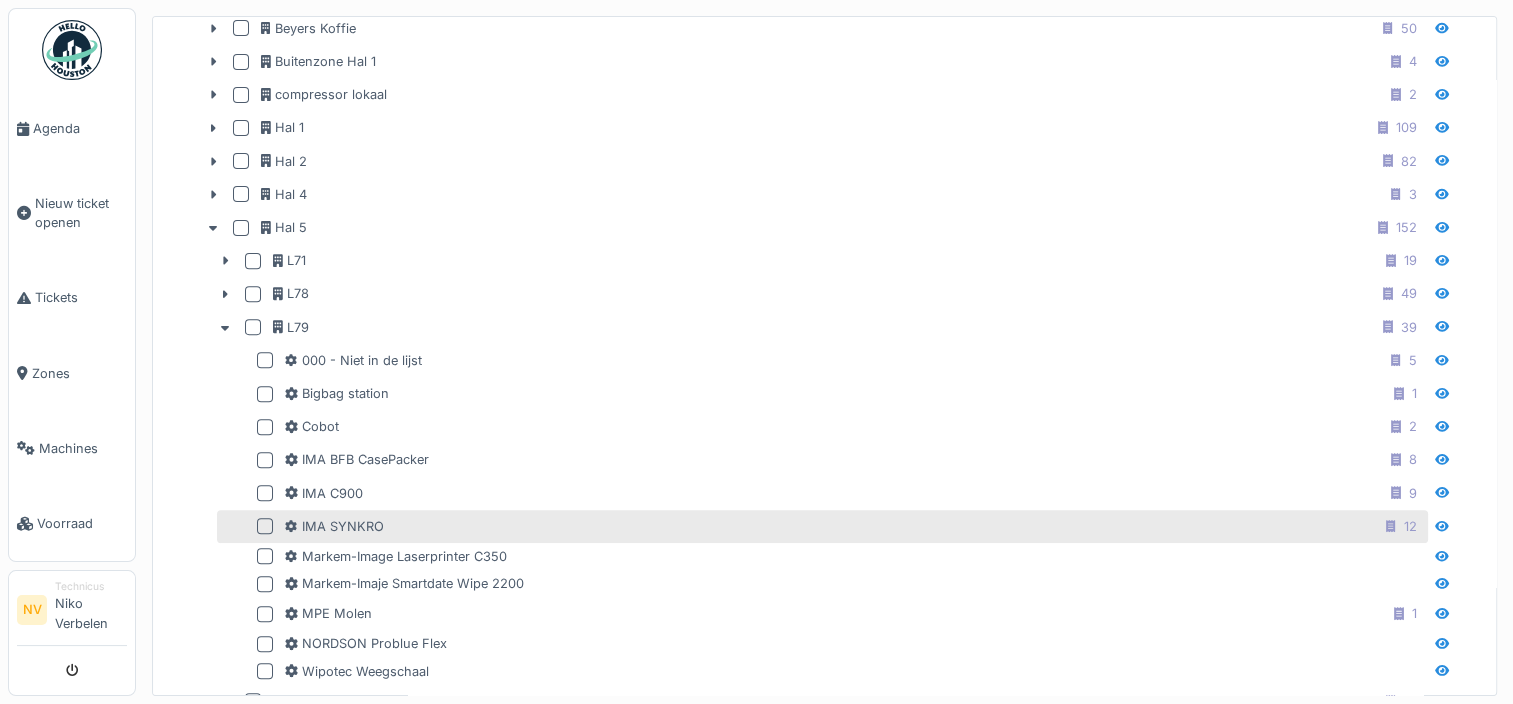click at bounding box center (265, 526) 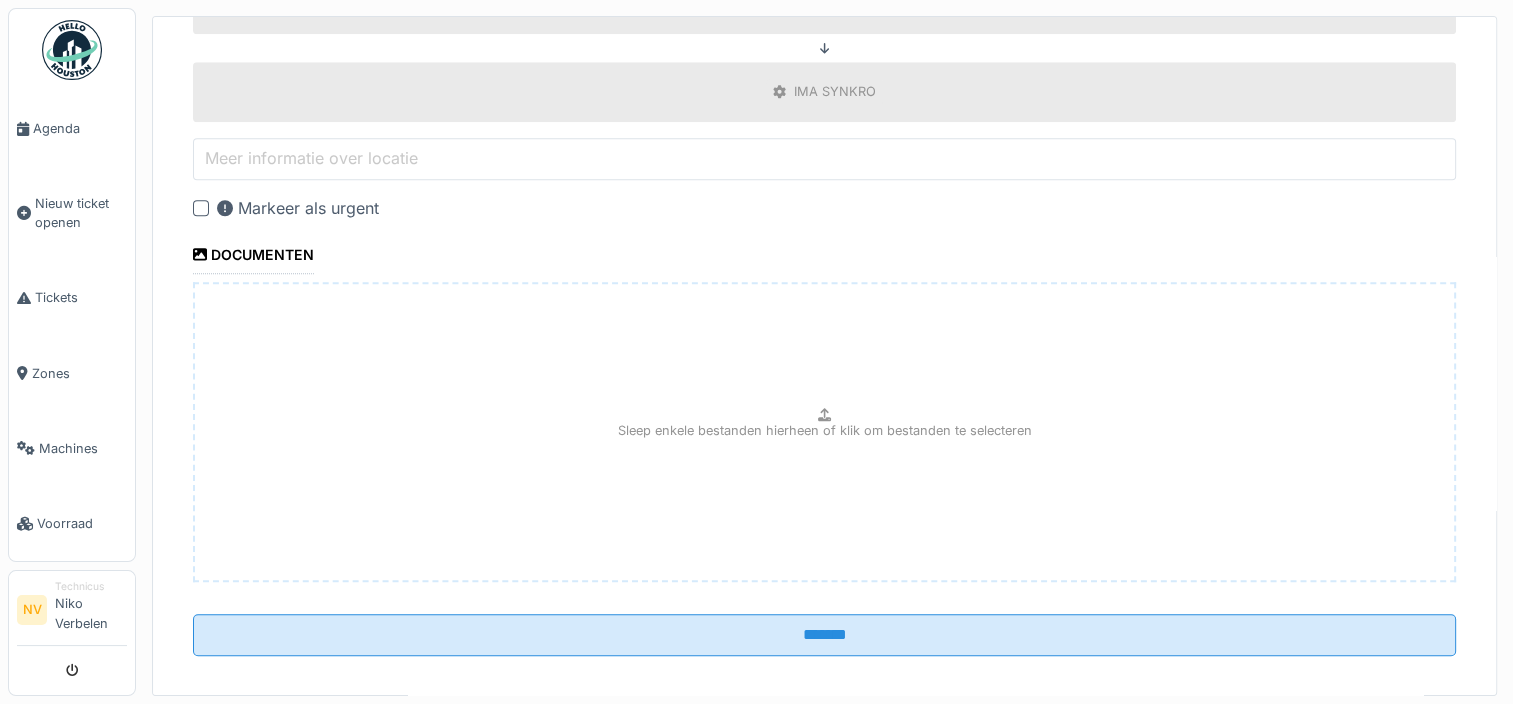 scroll, scrollTop: 1795, scrollLeft: 0, axis: vertical 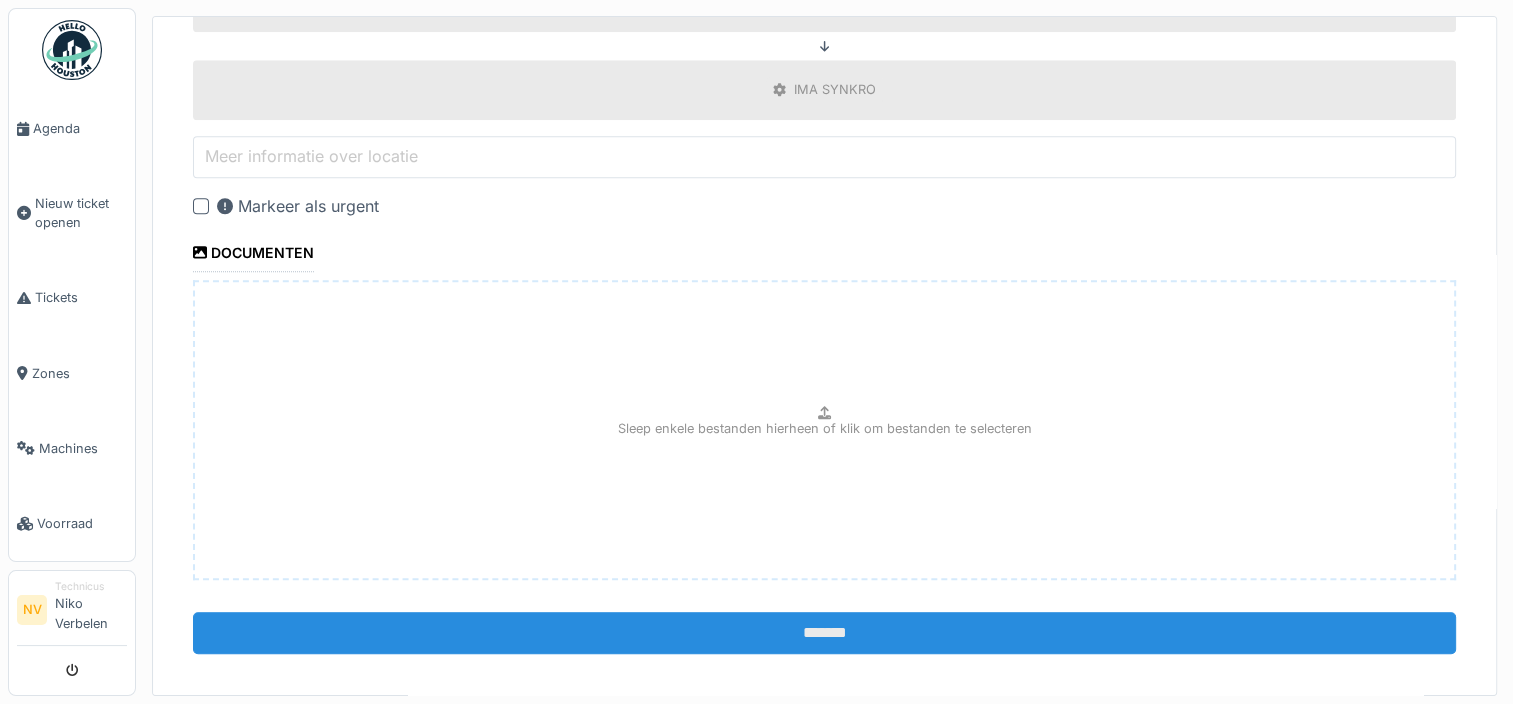 click on "*******" at bounding box center [824, 633] 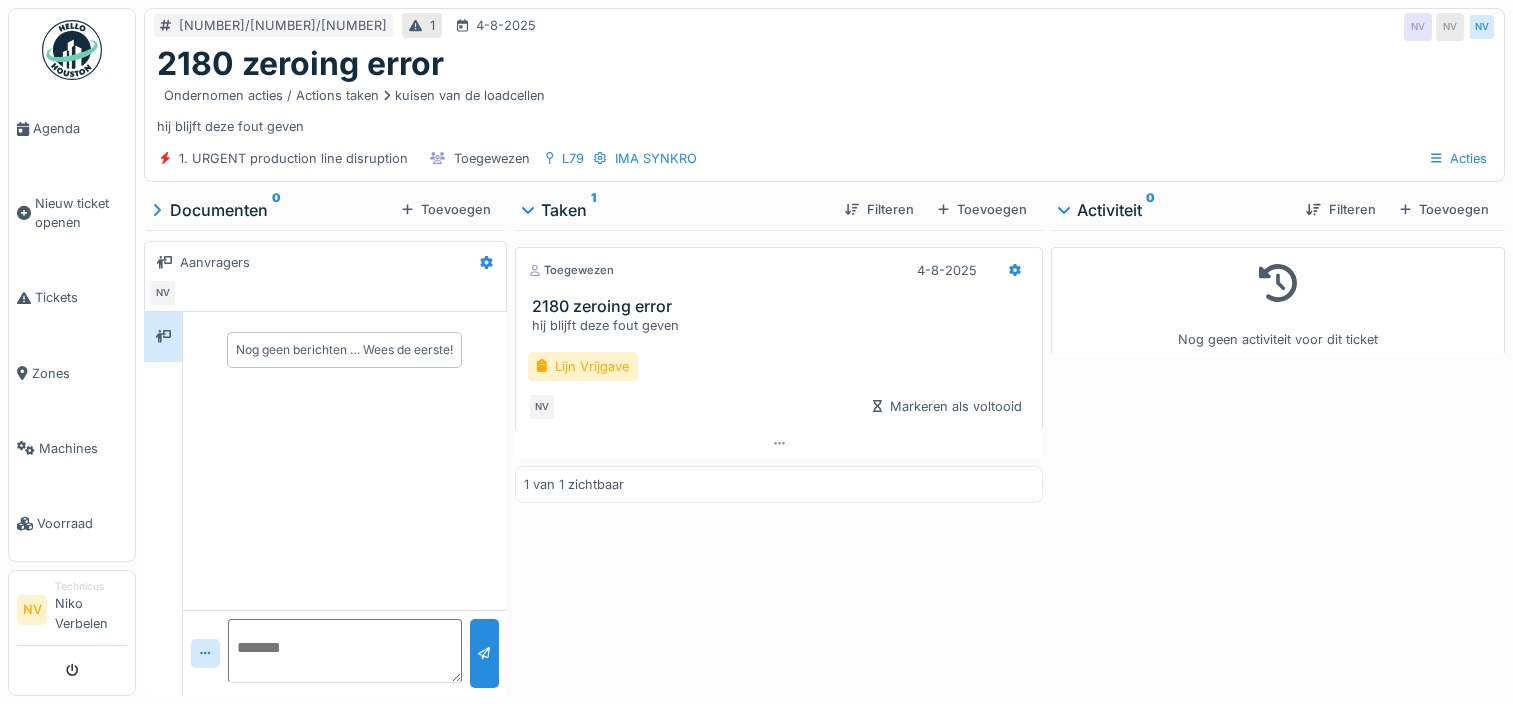 scroll, scrollTop: 0, scrollLeft: 0, axis: both 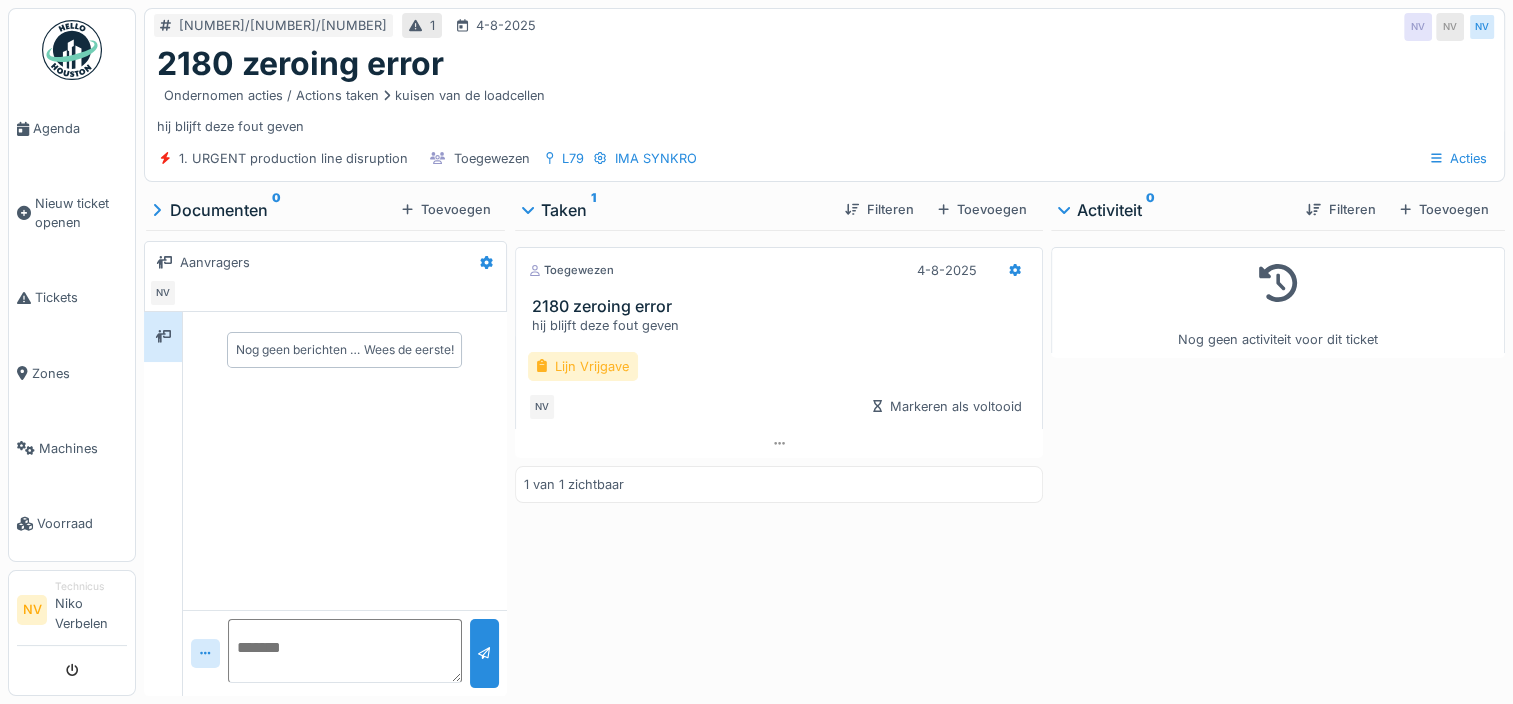 click on "Lijn Vrijgave" at bounding box center [583, 366] 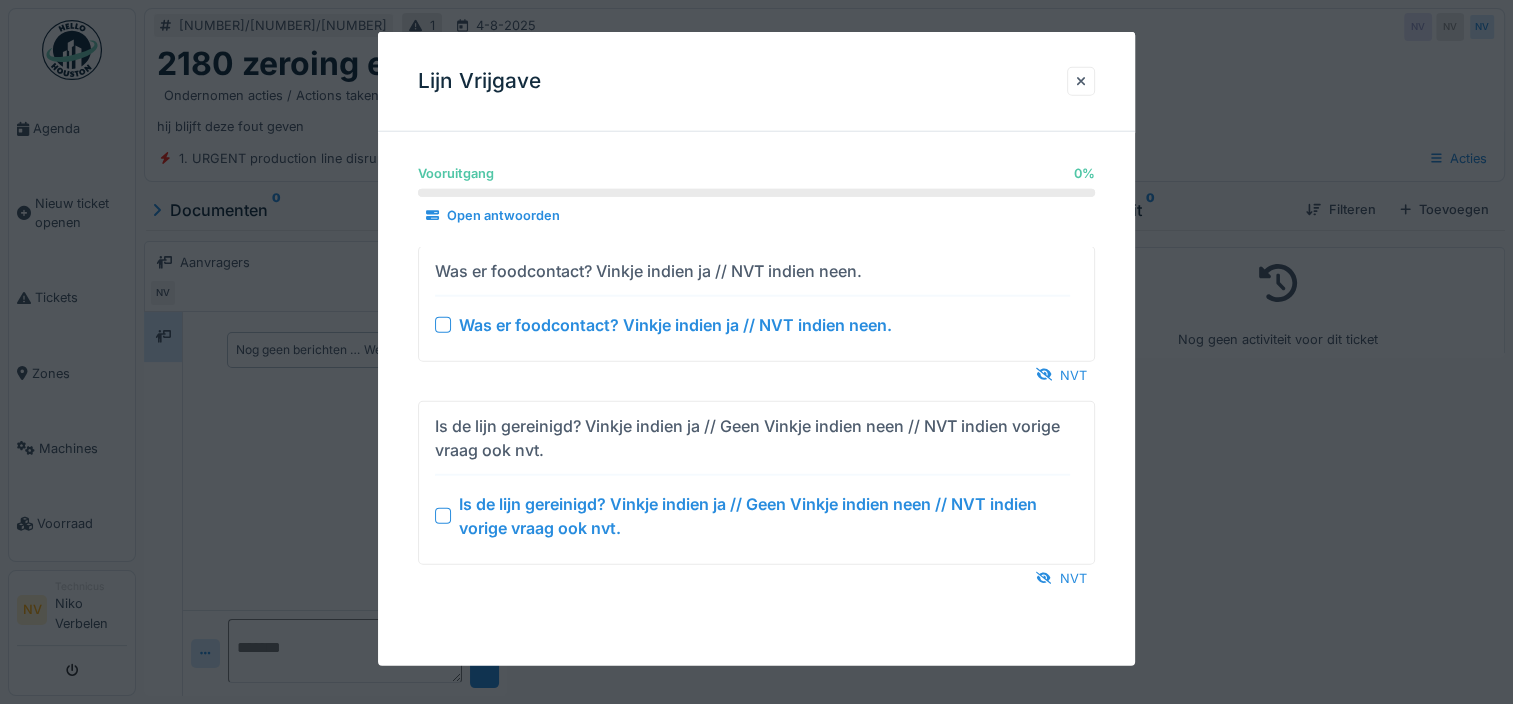 click on "Was er foodcontact?
Vinkje indien ja //
NVT indien neen.   Was er foodcontact?
Vinkje indien ja //
NVT indien neen." at bounding box center [756, 303] 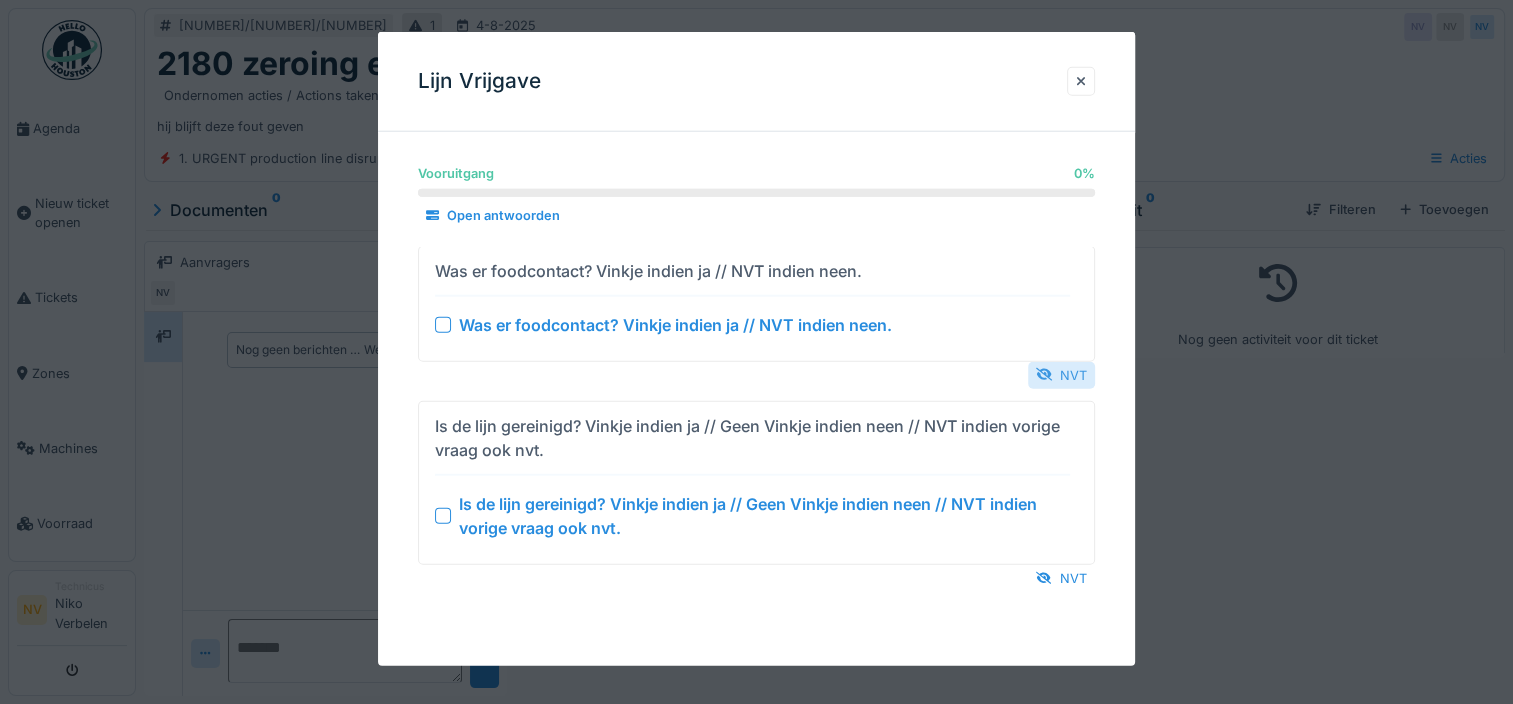 click on "NVT" at bounding box center (1061, 374) 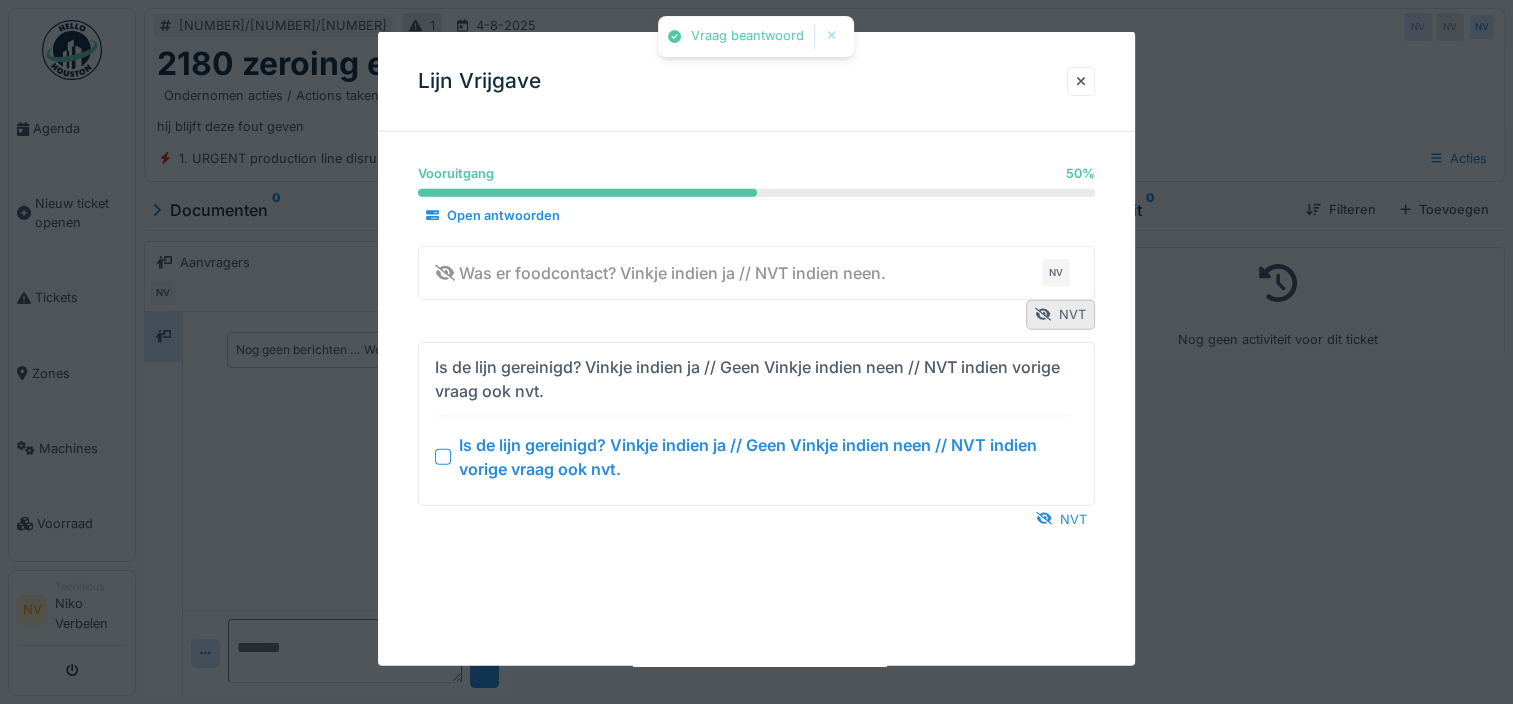 click at bounding box center (443, 456) 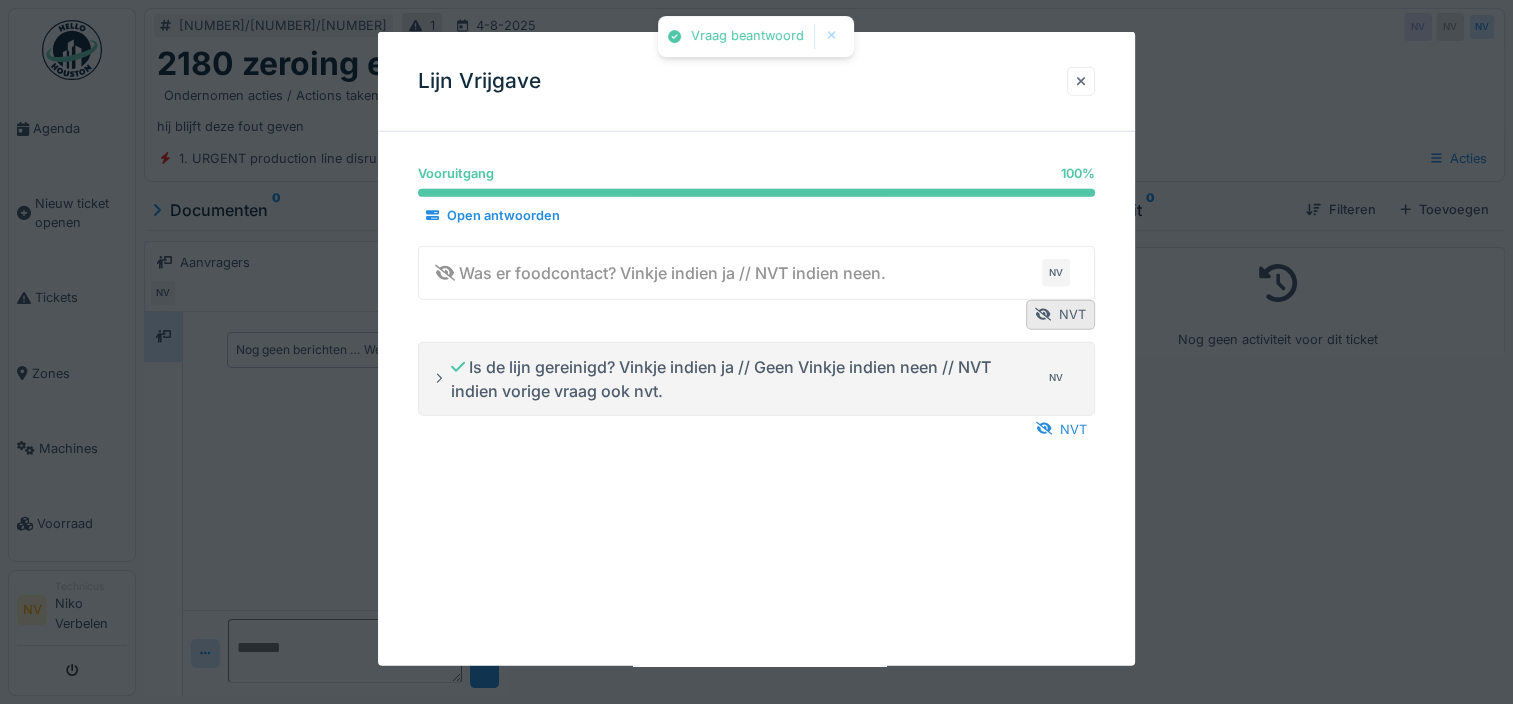 click at bounding box center (1081, 81) 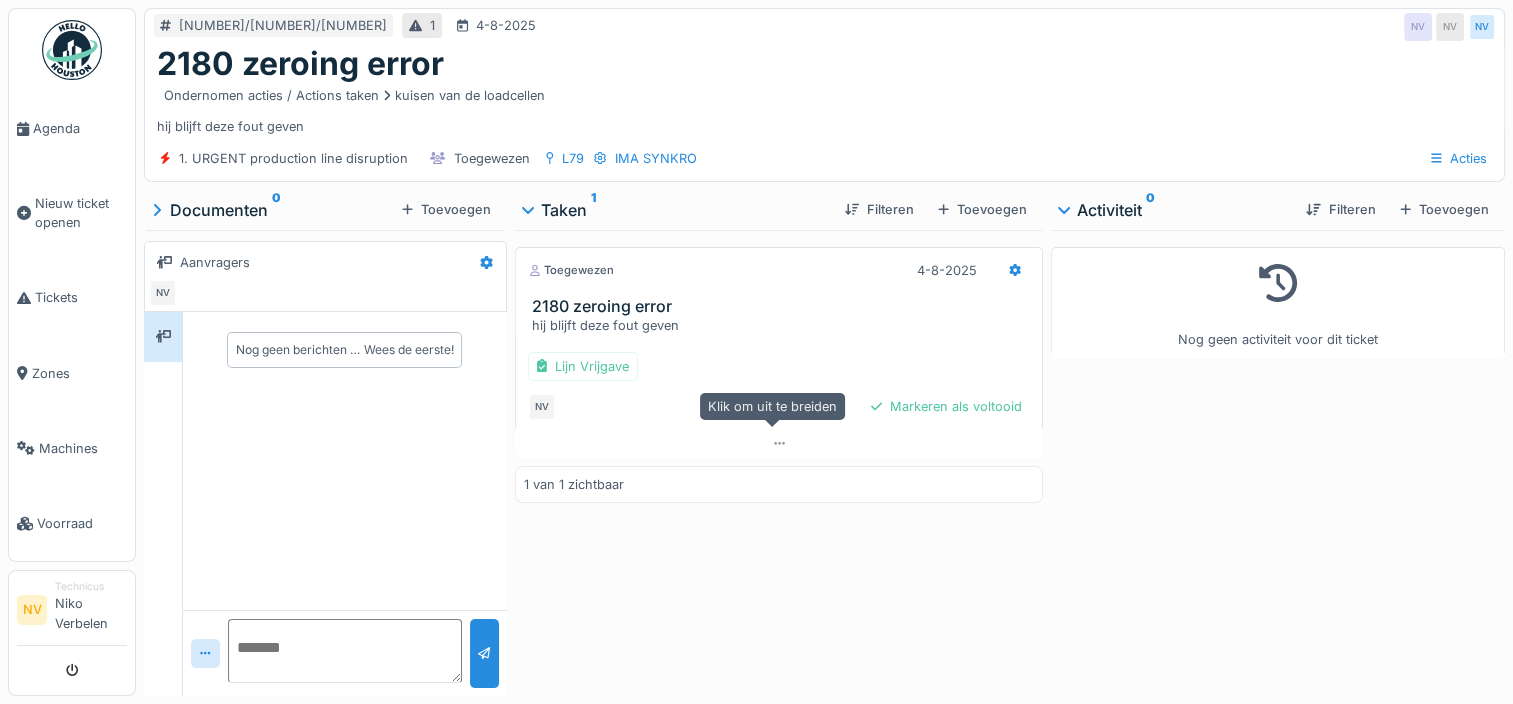 click on "Lijn Vrijgave NV Markeren als voltooid" at bounding box center (779, 382) 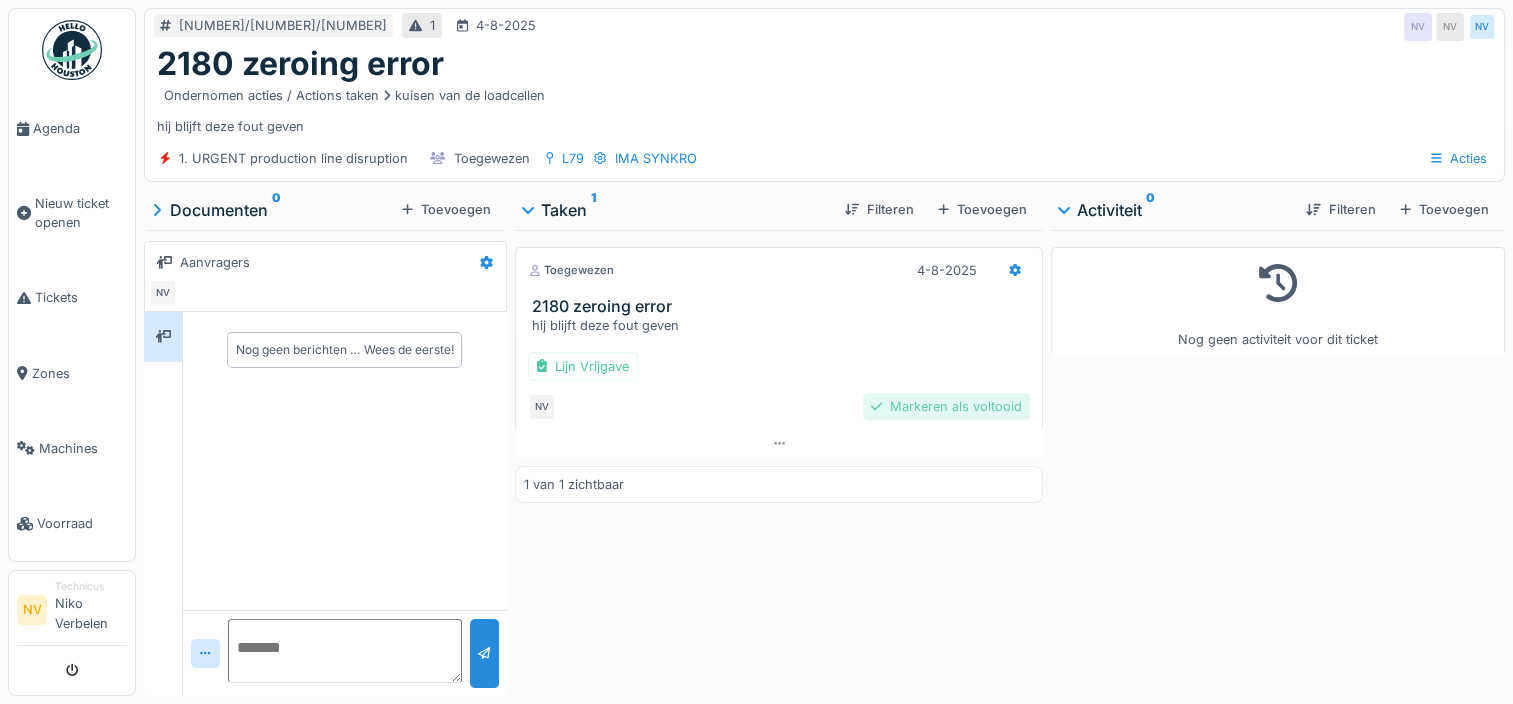click on "Markeren als voltooid" at bounding box center (946, 406) 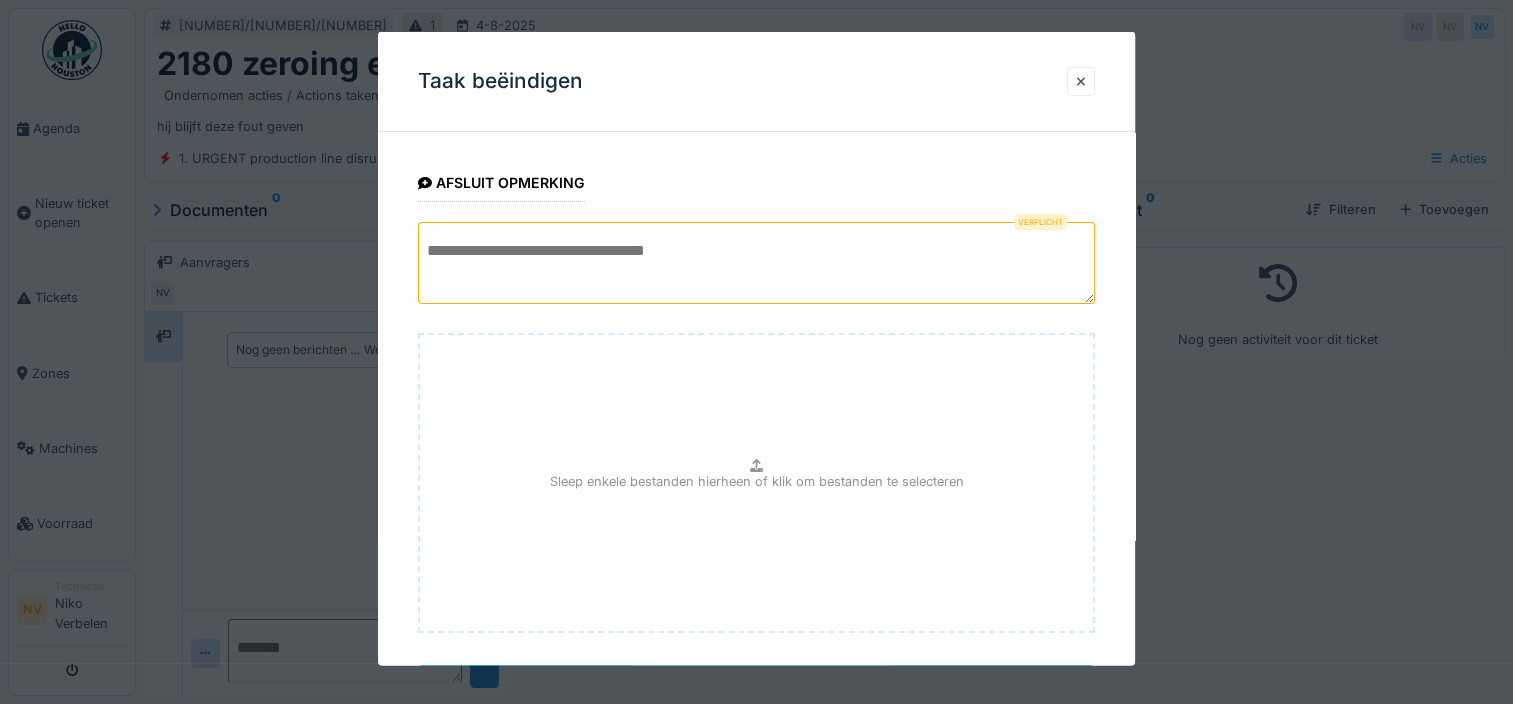 click at bounding box center (756, 263) 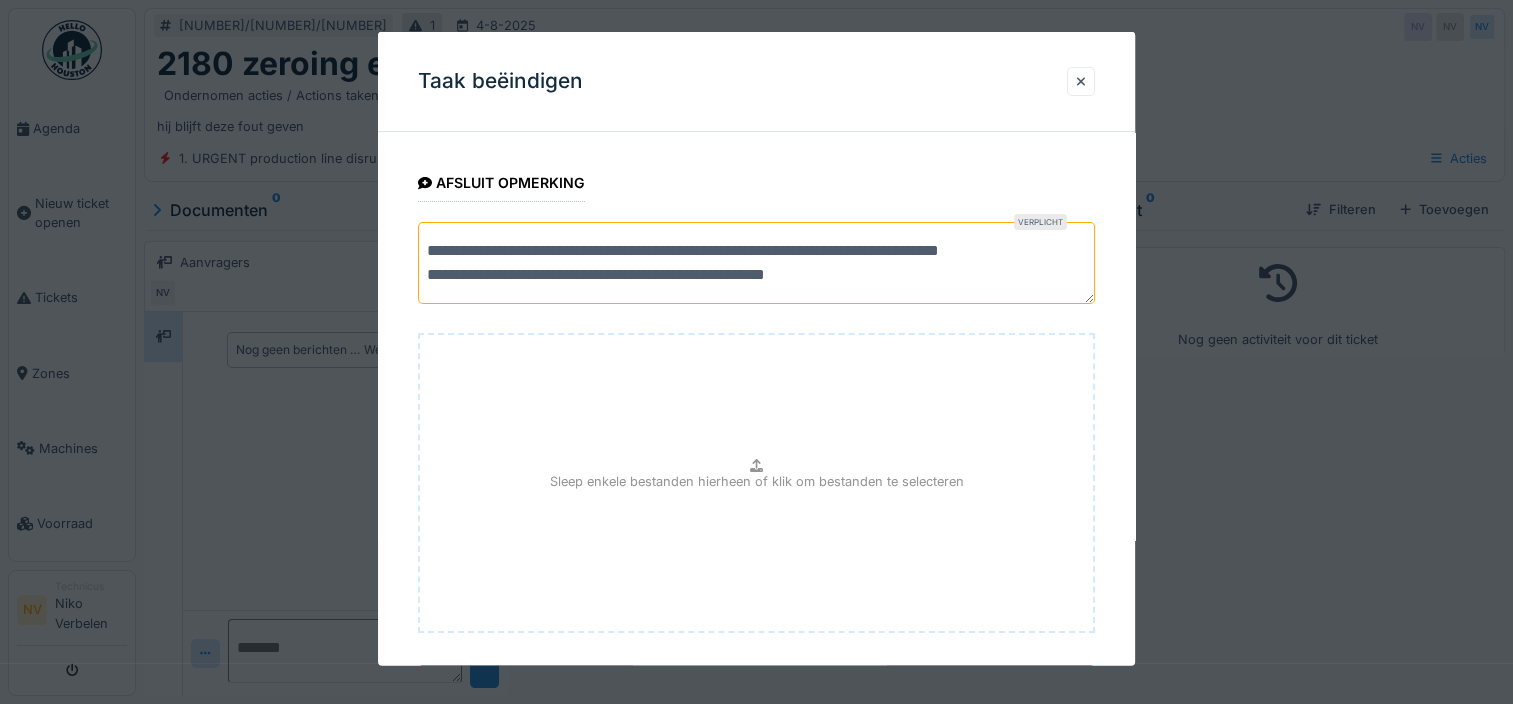 type on "**********" 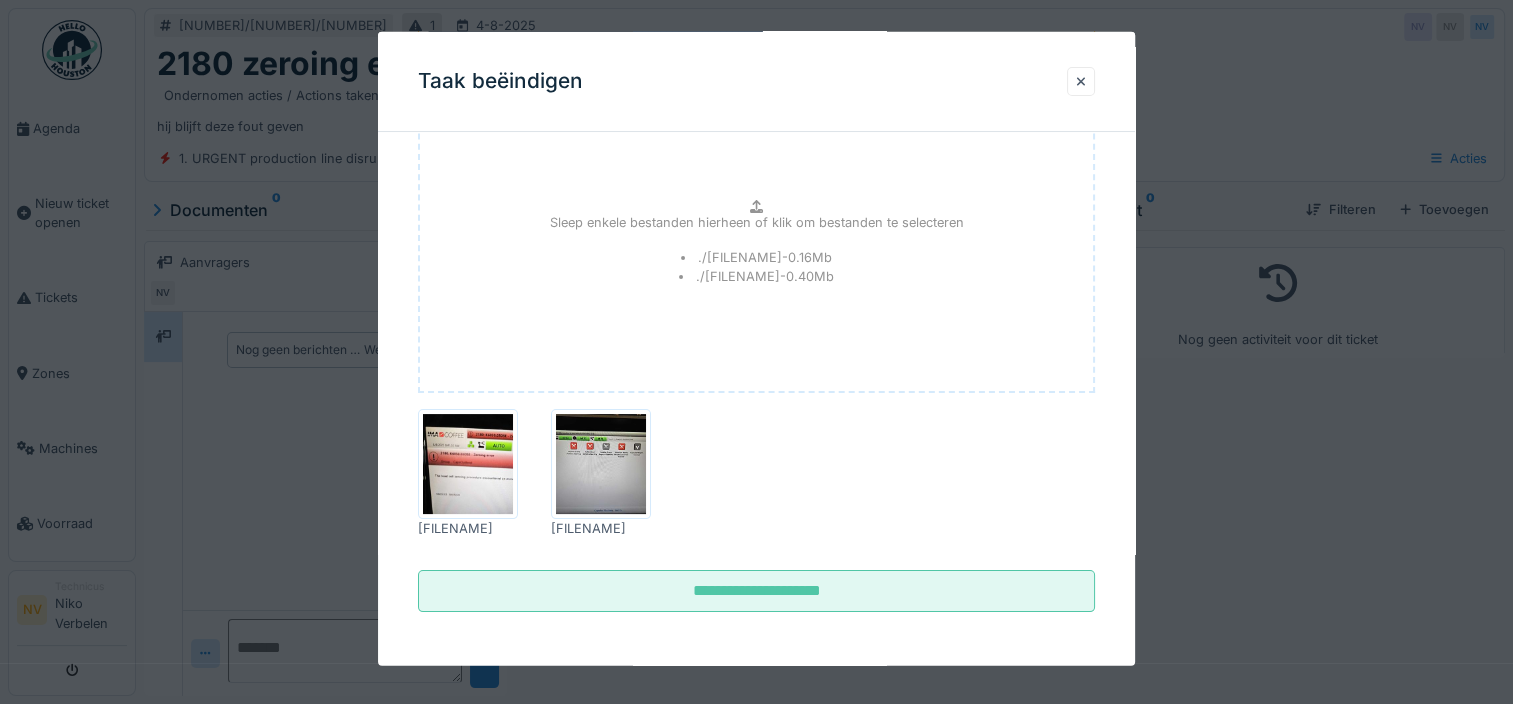 scroll, scrollTop: 0, scrollLeft: 0, axis: both 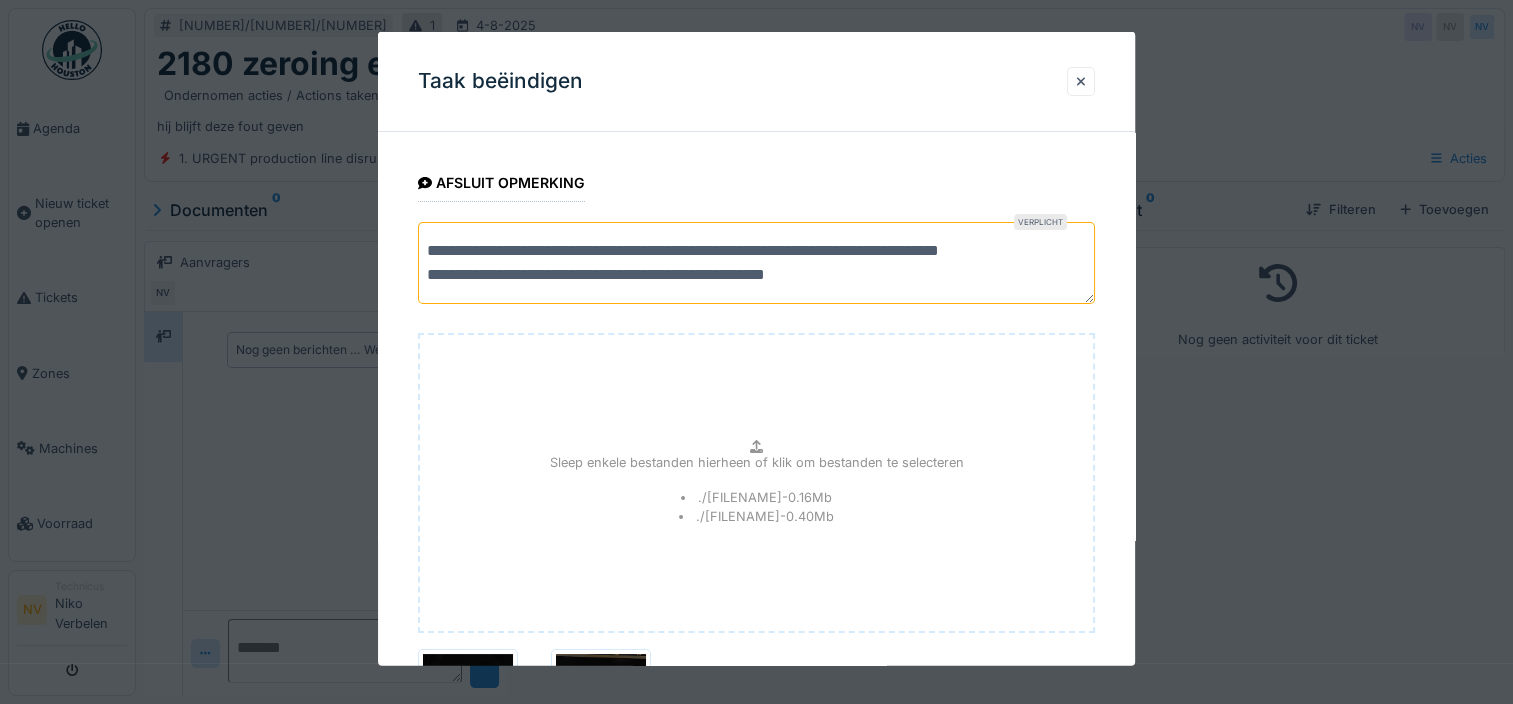 click on "**********" at bounding box center (756, 263) 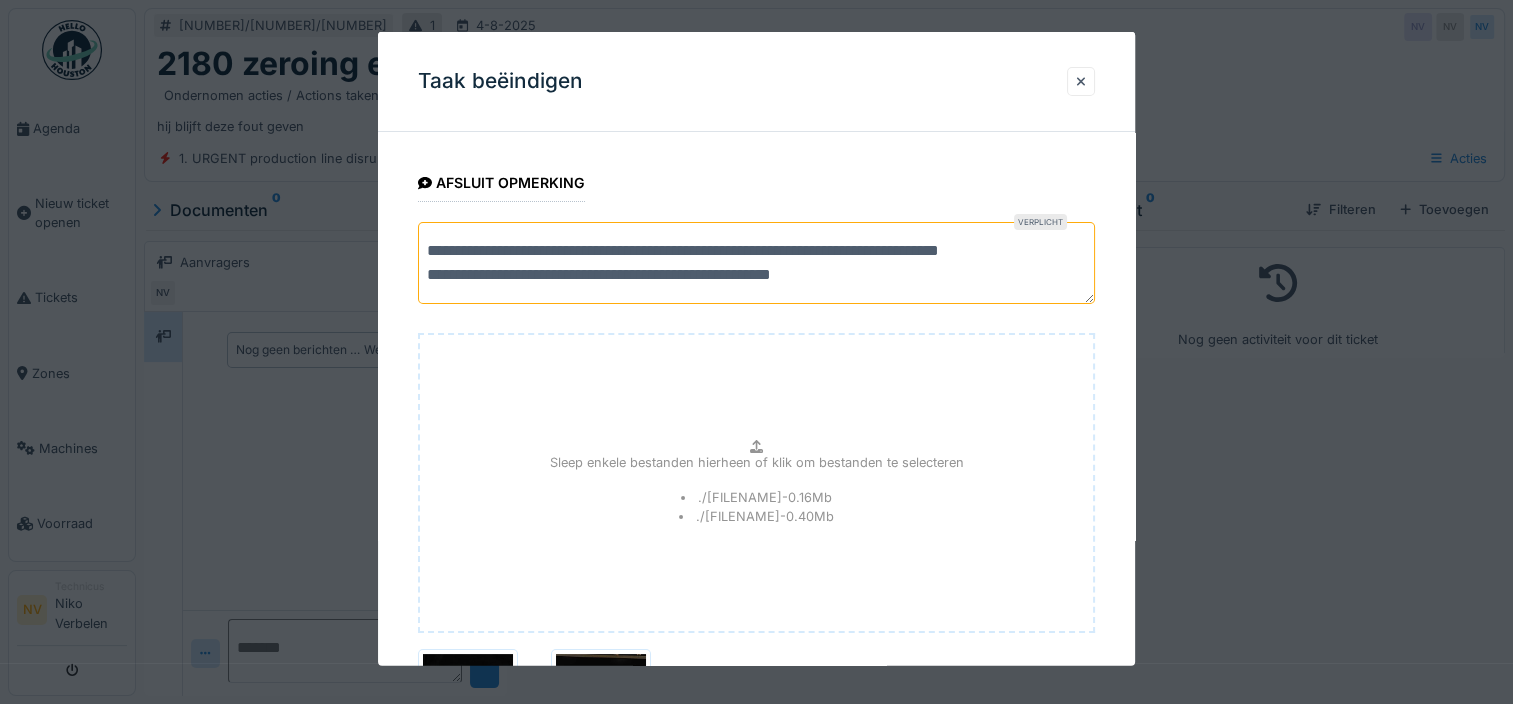 drag, startPoint x: 703, startPoint y: 47, endPoint x: 974, endPoint y: 119, distance: 280.4015 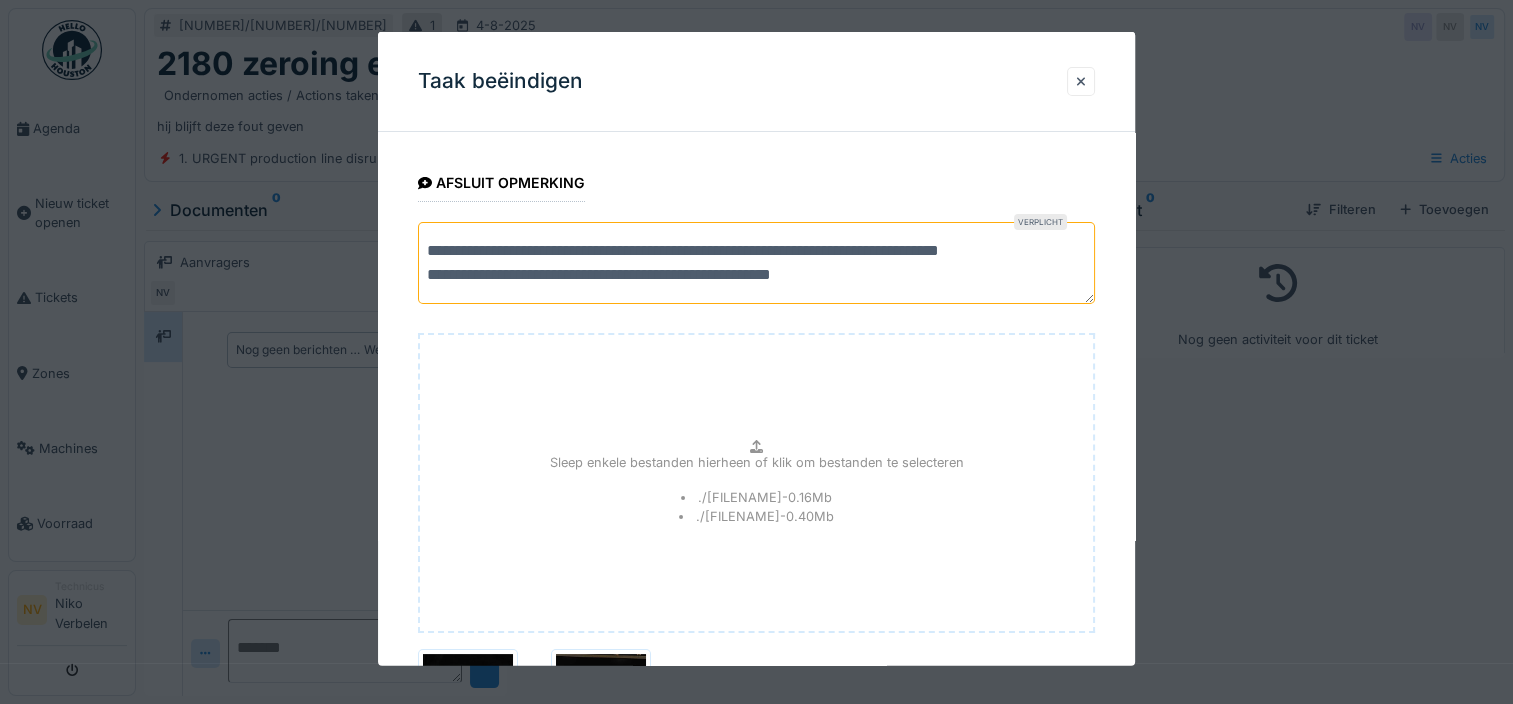 click on "**********" at bounding box center [756, 263] 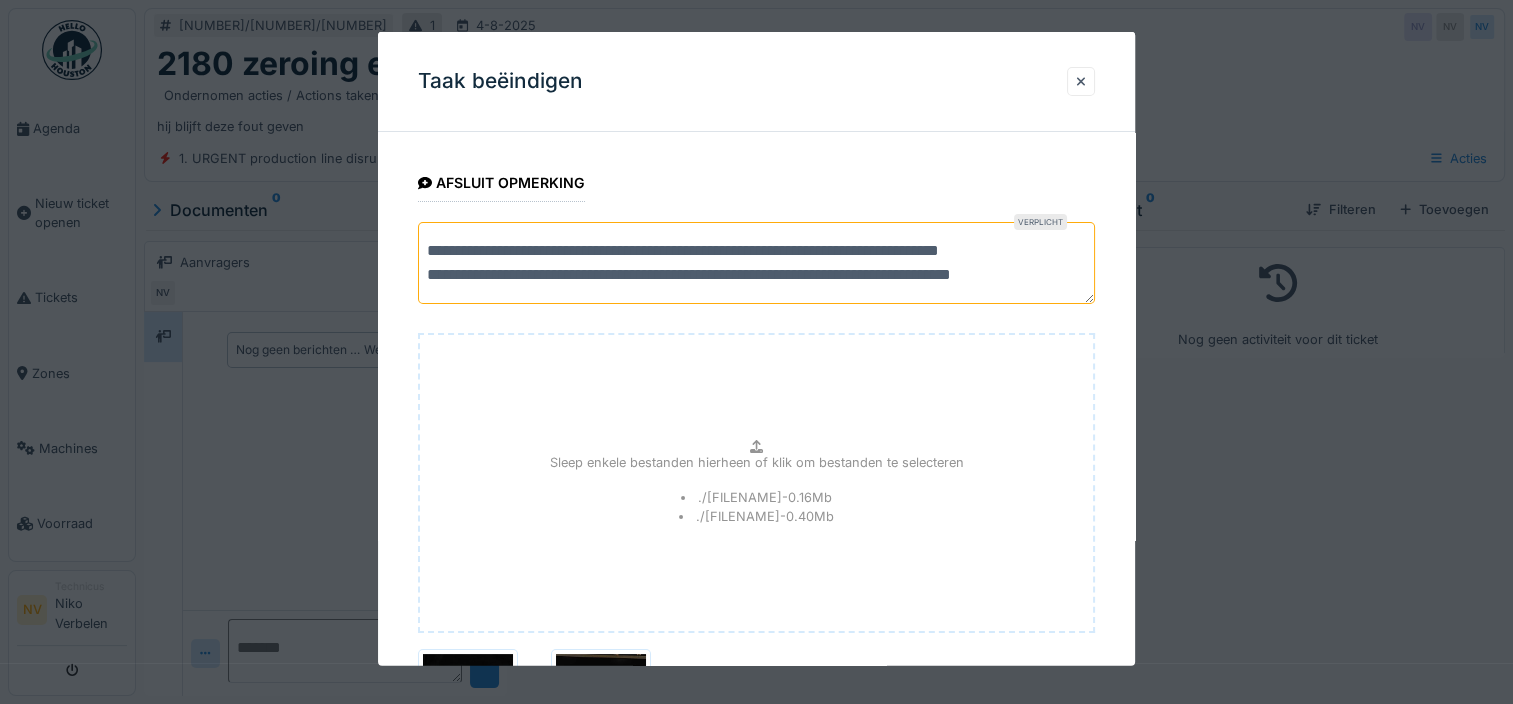 scroll, scrollTop: 29, scrollLeft: 0, axis: vertical 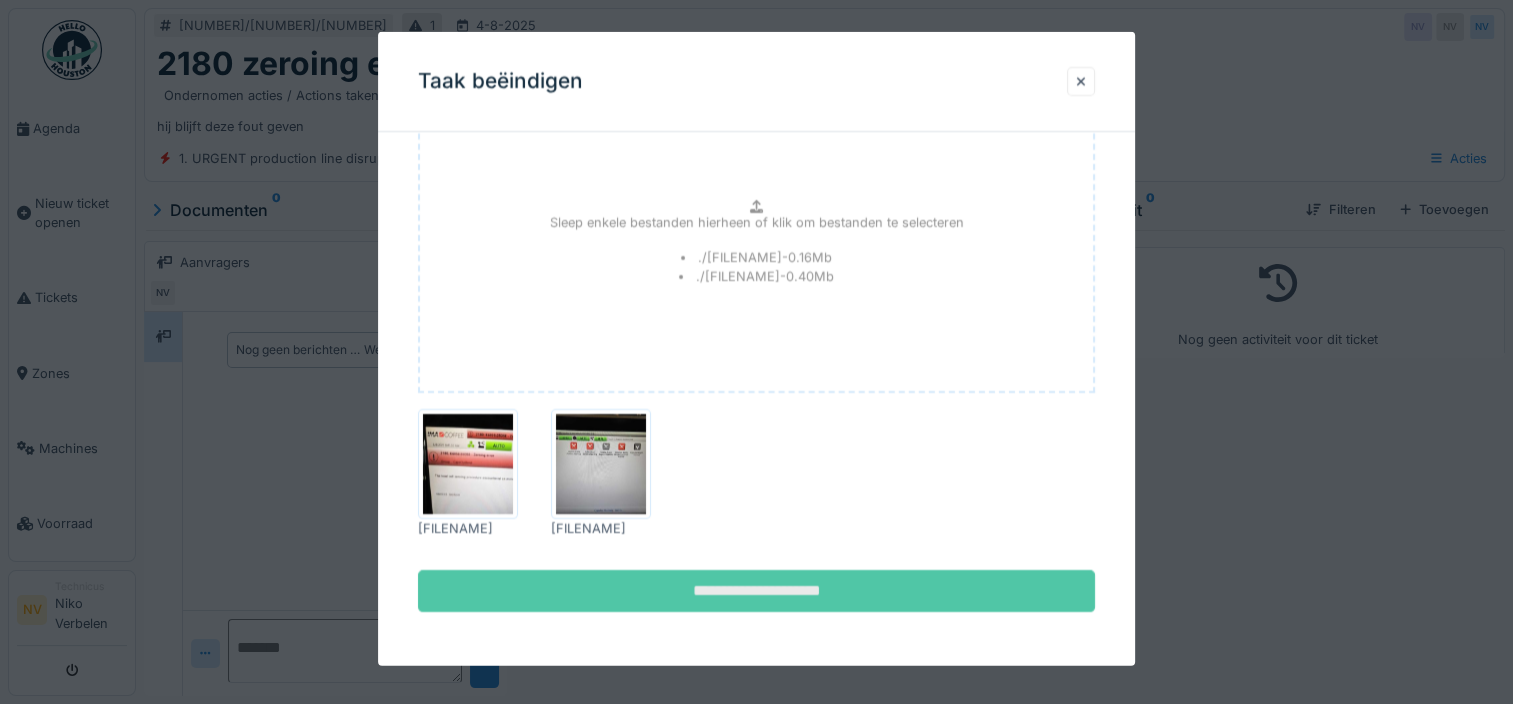 type on "**********" 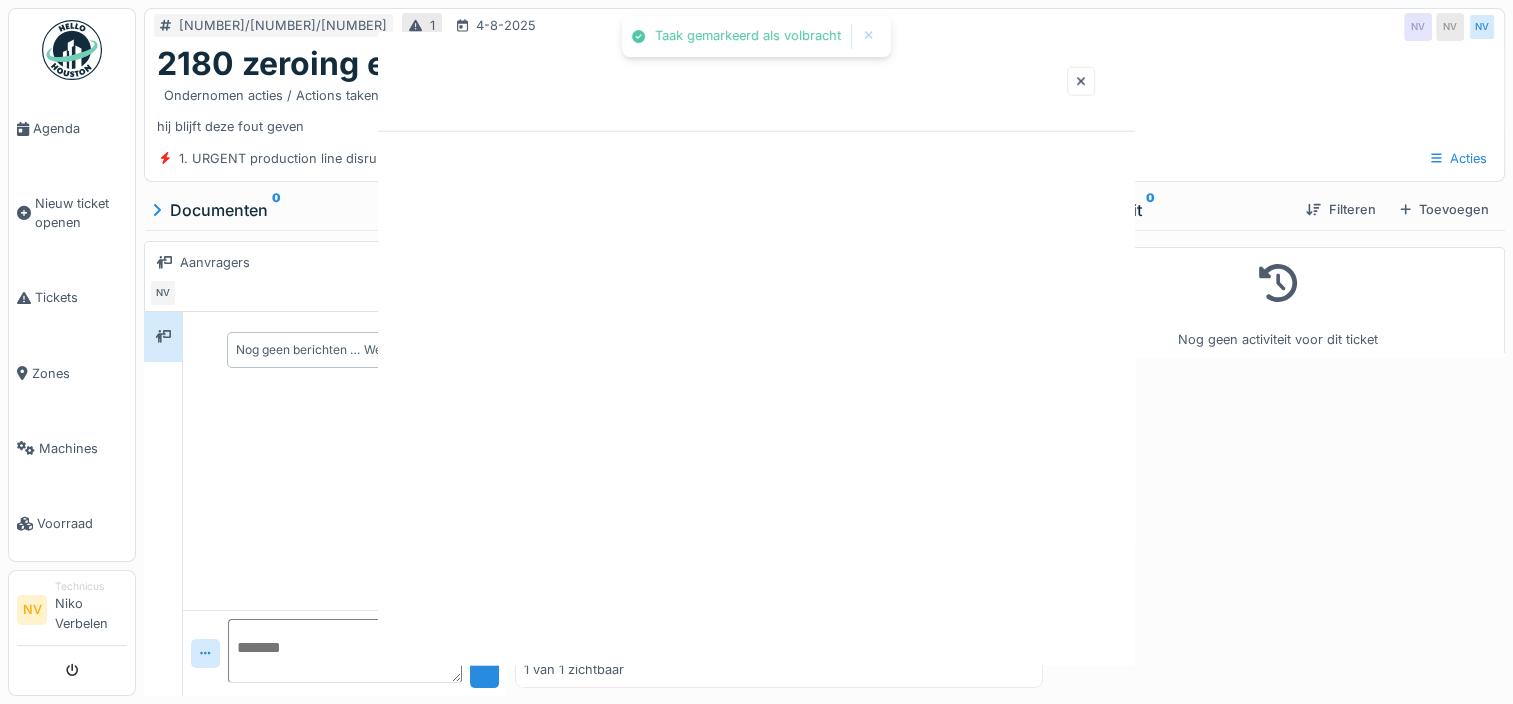 scroll, scrollTop: 0, scrollLeft: 0, axis: both 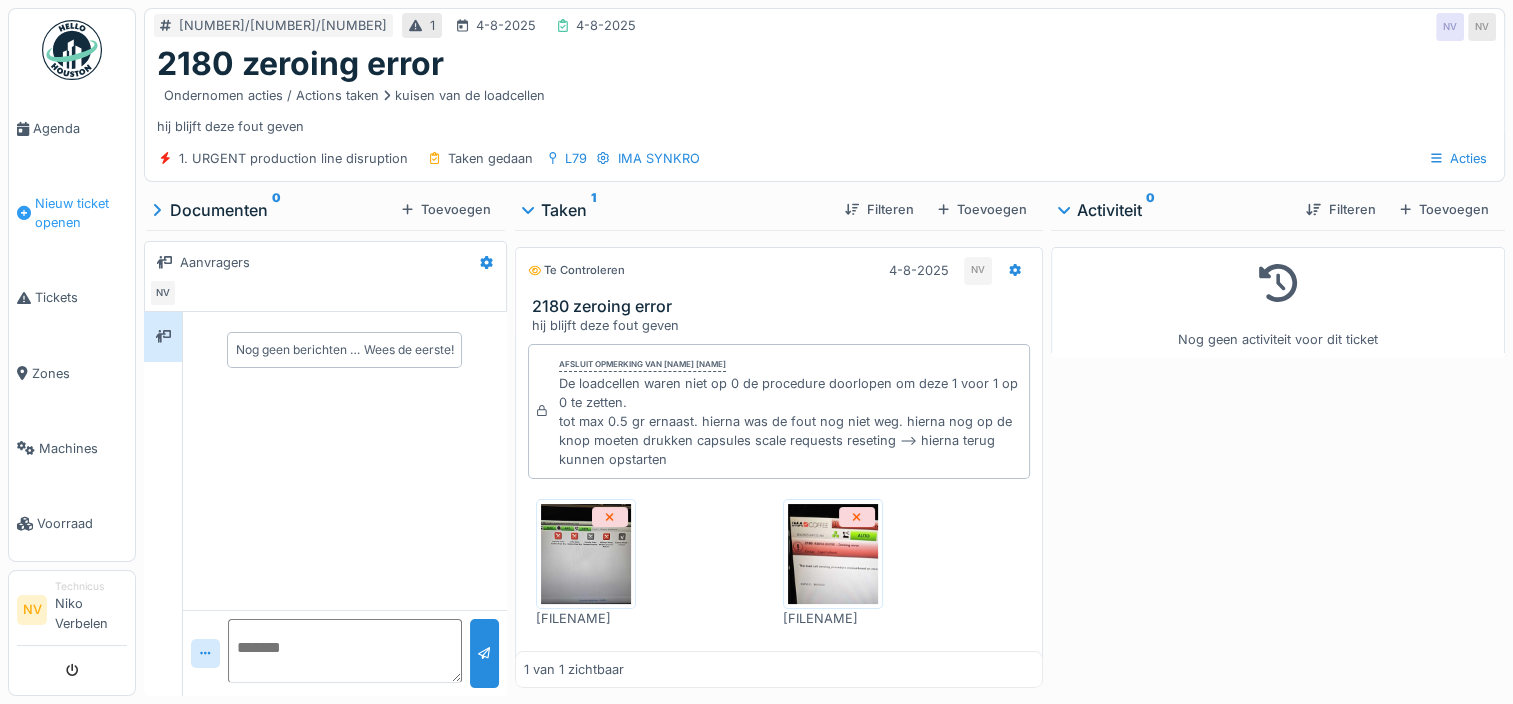 click on "Nieuw ticket openen" at bounding box center (81, 213) 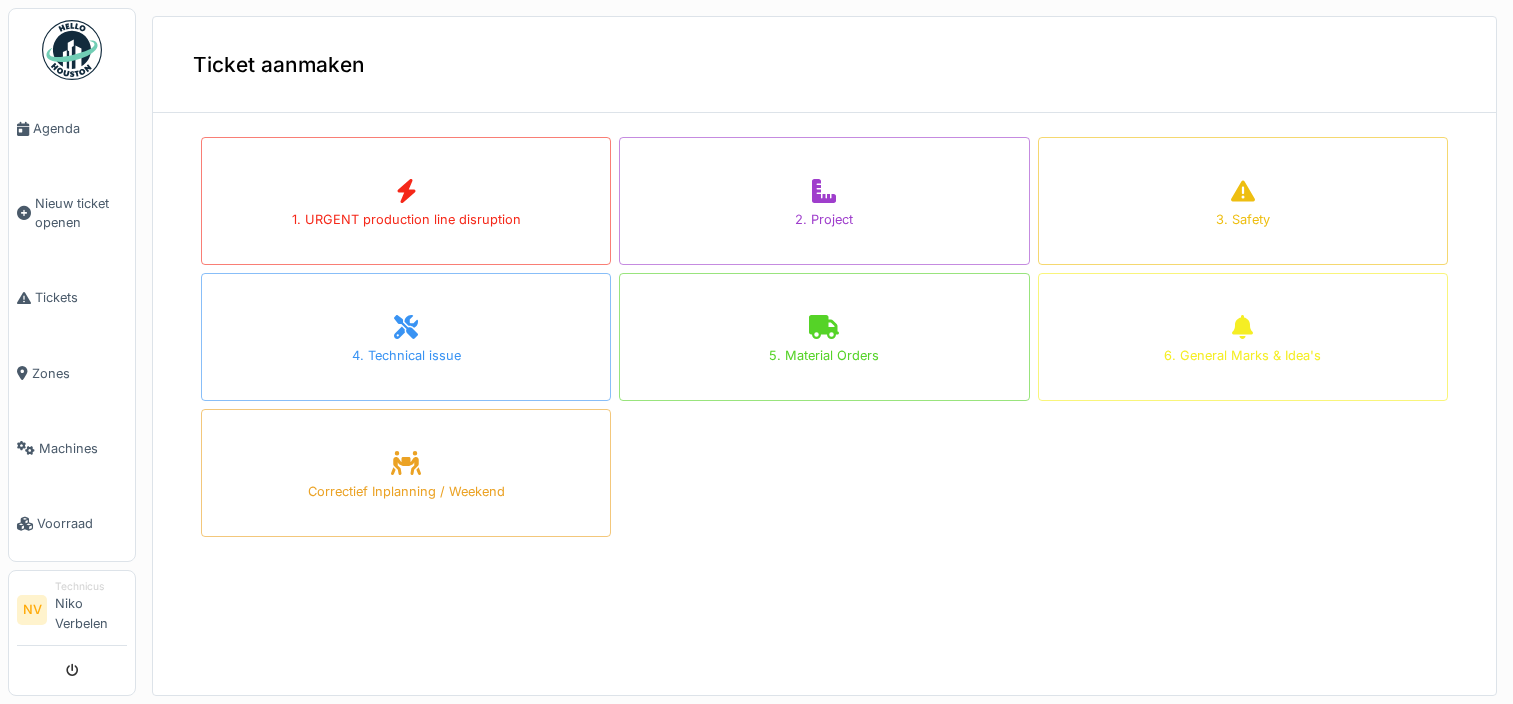 scroll, scrollTop: 0, scrollLeft: 0, axis: both 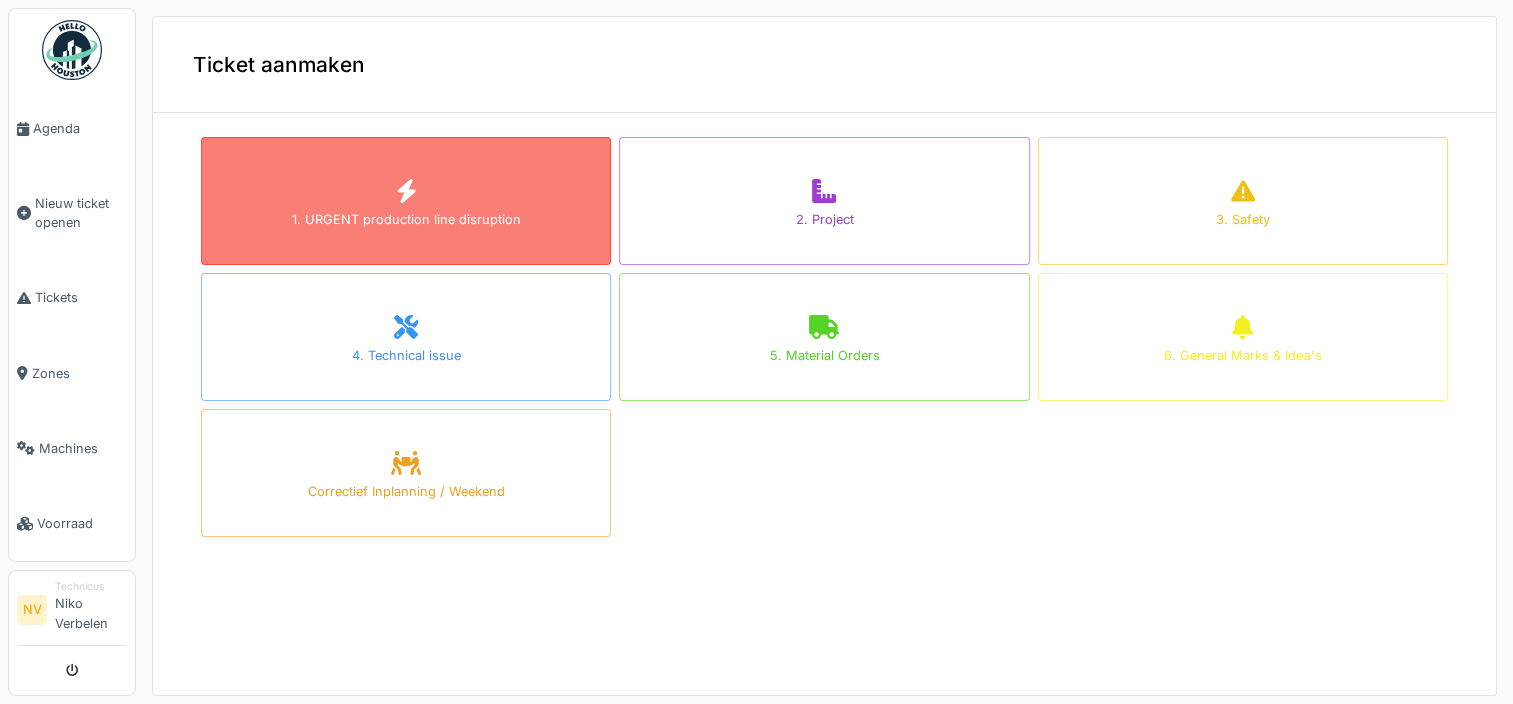 click on "1. URGENT production line disruption" at bounding box center [406, 201] 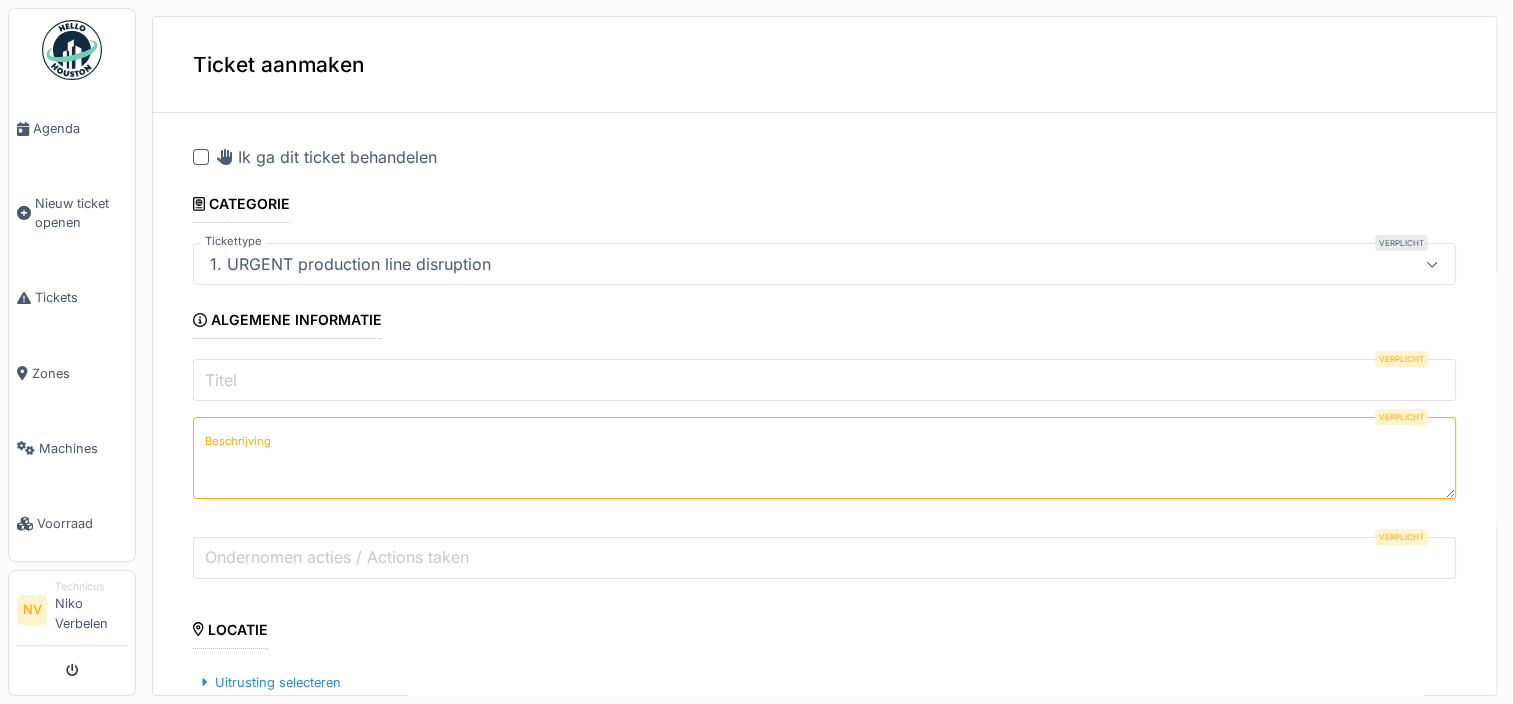 click at bounding box center (201, 157) 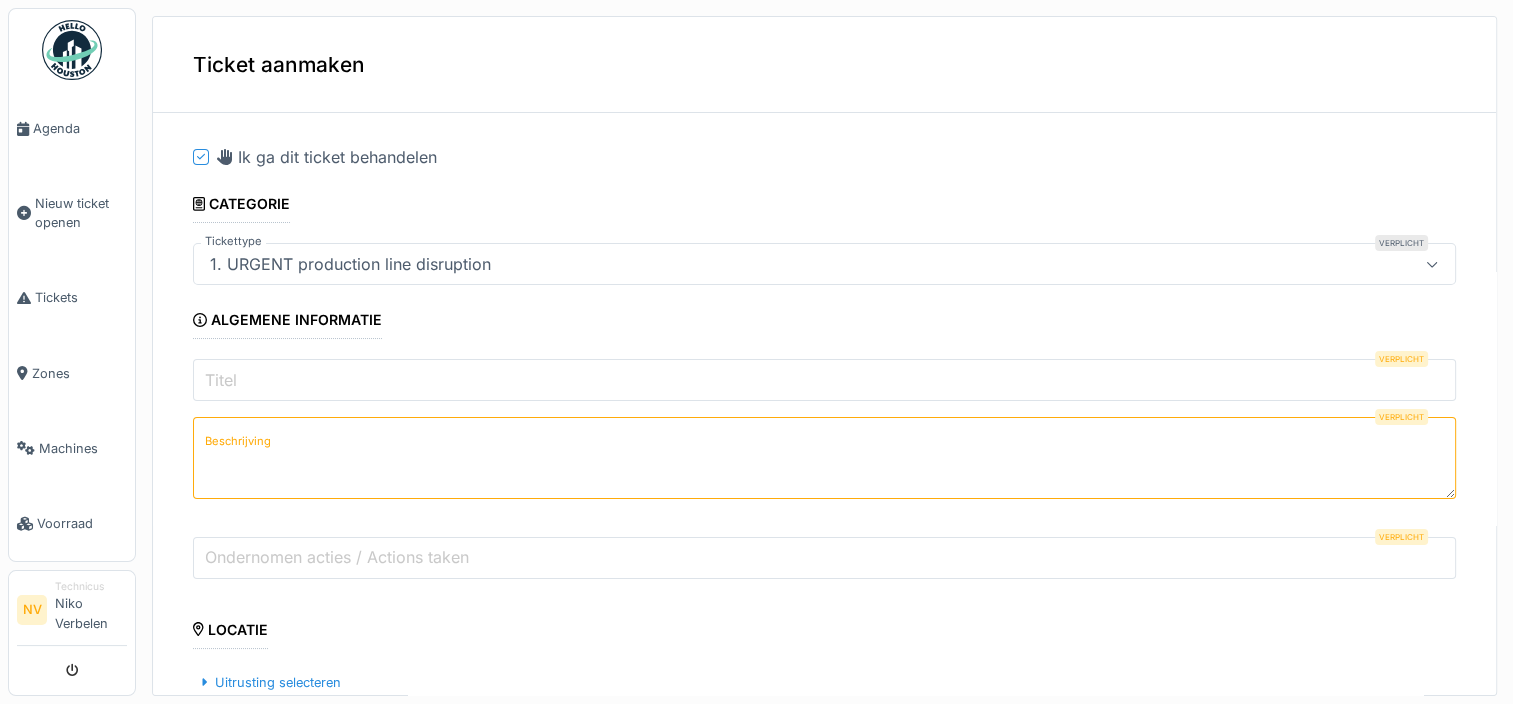 click on "Titel" at bounding box center (824, 380) 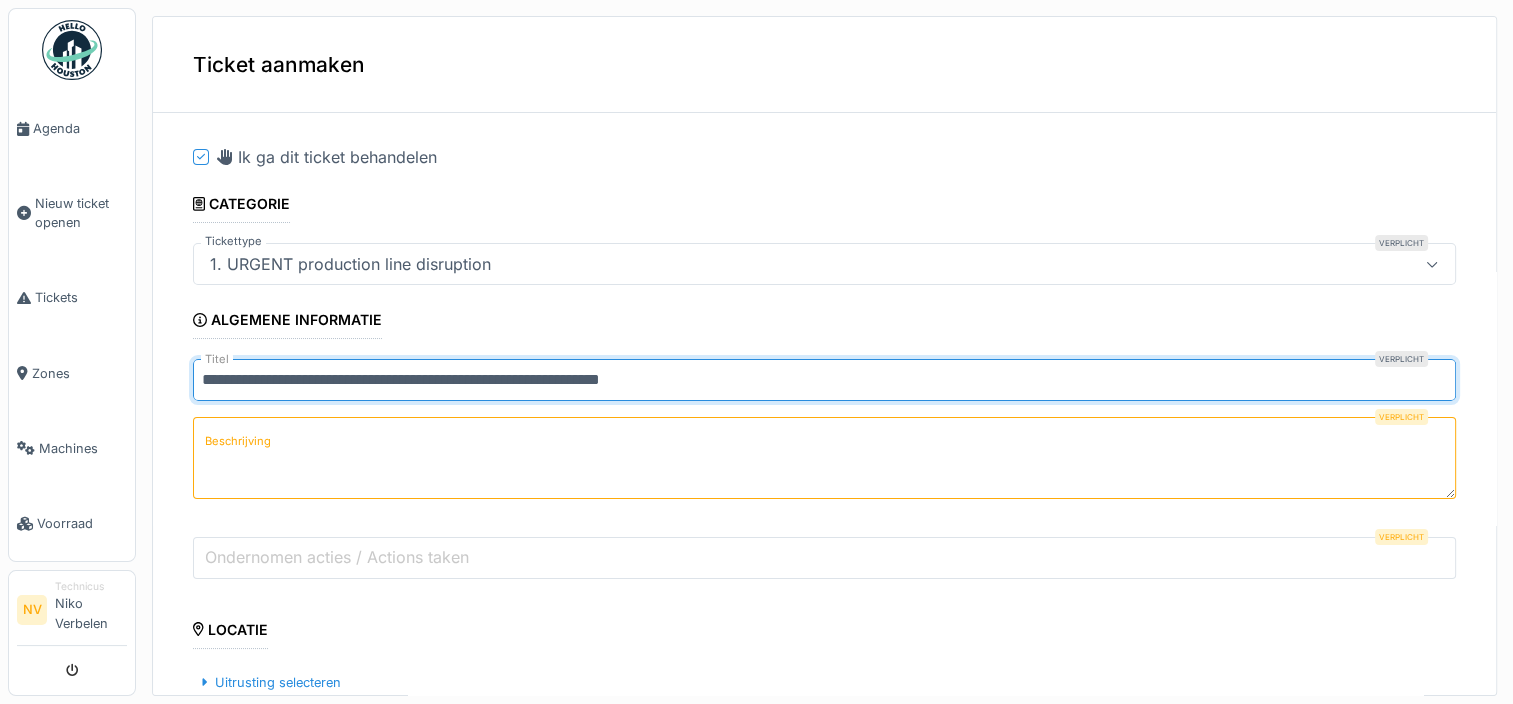type on "**********" 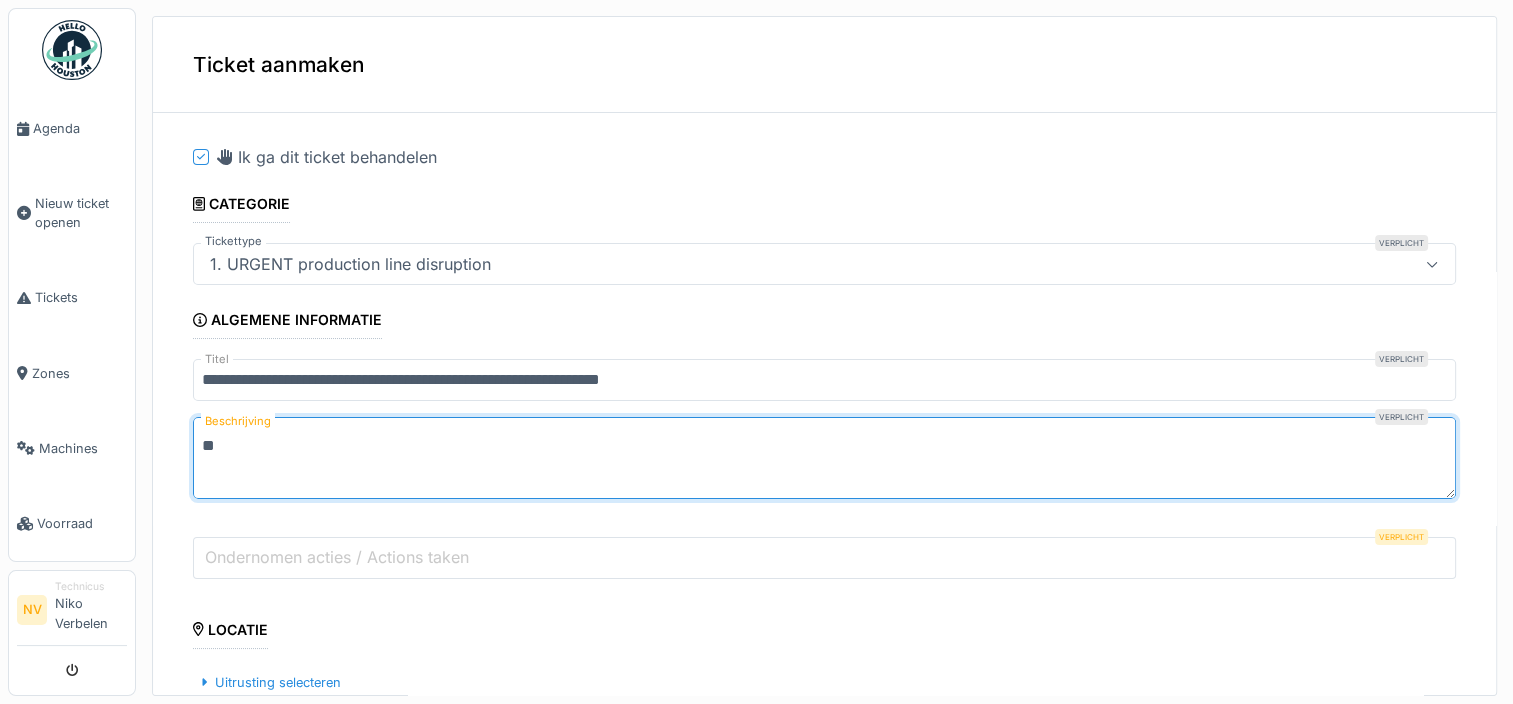 type on "*" 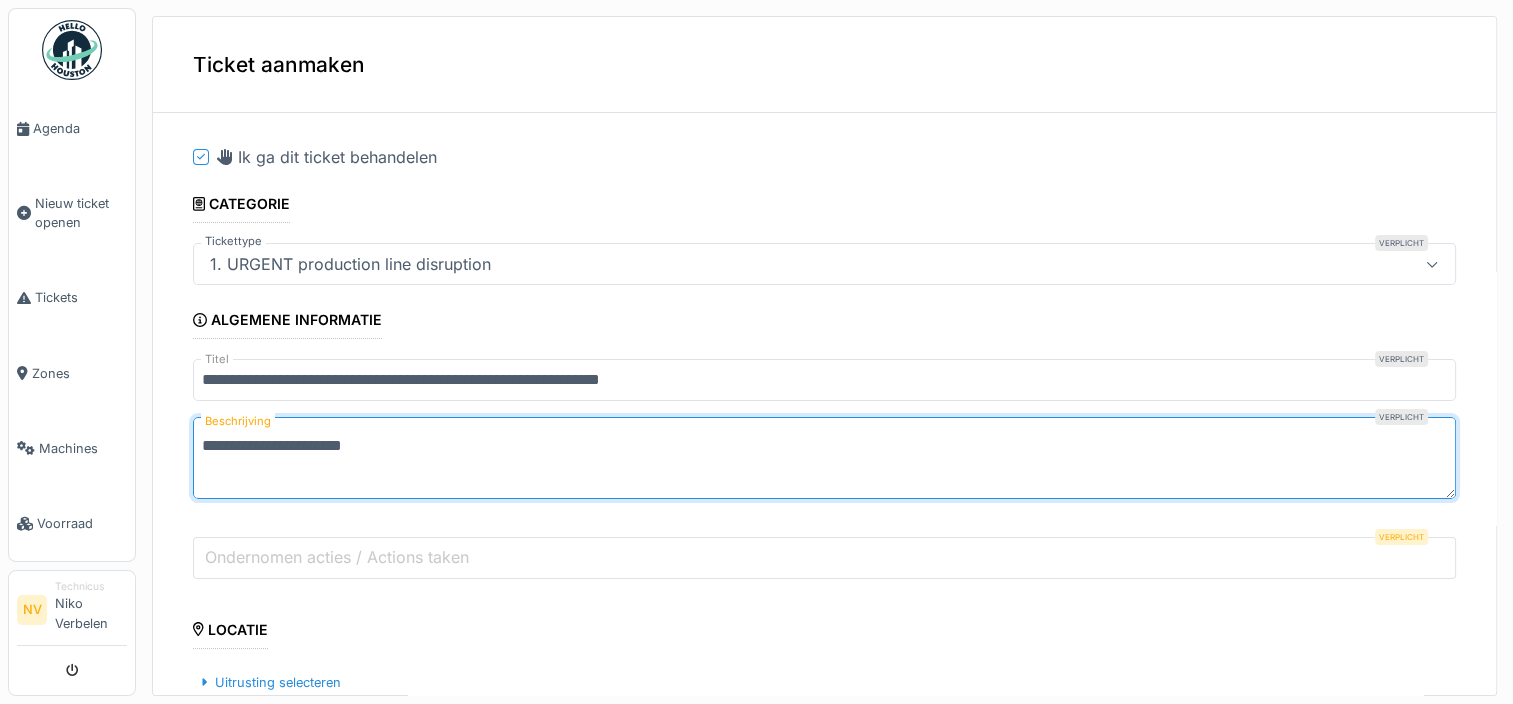drag, startPoint x: 397, startPoint y: 452, endPoint x: 182, endPoint y: 453, distance: 215.00232 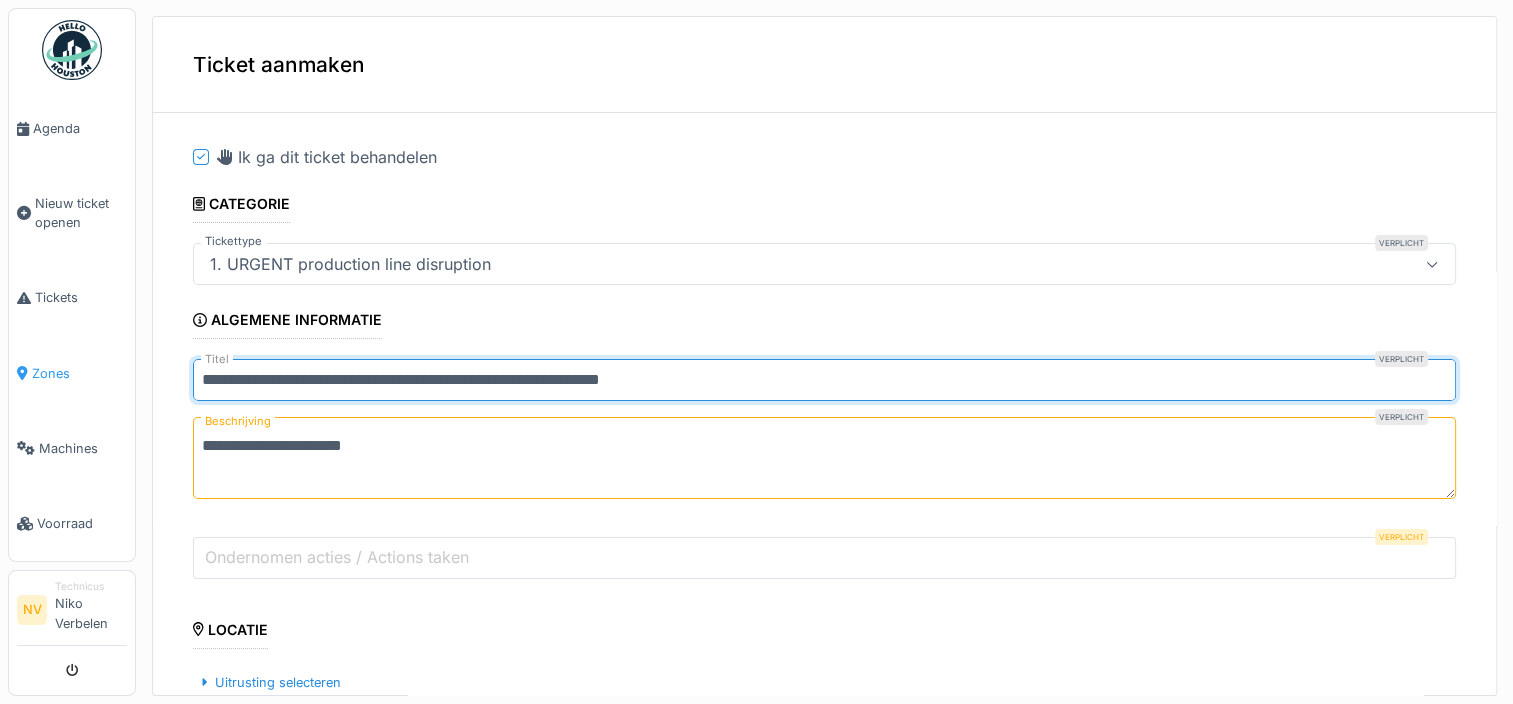 drag, startPoint x: 724, startPoint y: 385, endPoint x: 60, endPoint y: 397, distance: 664.1084 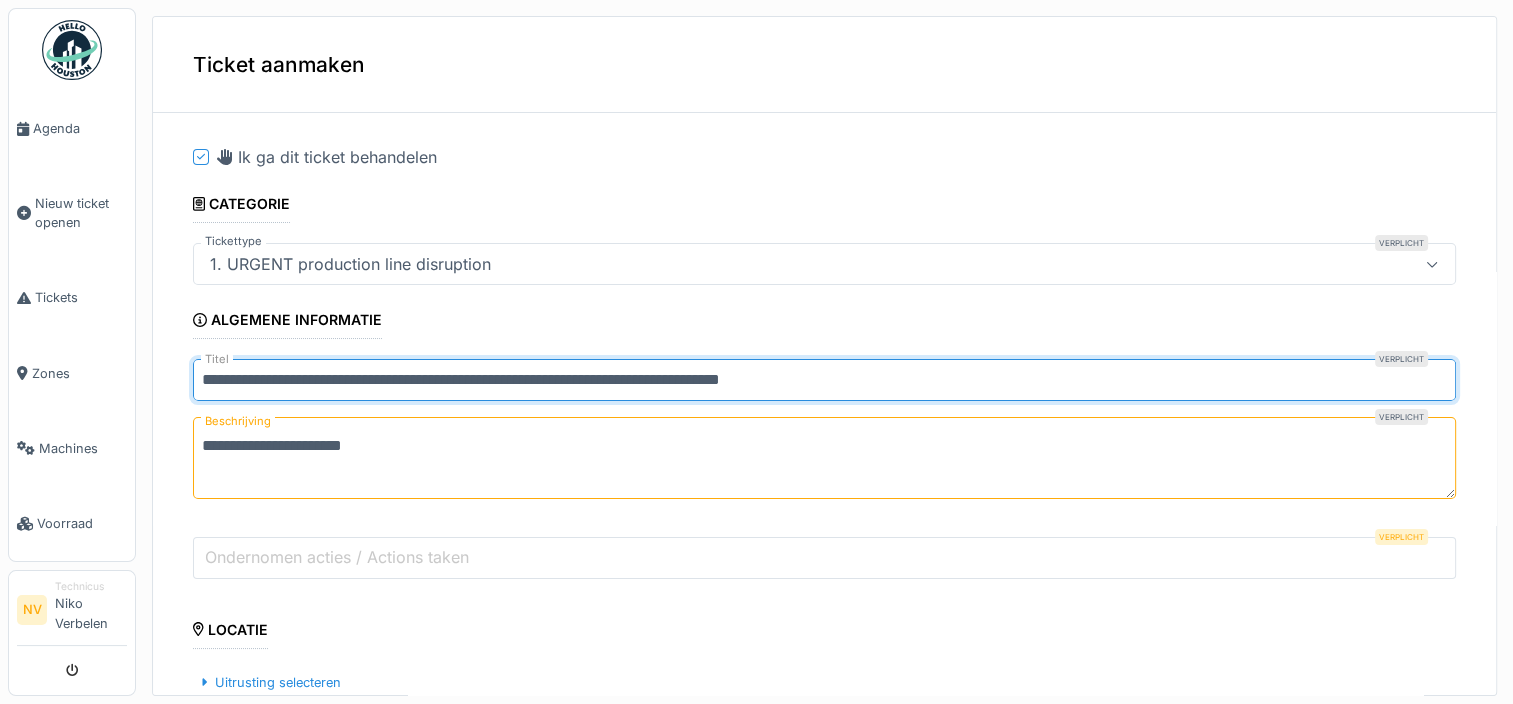 type on "**********" 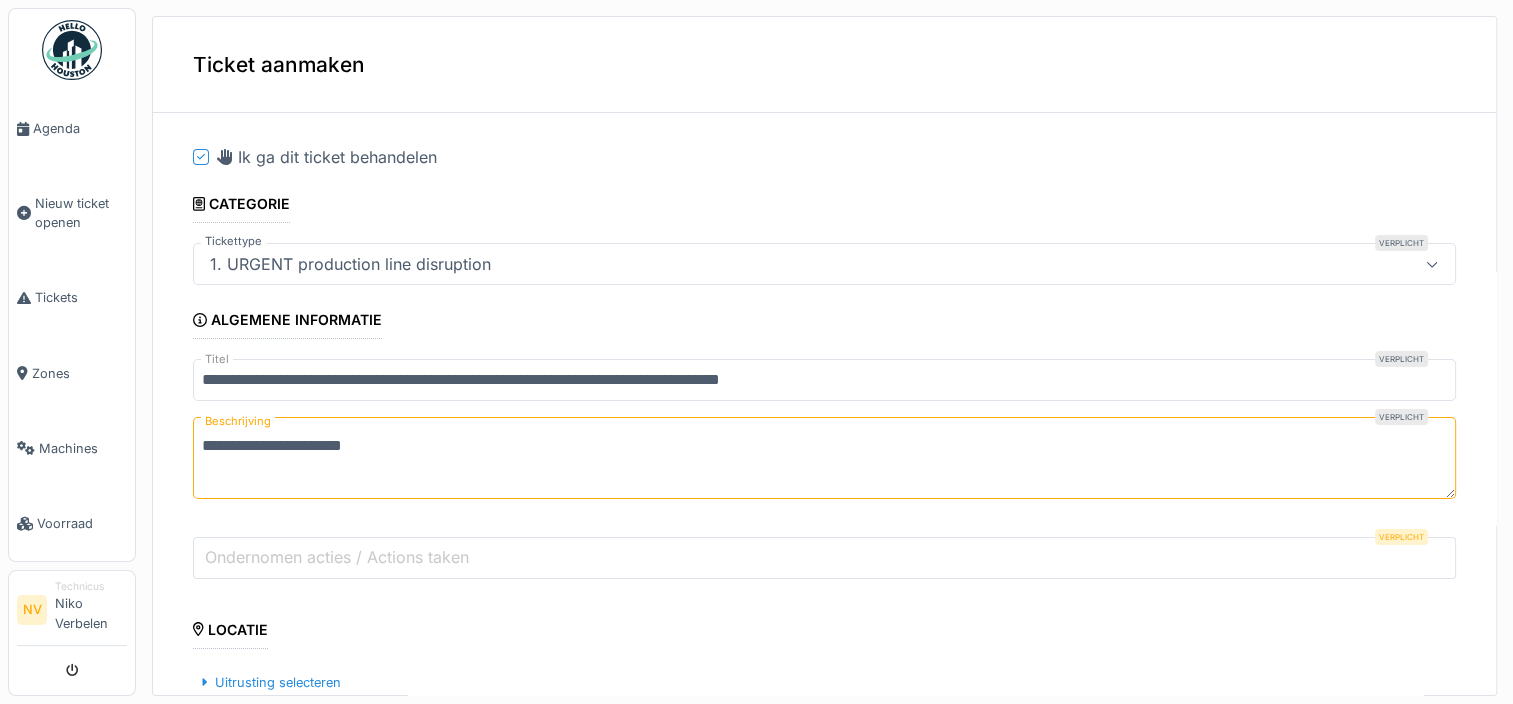drag, startPoint x: 394, startPoint y: 445, endPoint x: 169, endPoint y: 444, distance: 225.00223 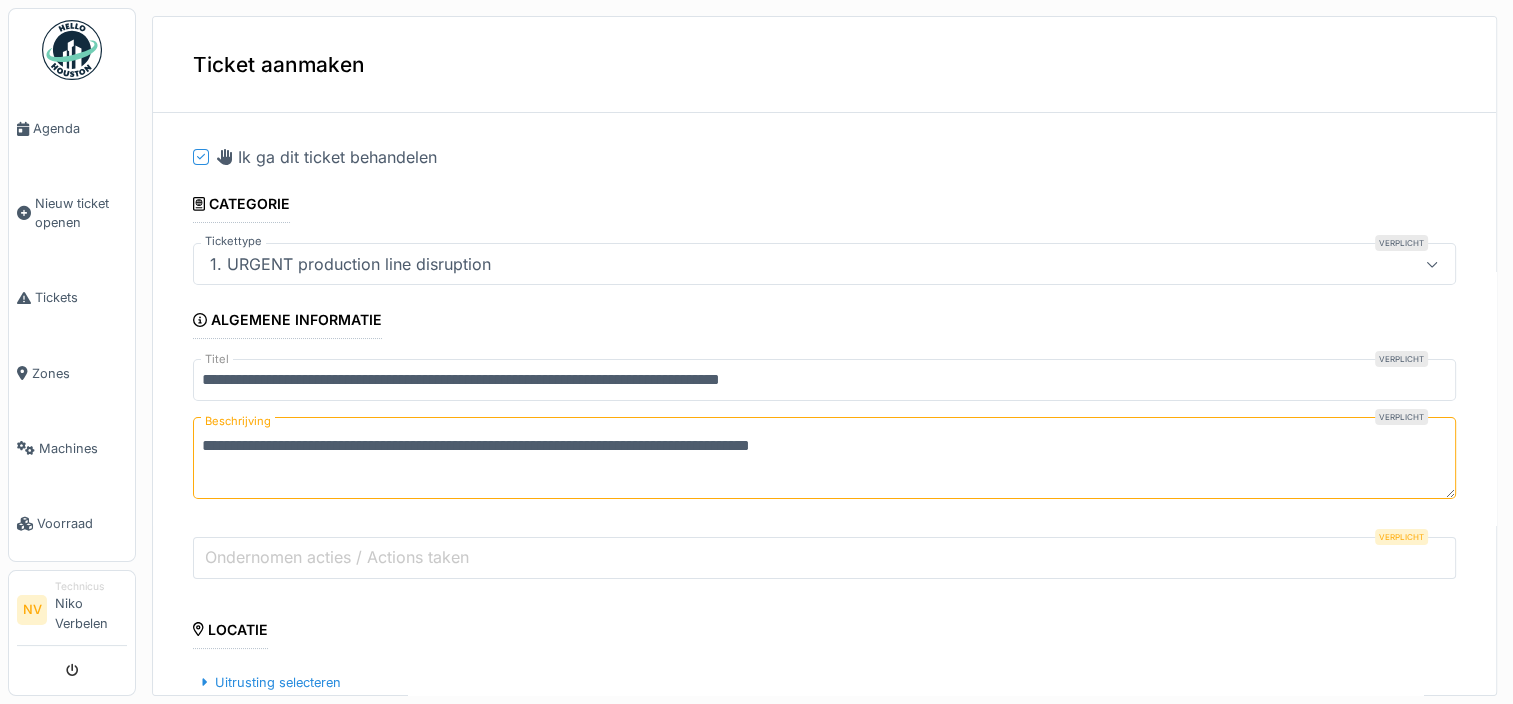 drag, startPoint x: 208, startPoint y: 444, endPoint x: 236, endPoint y: 469, distance: 37.536648 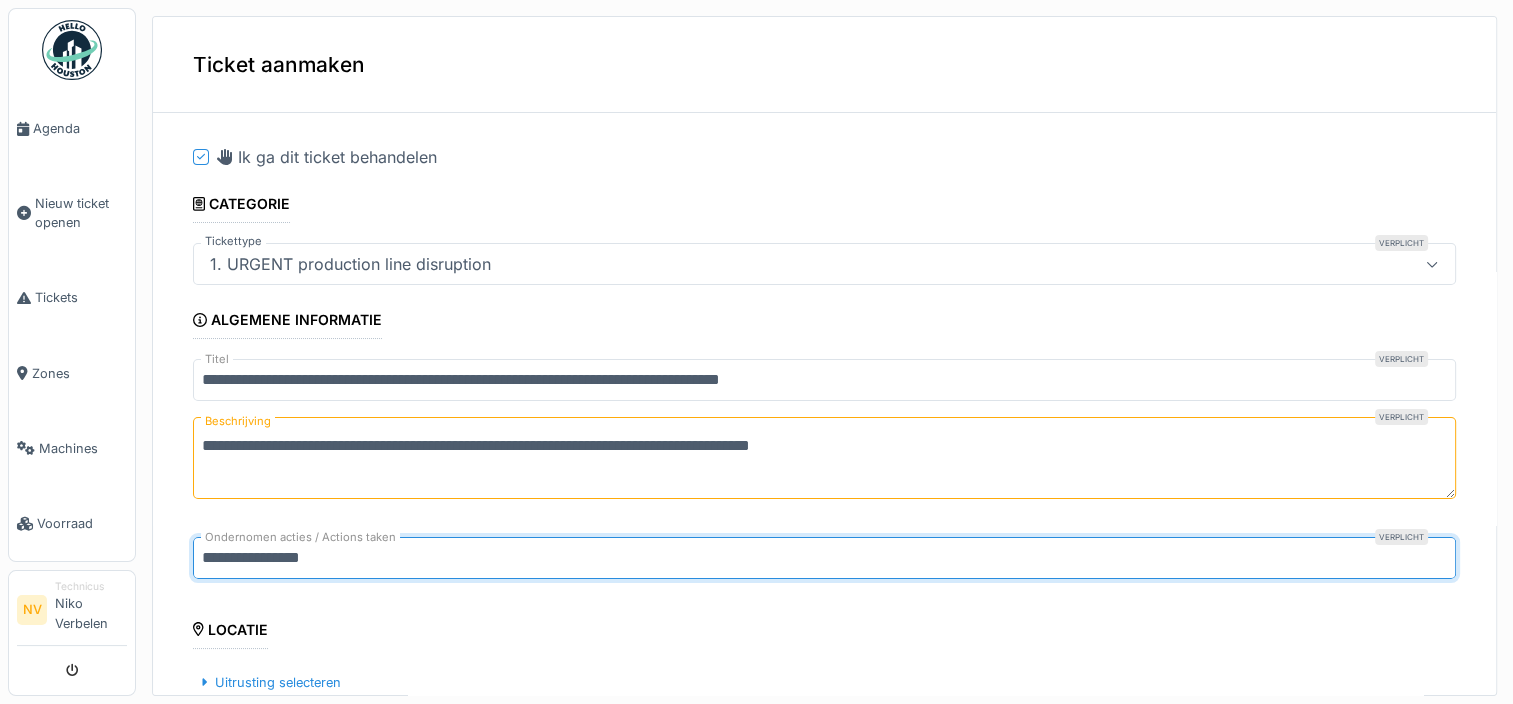 type on "**********" 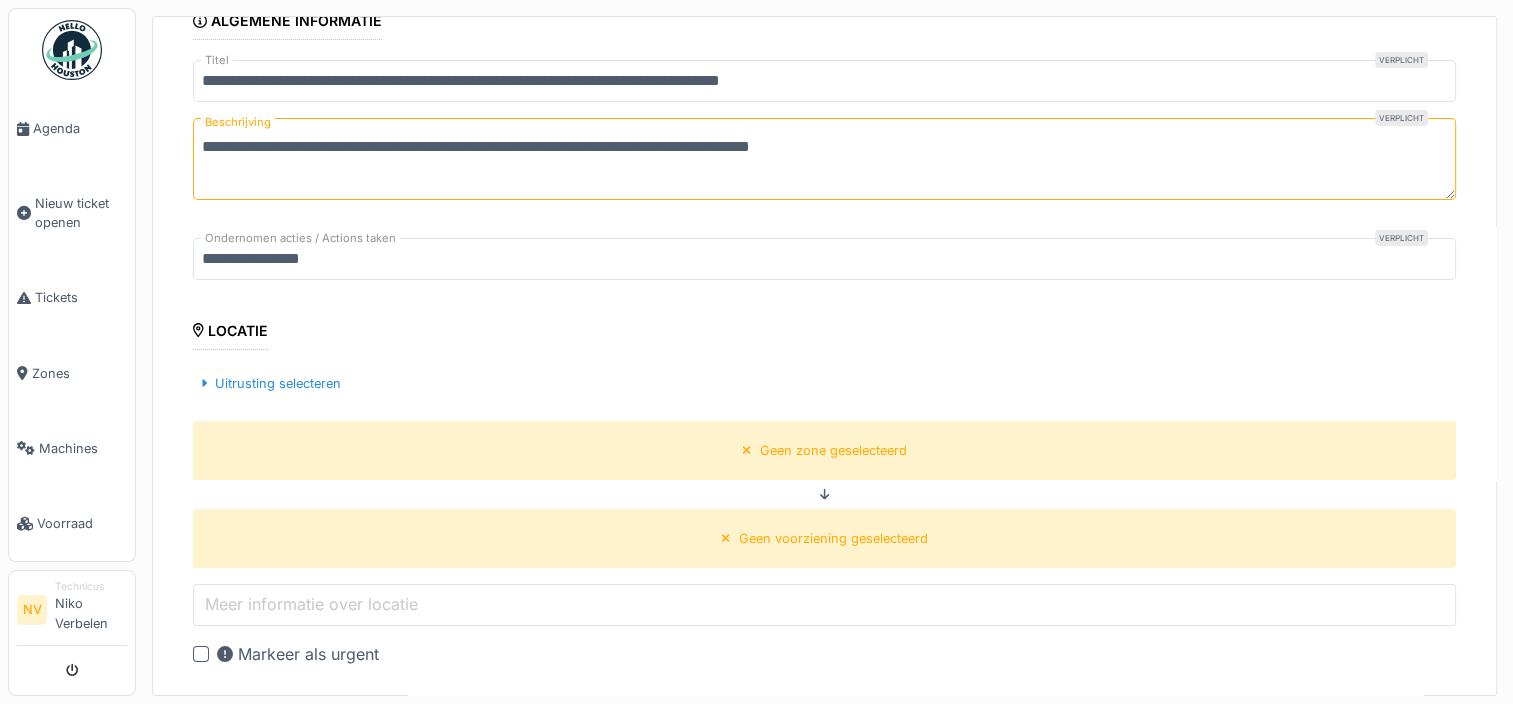 scroll, scrollTop: 300, scrollLeft: 0, axis: vertical 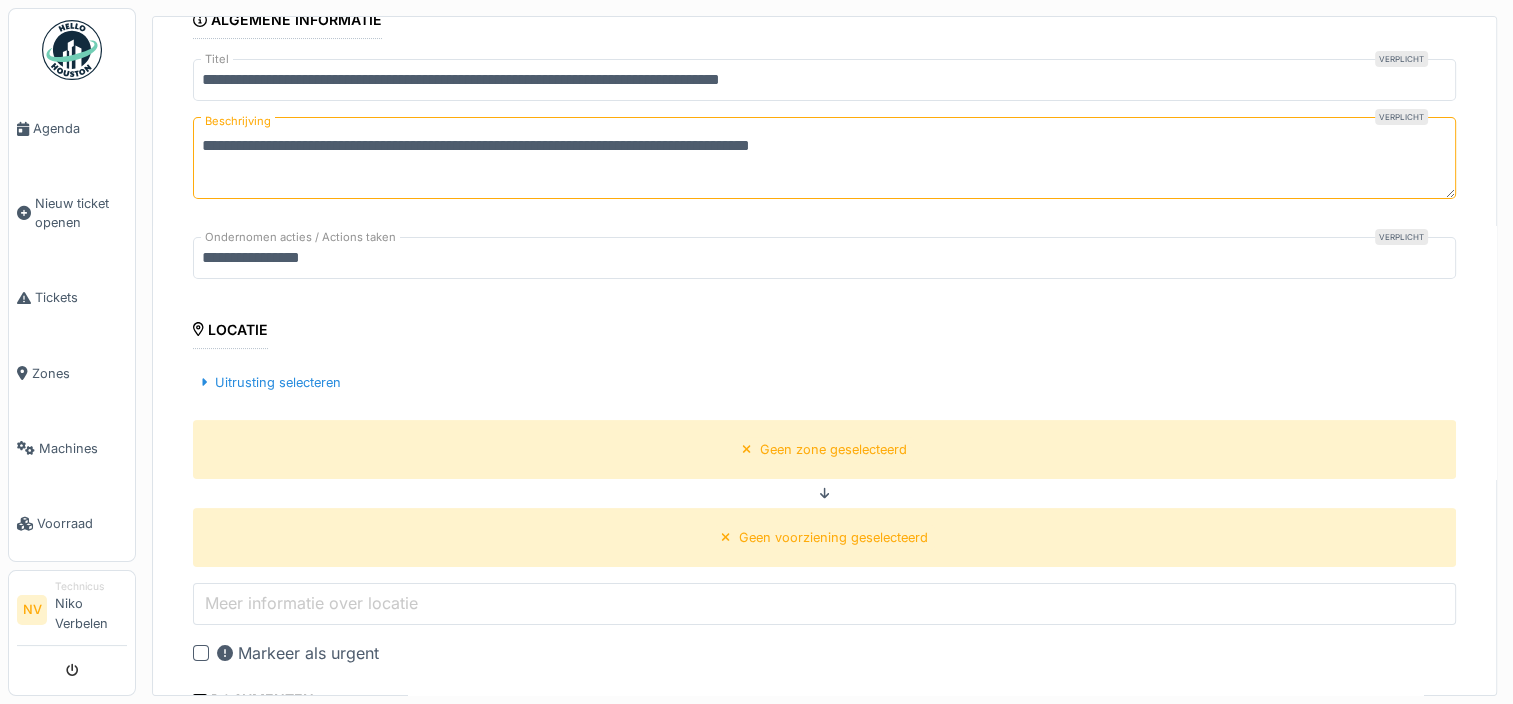 click on "**********" at bounding box center [824, 493] 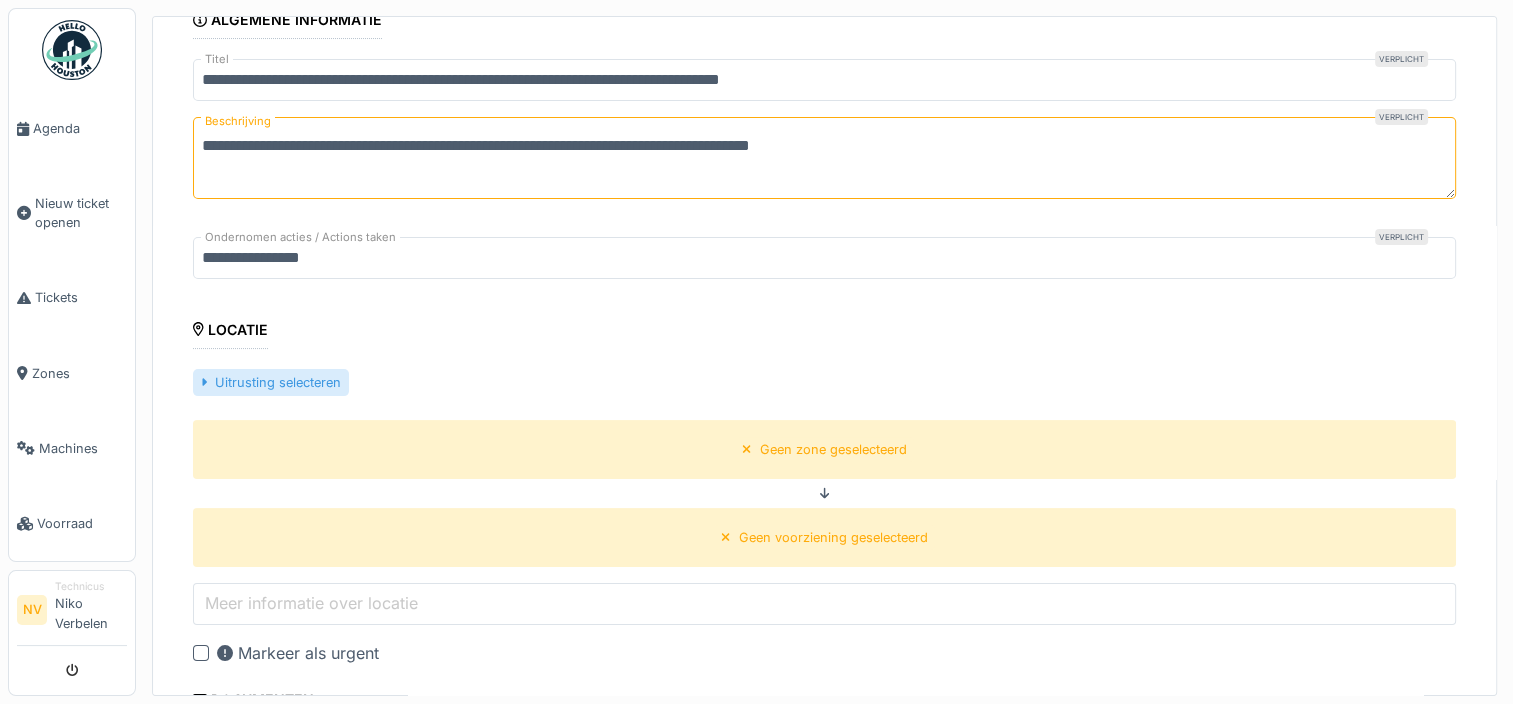 click at bounding box center [204, 382] 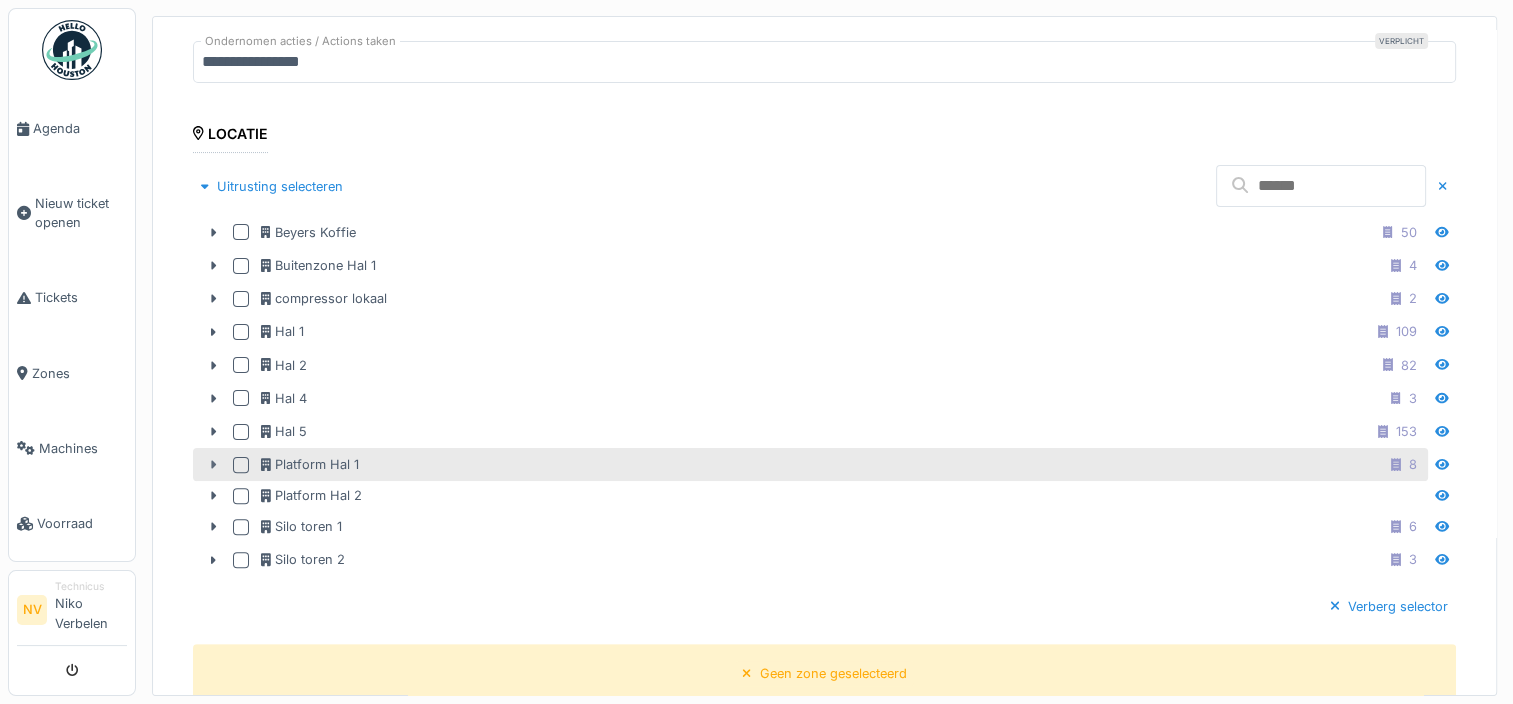 scroll, scrollTop: 500, scrollLeft: 0, axis: vertical 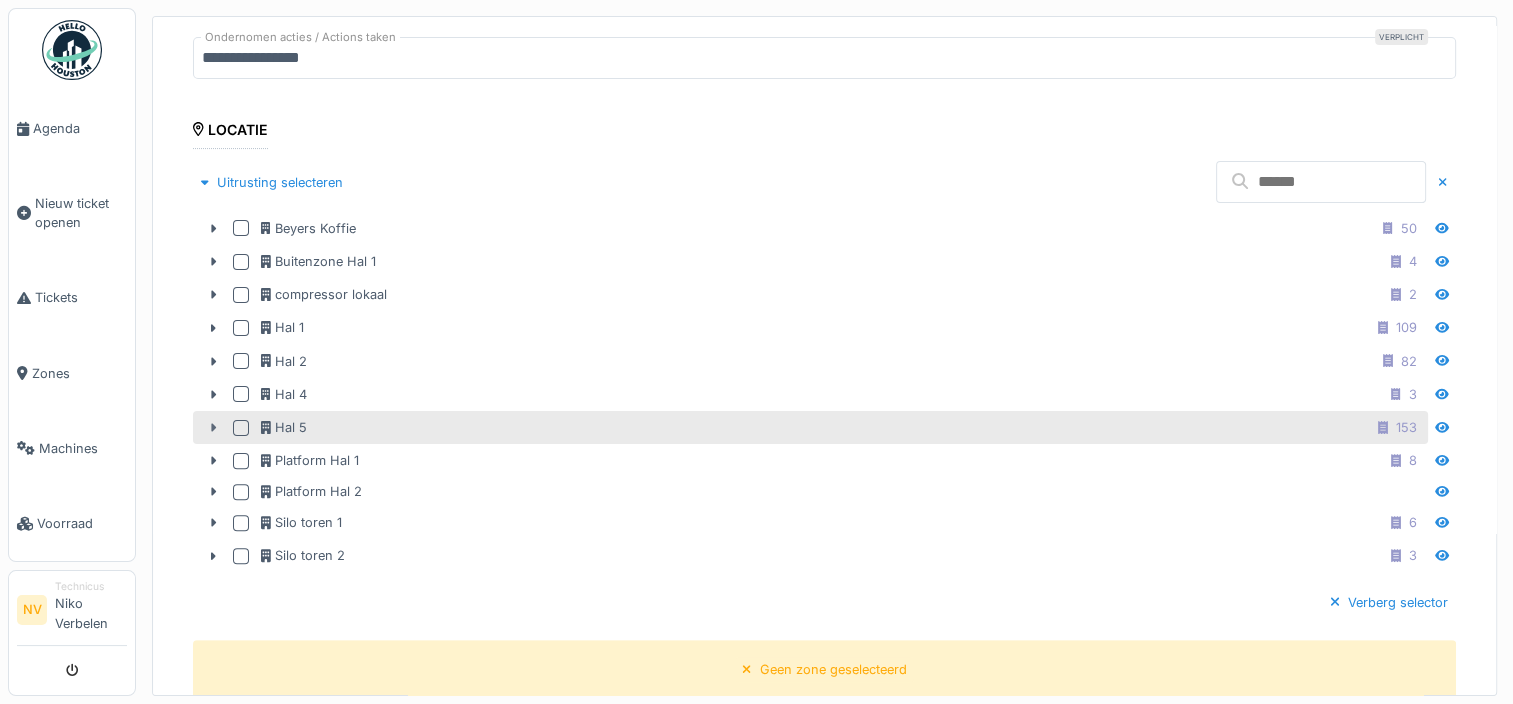 click 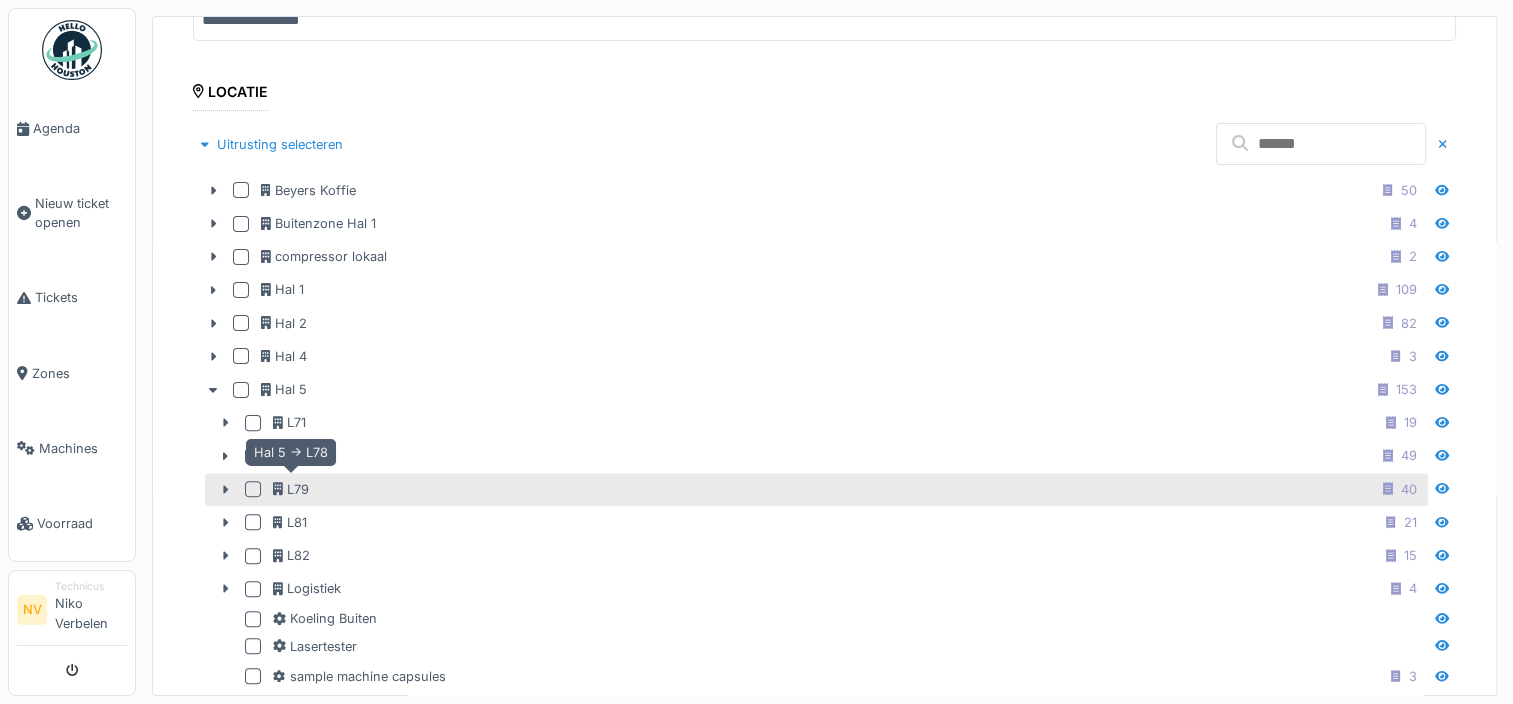 scroll, scrollTop: 600, scrollLeft: 0, axis: vertical 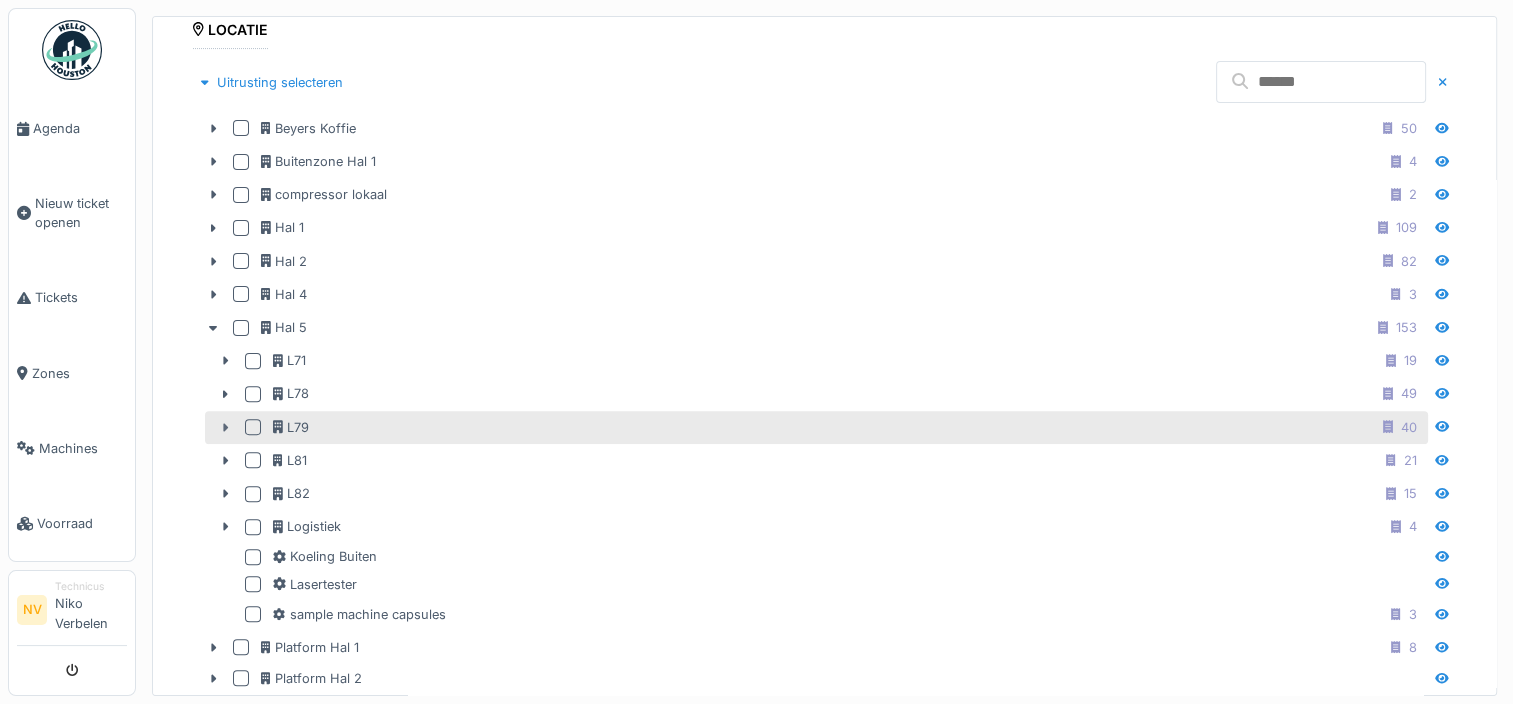 click 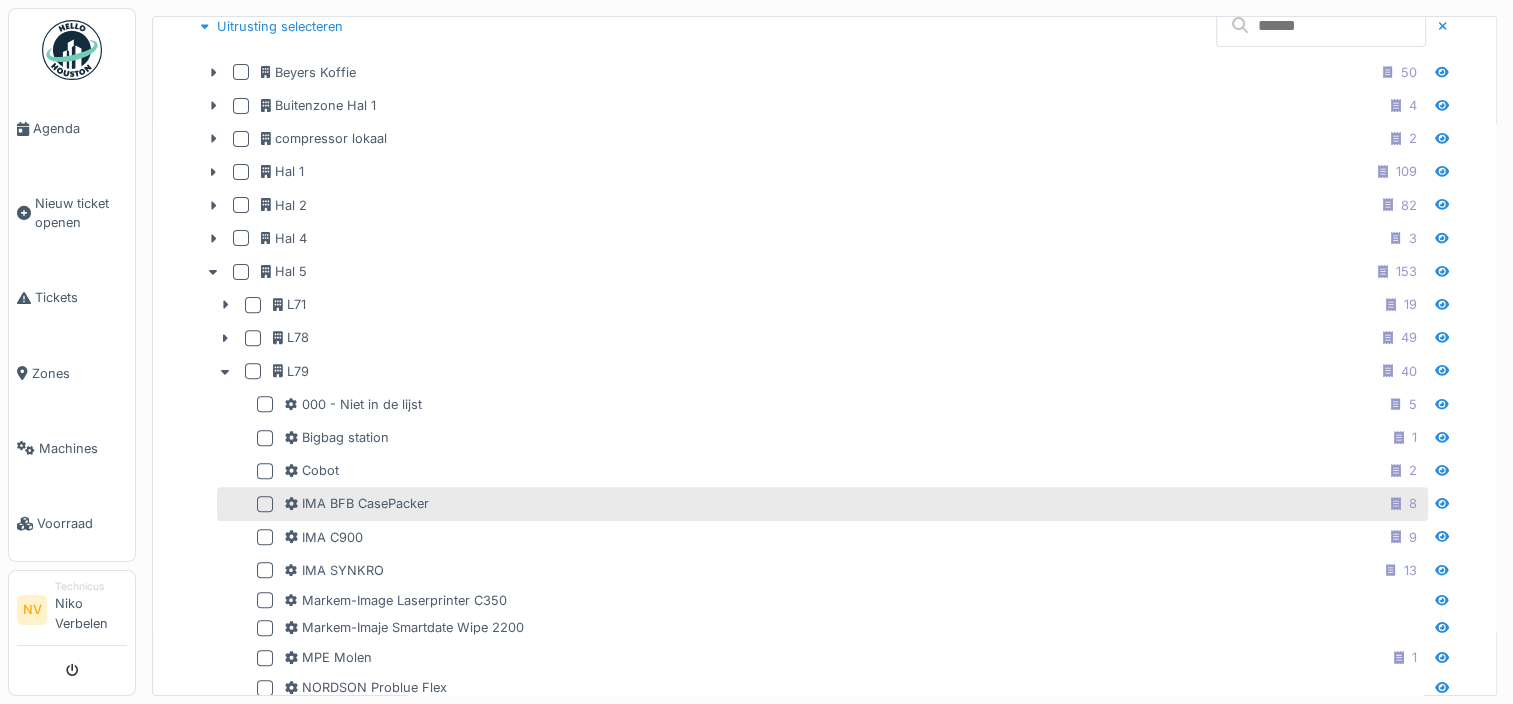 scroll, scrollTop: 700, scrollLeft: 0, axis: vertical 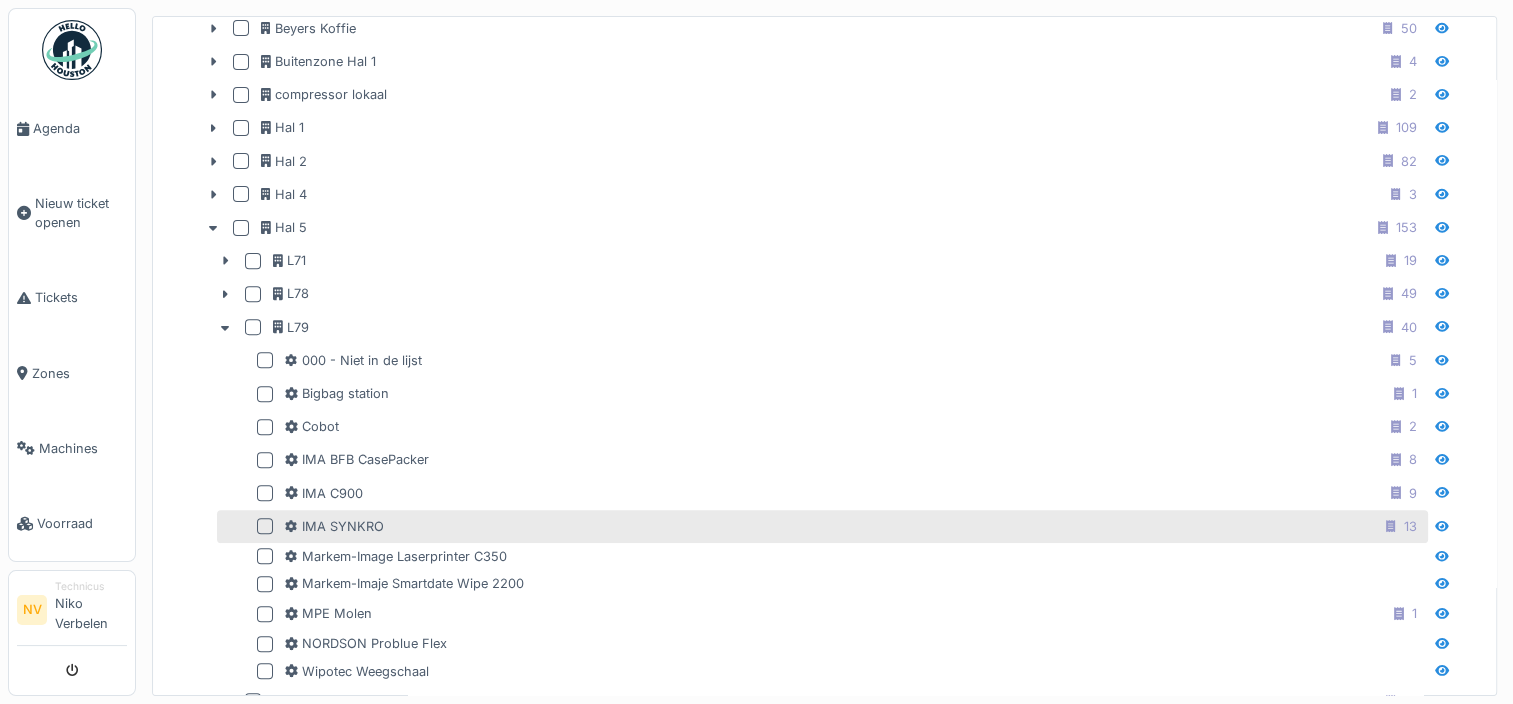 click at bounding box center [265, 526] 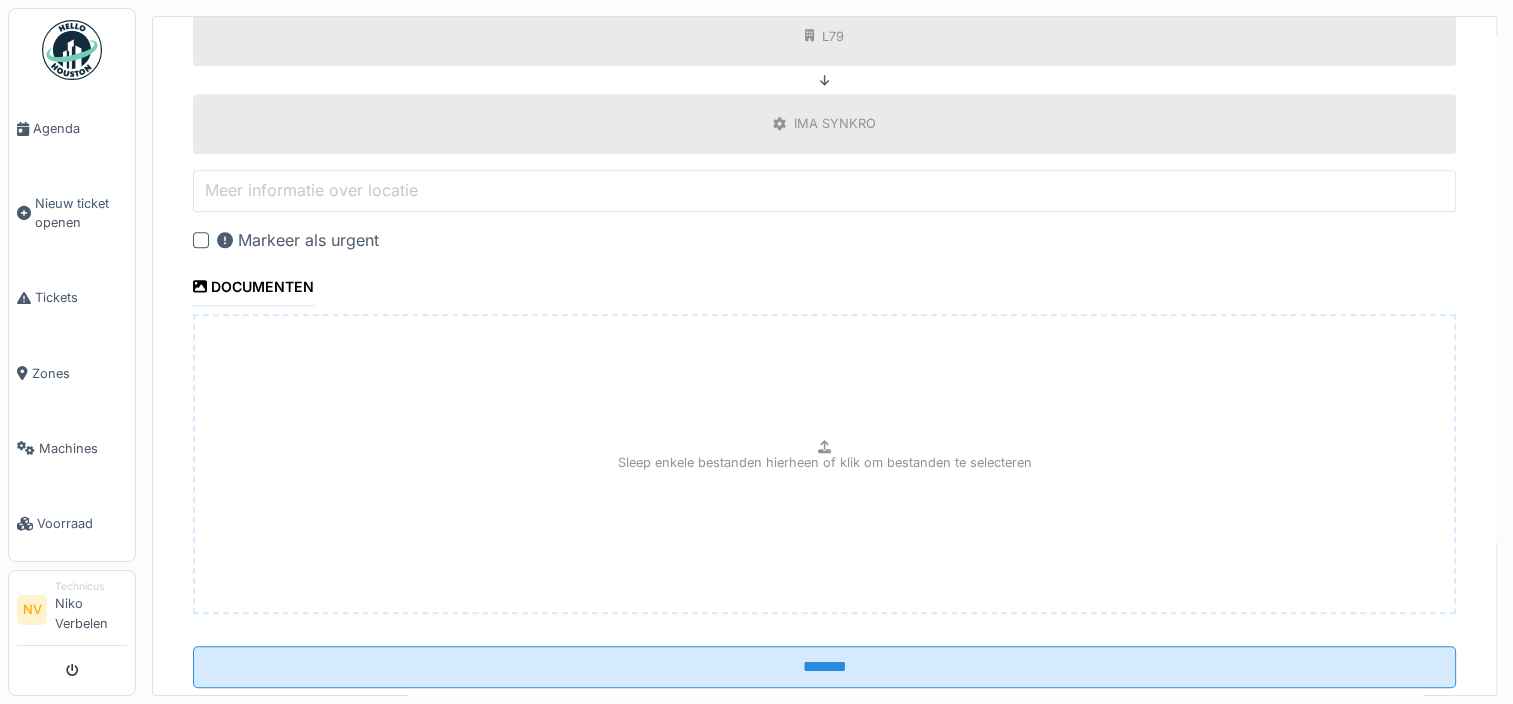 scroll, scrollTop: 1795, scrollLeft: 0, axis: vertical 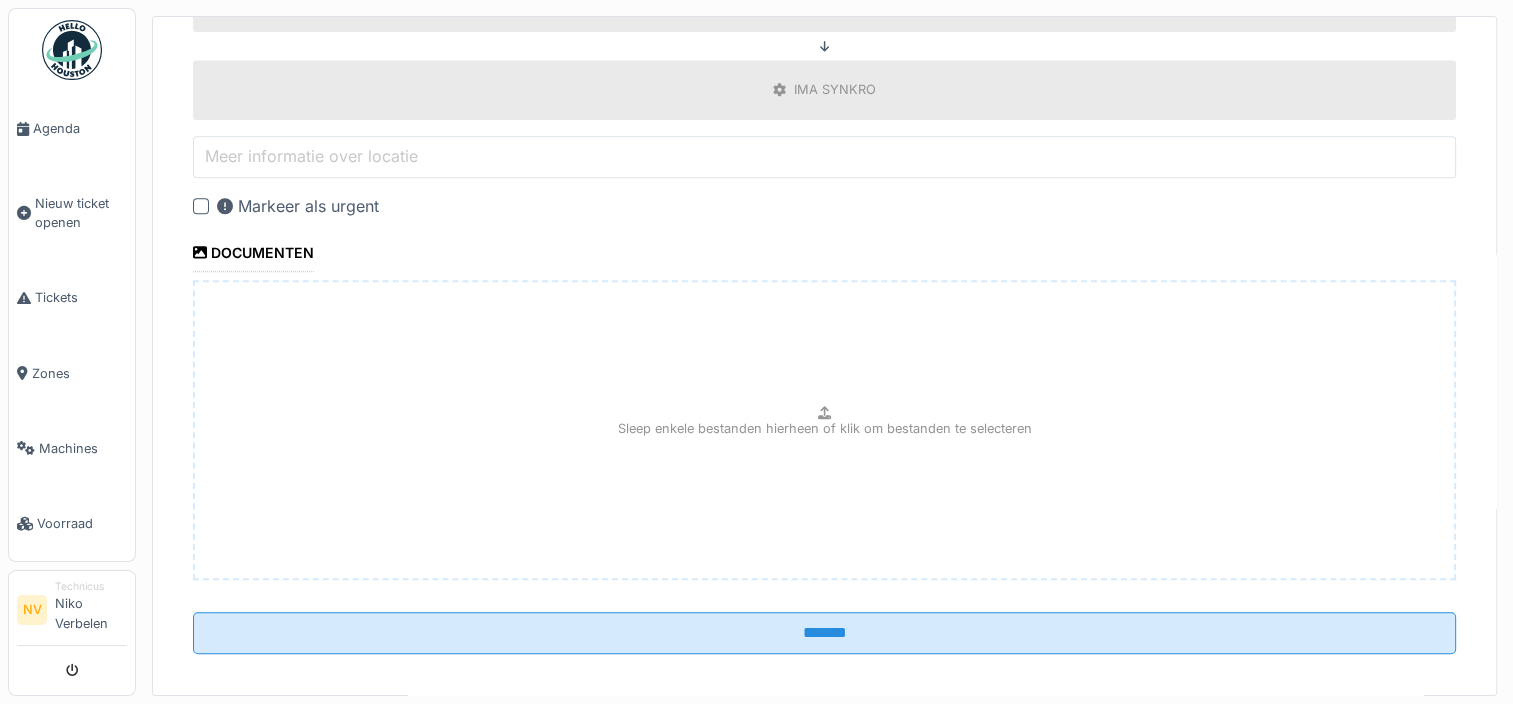 click on "Sleep enkele bestanden hierheen of klik om bestanden te selecteren" at bounding box center (825, 428) 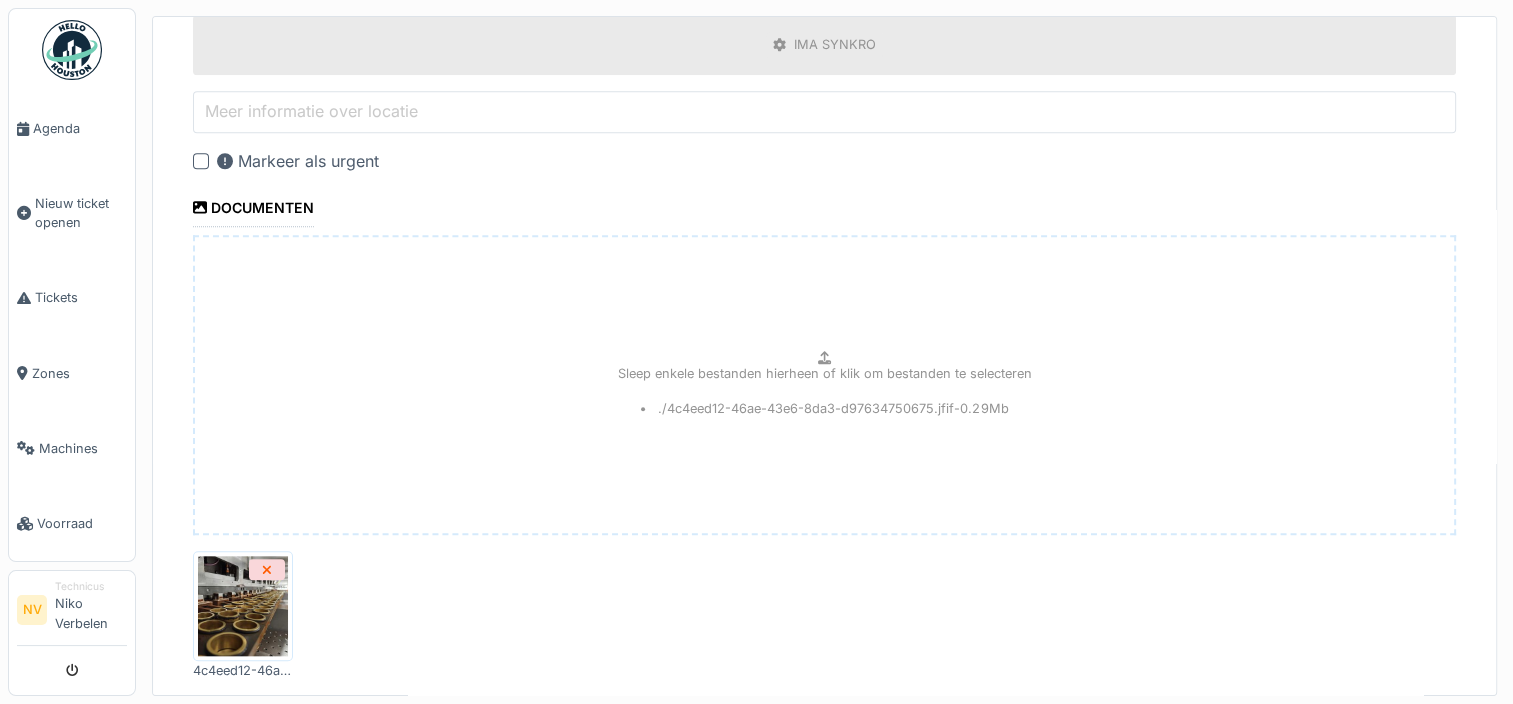 scroll, scrollTop: 1940, scrollLeft: 0, axis: vertical 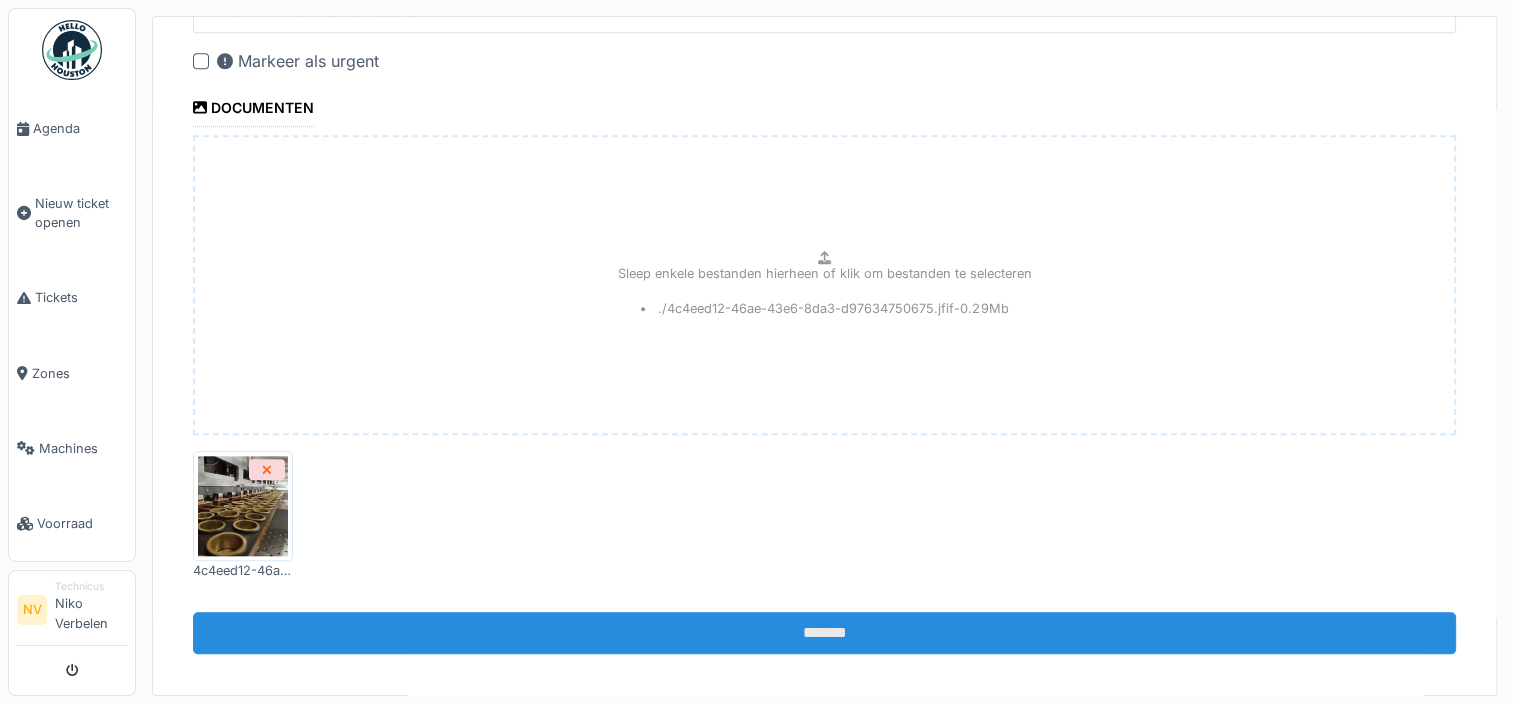 click on "*******" at bounding box center (824, 633) 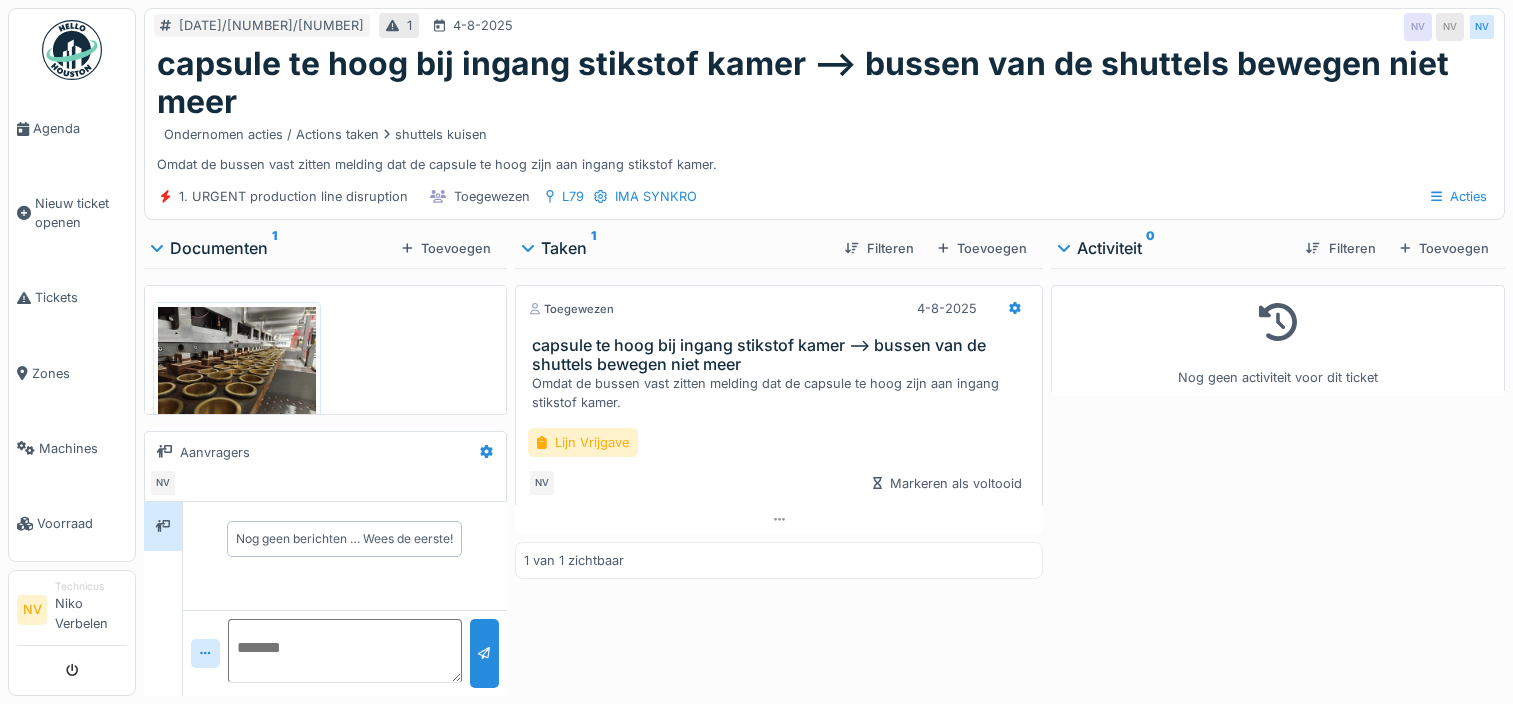 scroll, scrollTop: 0, scrollLeft: 0, axis: both 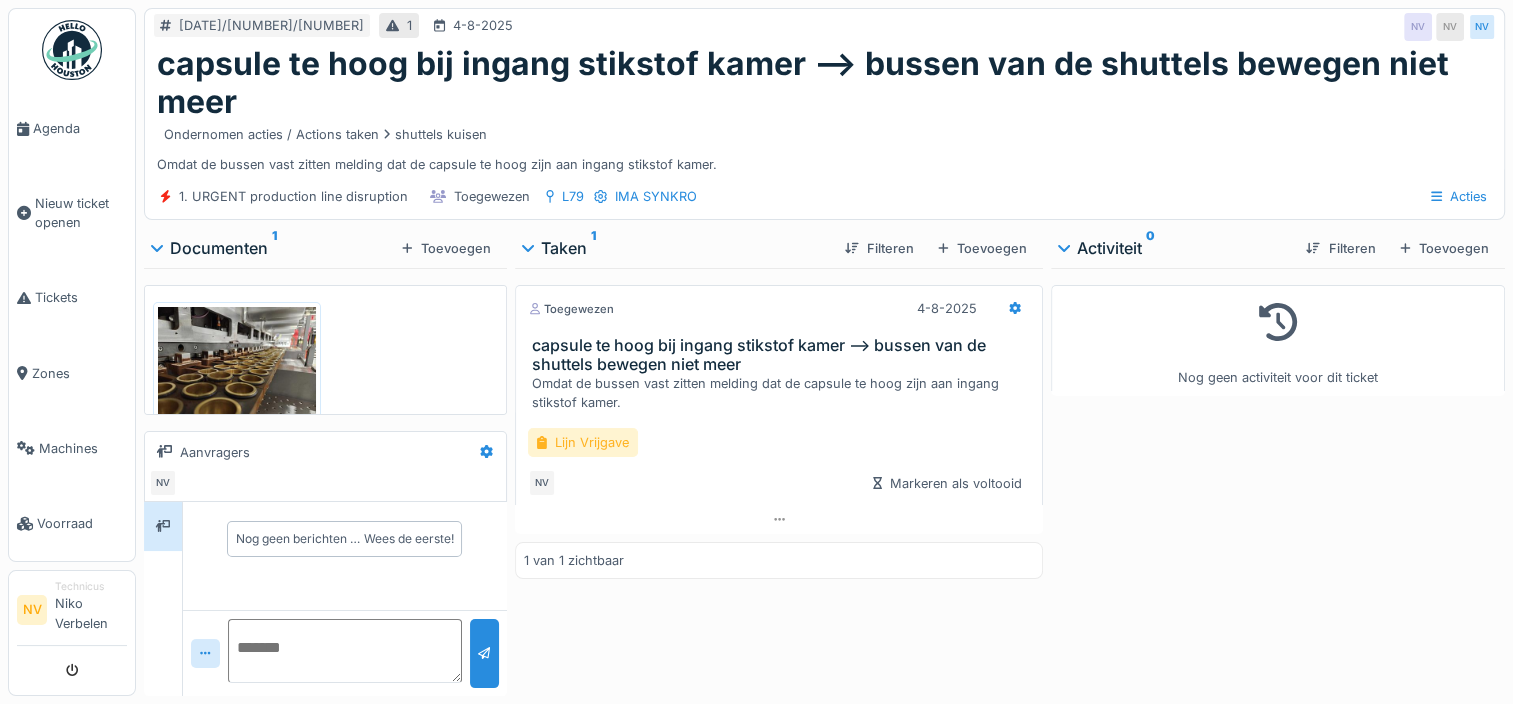 click on "Lijn Vrijgave" at bounding box center (583, 442) 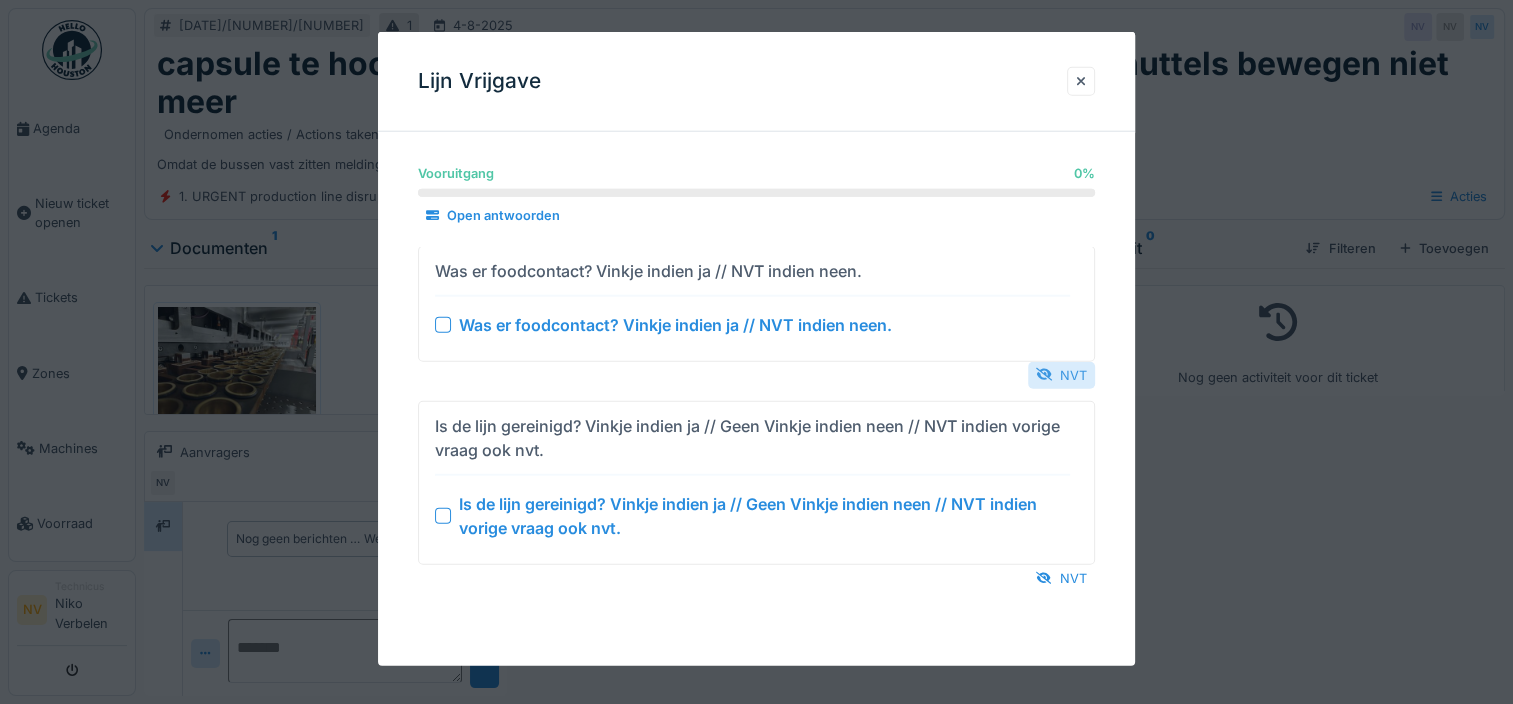 click on "NVT" at bounding box center (1061, 374) 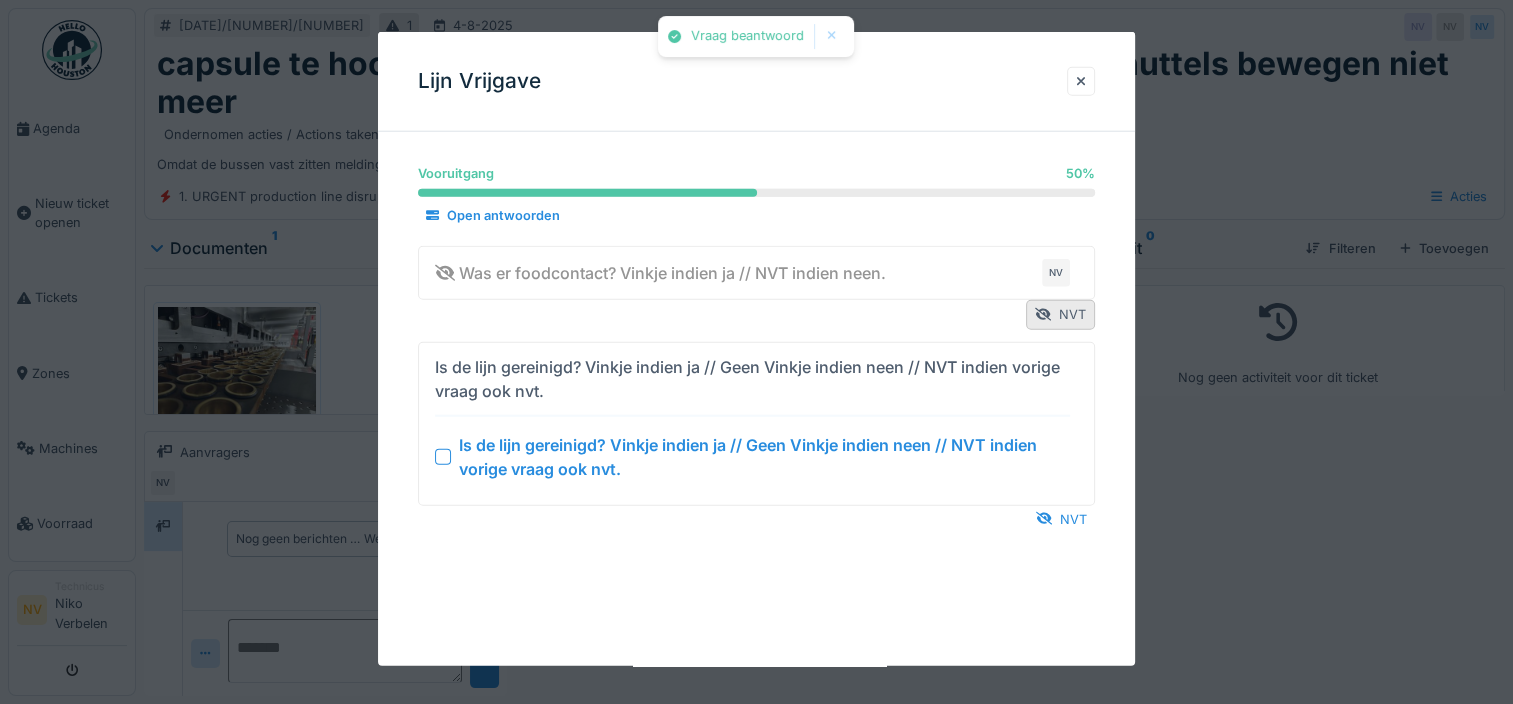click at bounding box center [443, 456] 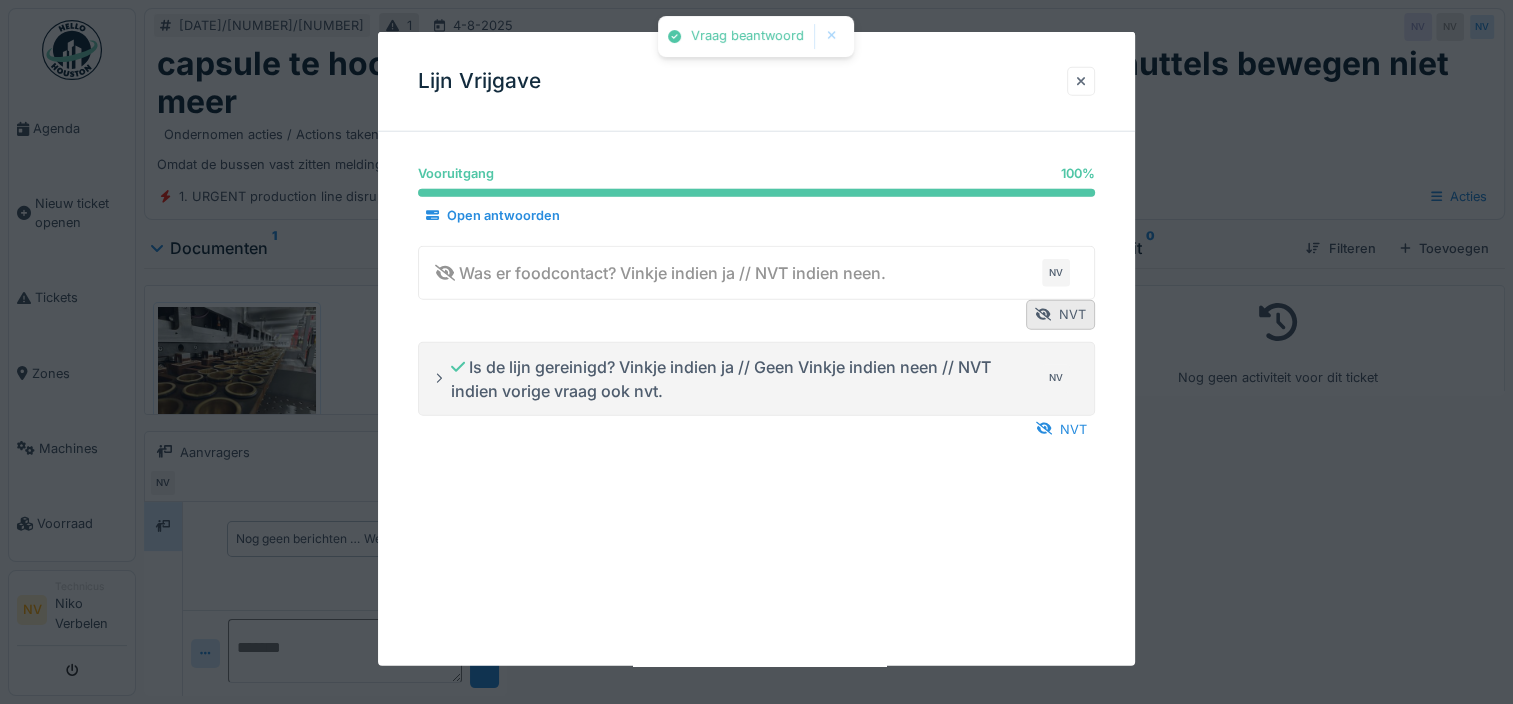 click at bounding box center (1081, 81) 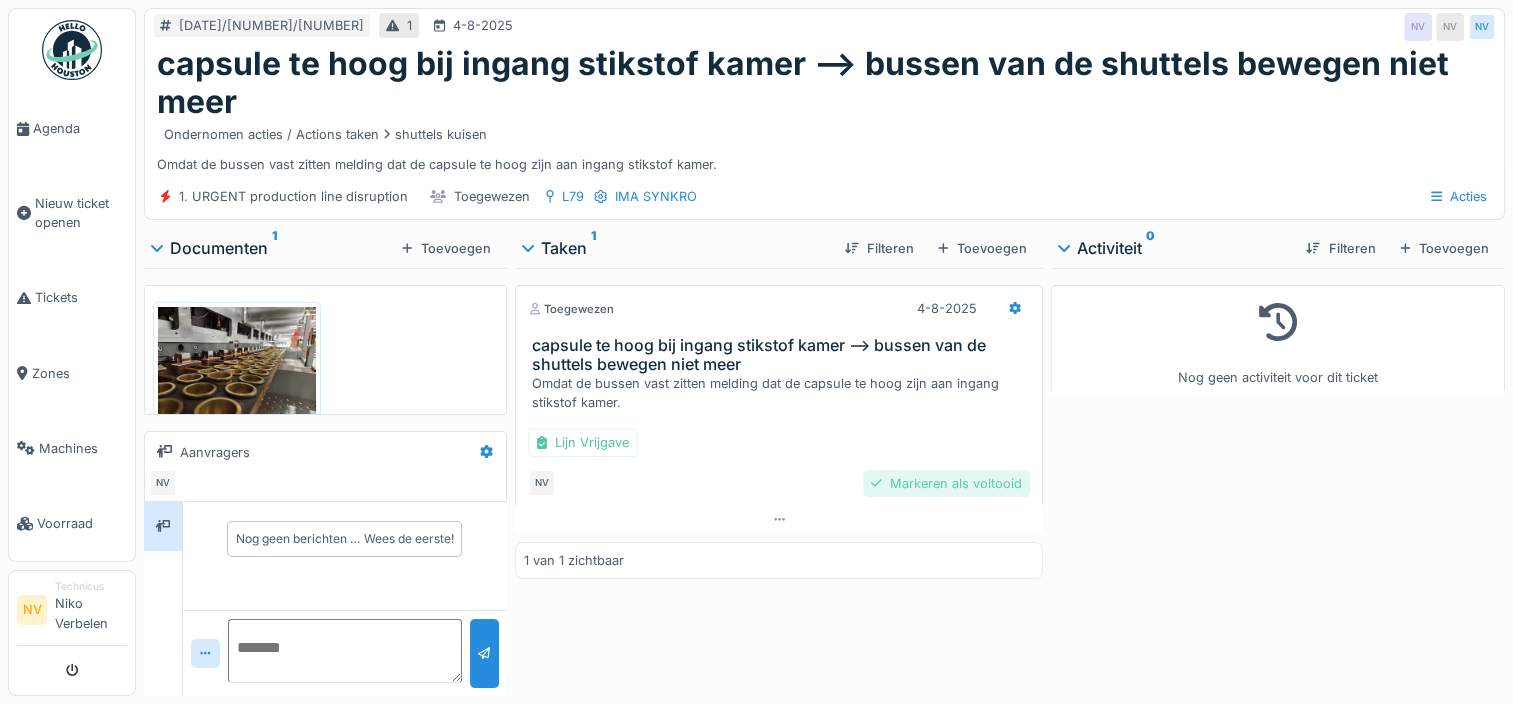 click on "Markeren als voltooid" at bounding box center (946, 483) 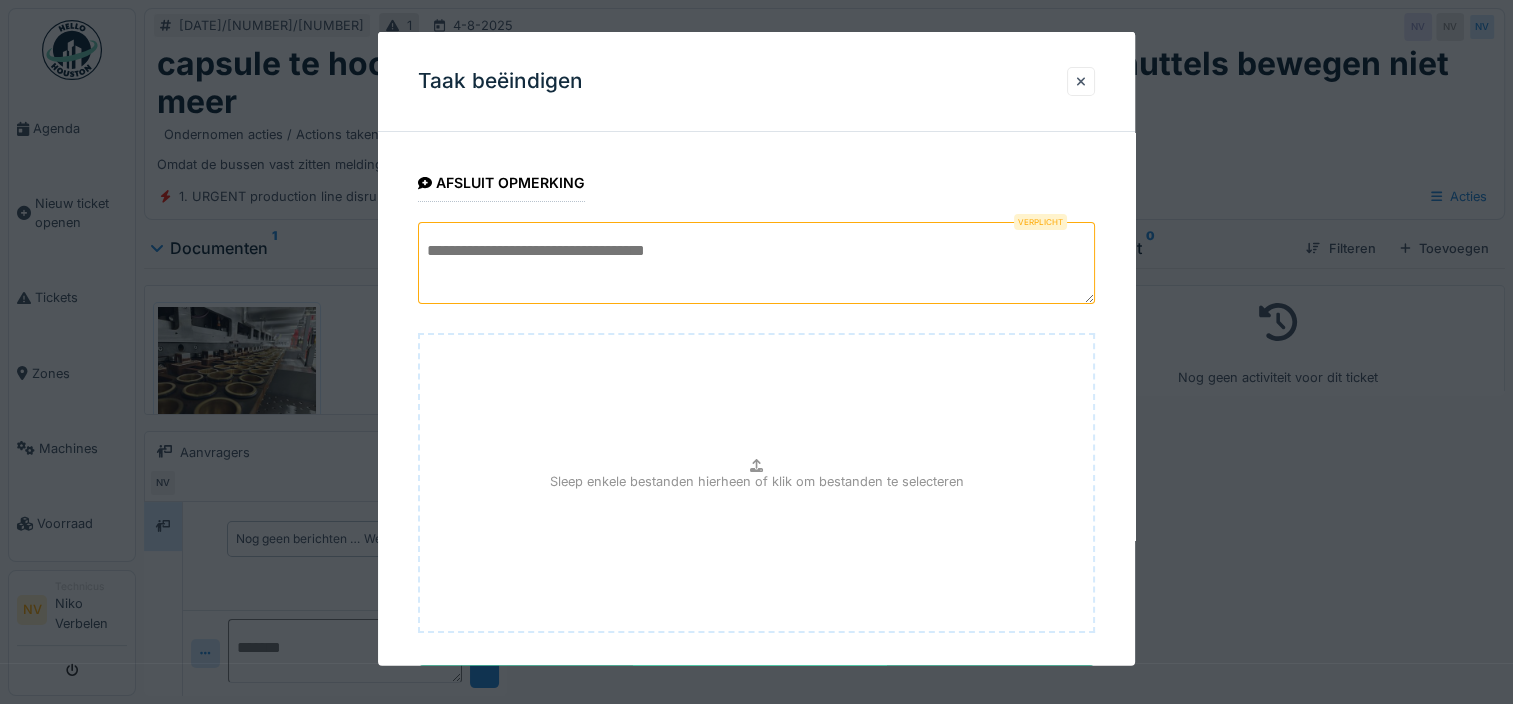 click at bounding box center (756, 263) 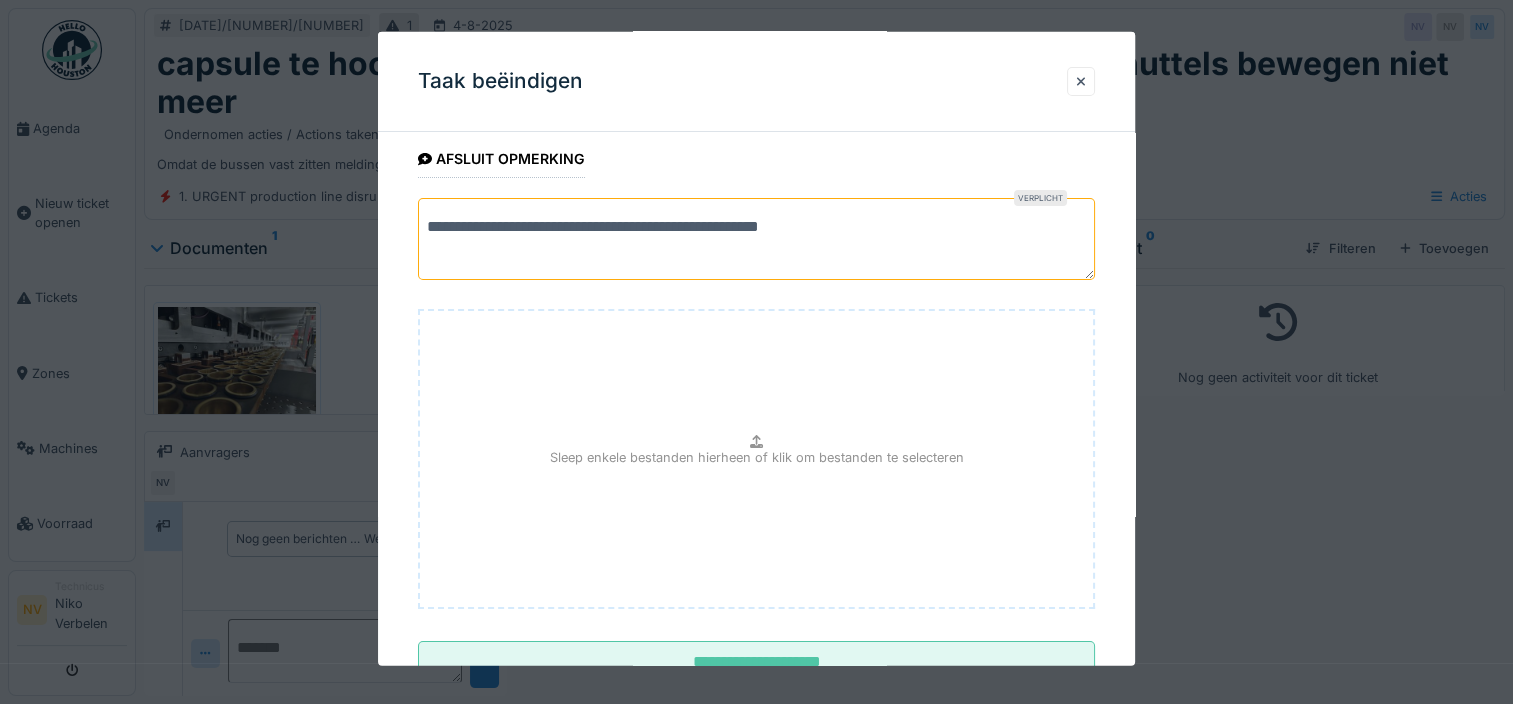 scroll, scrollTop: 96, scrollLeft: 0, axis: vertical 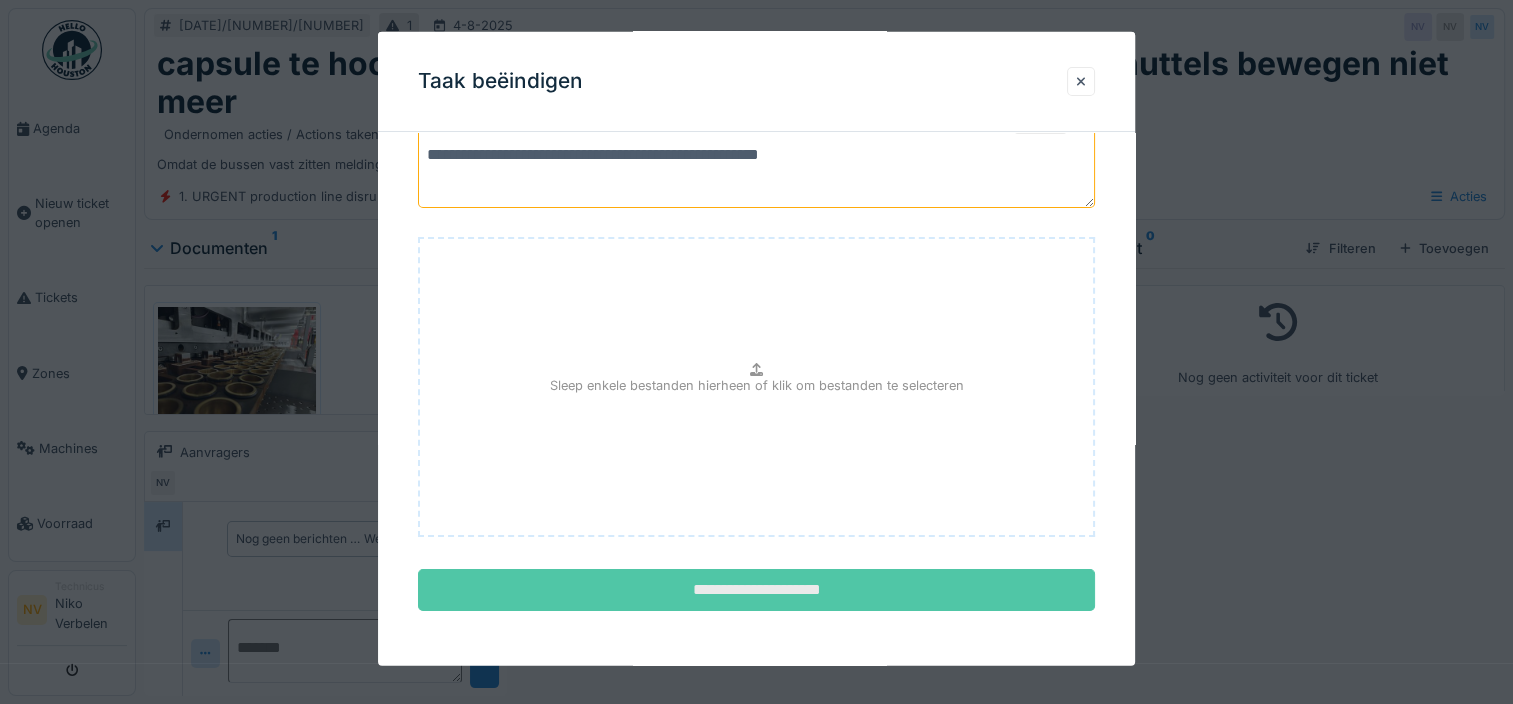 type on "**********" 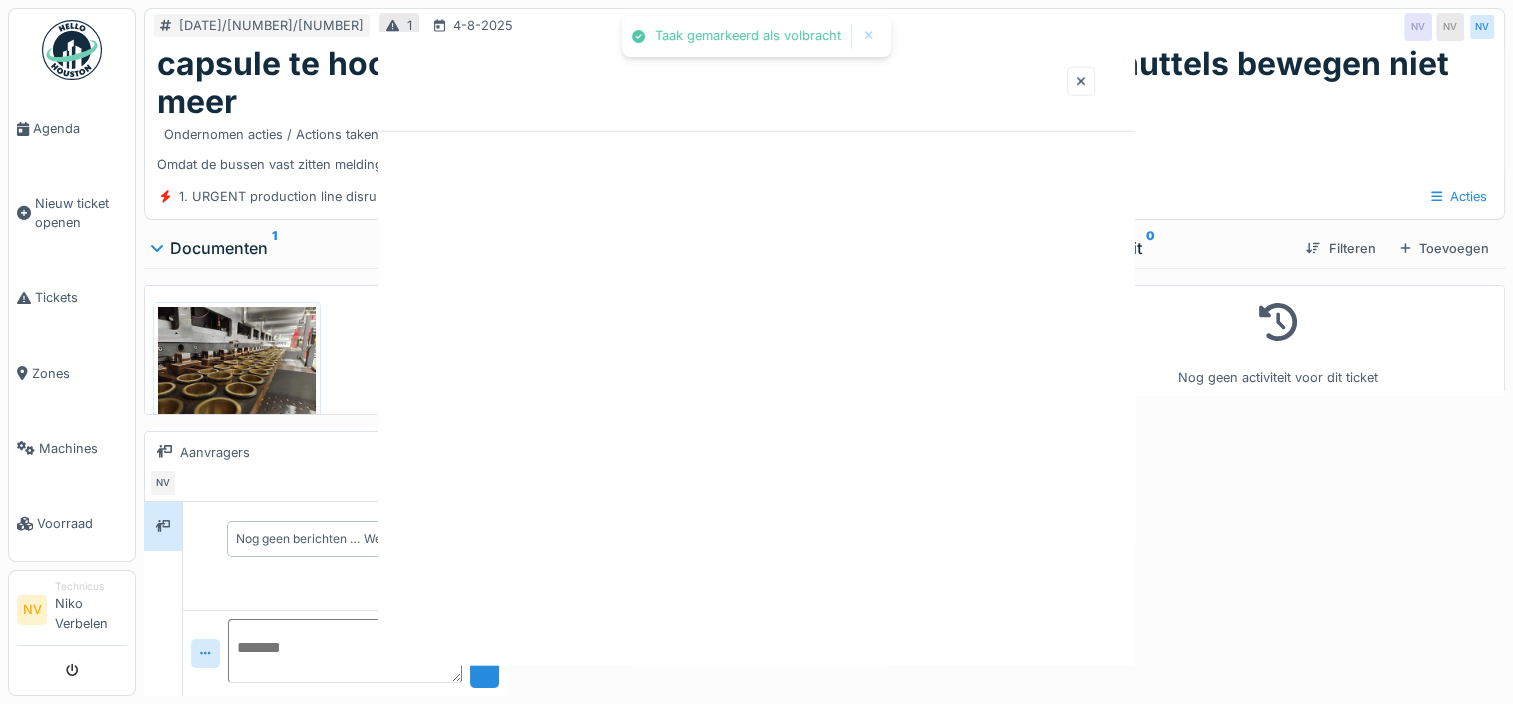 scroll, scrollTop: 0, scrollLeft: 0, axis: both 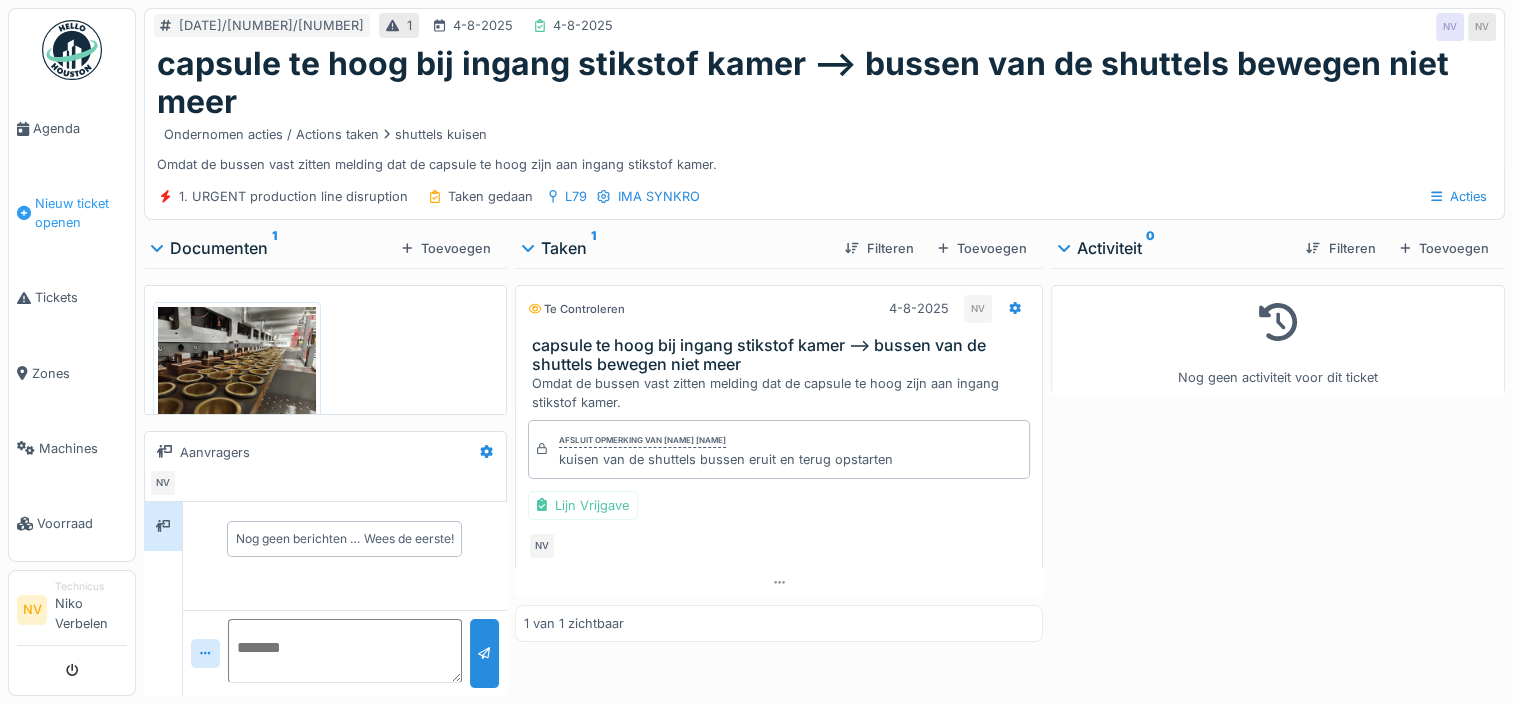click on "Nieuw ticket openen" at bounding box center [81, 213] 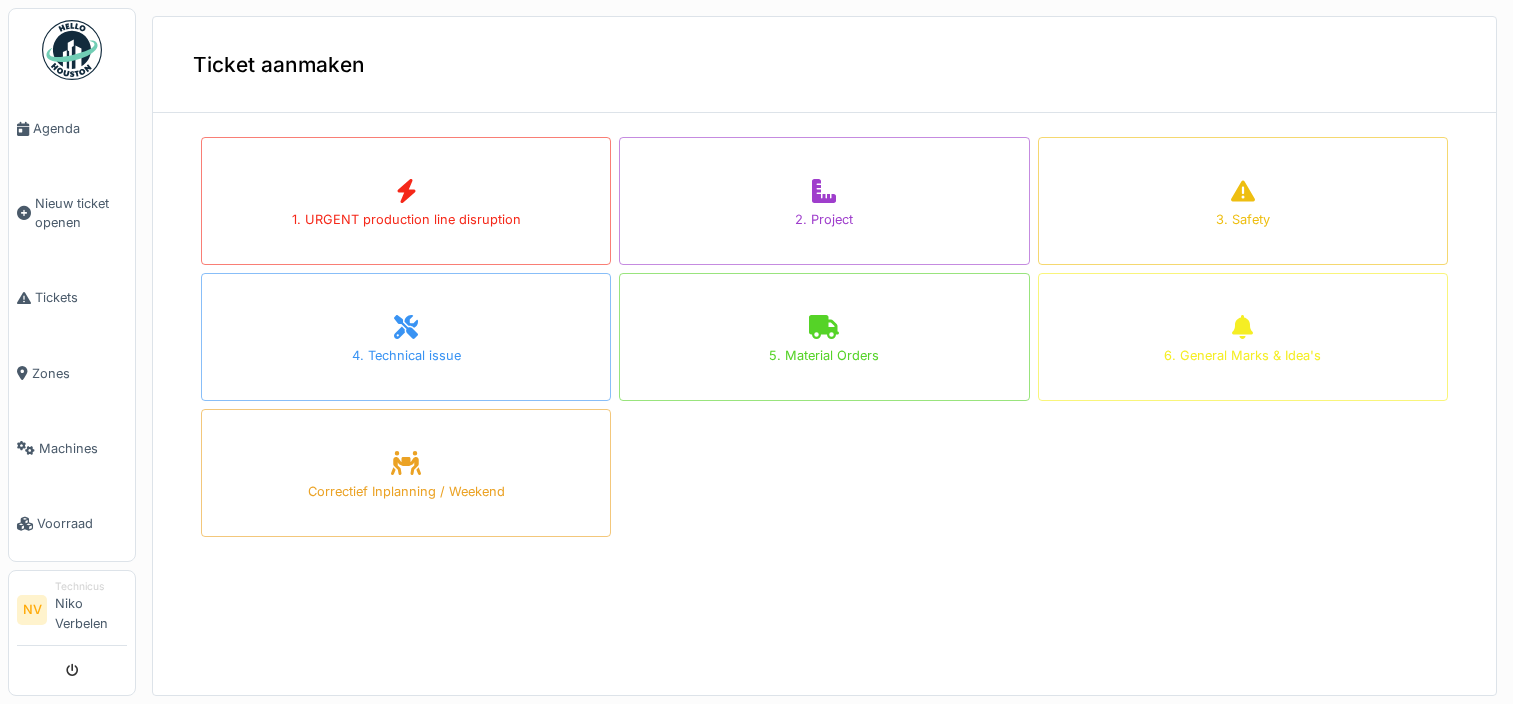 scroll, scrollTop: 0, scrollLeft: 0, axis: both 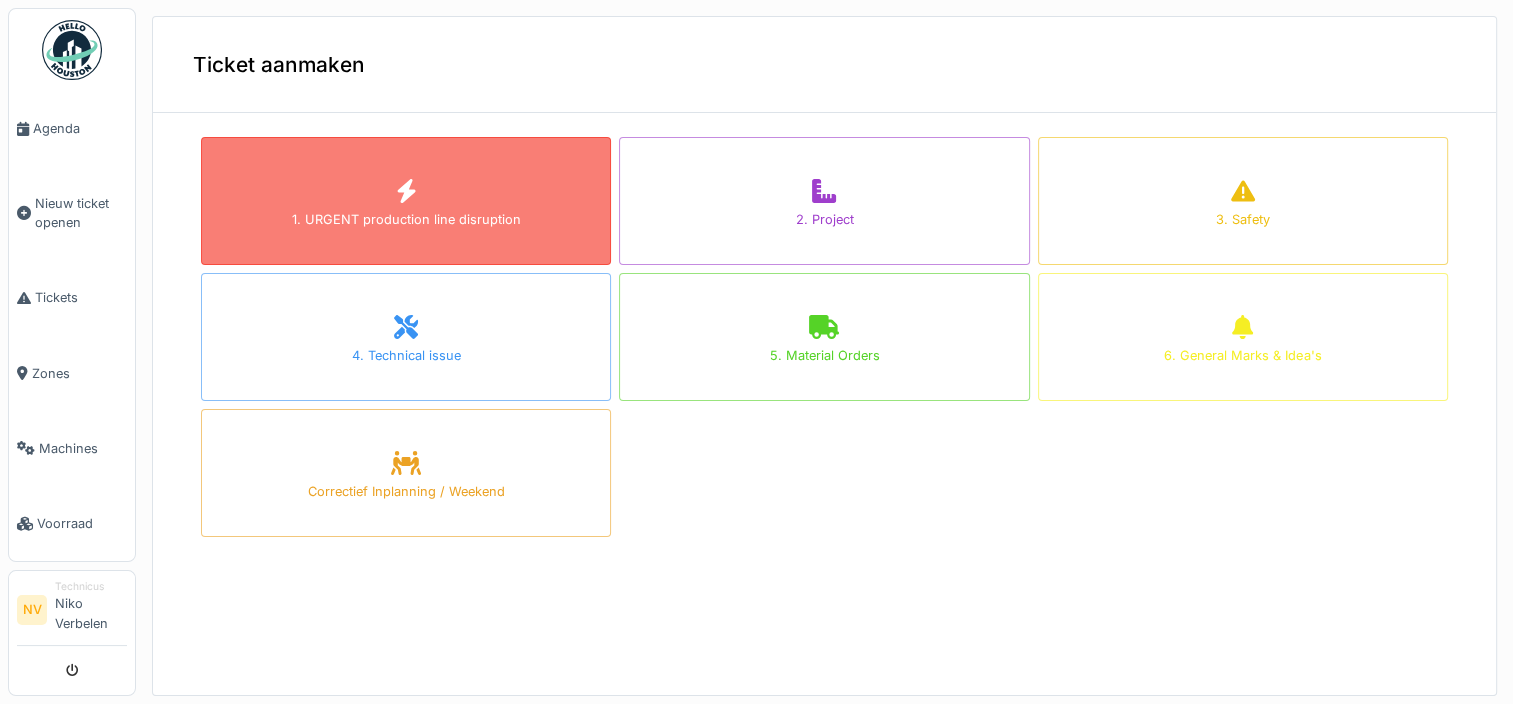 click on "1. URGENT production line disruption" at bounding box center (406, 201) 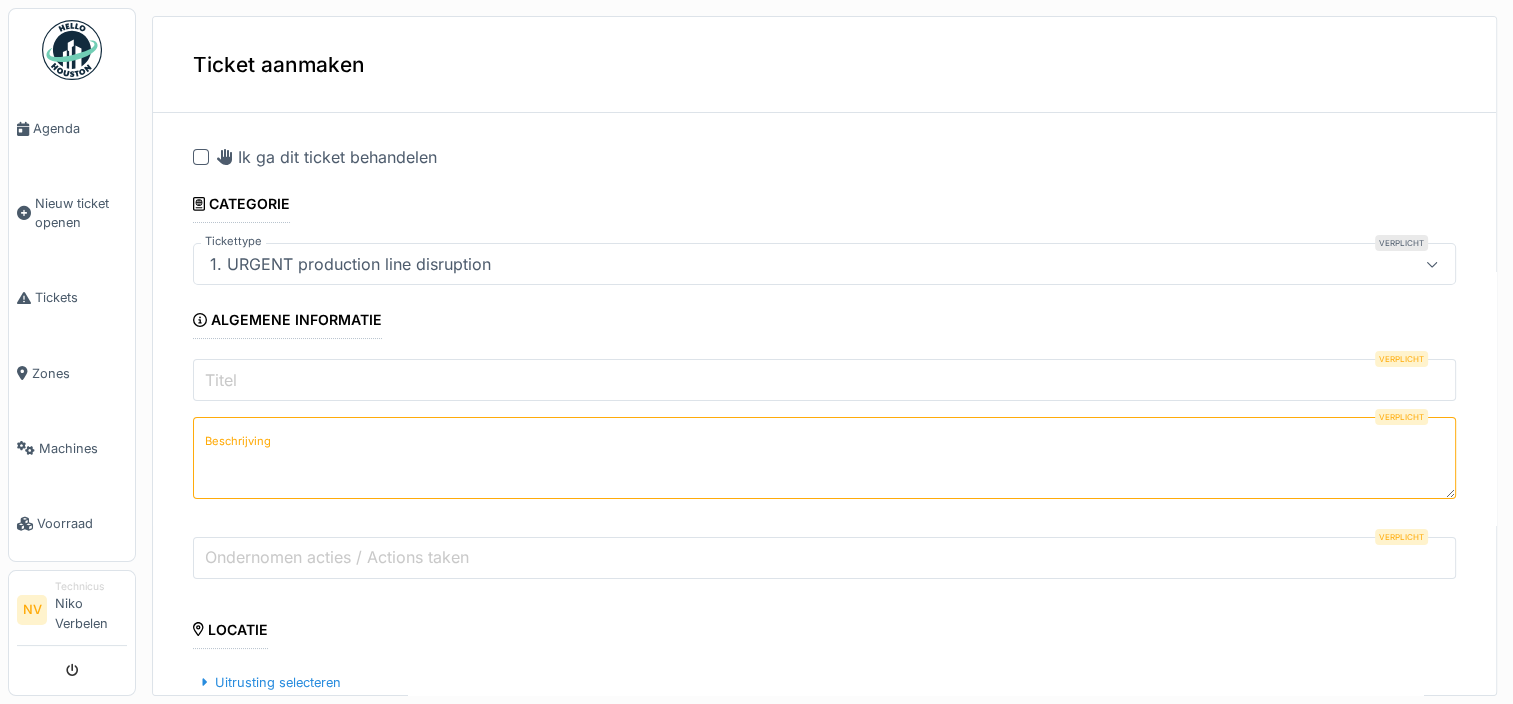 click at bounding box center (201, 157) 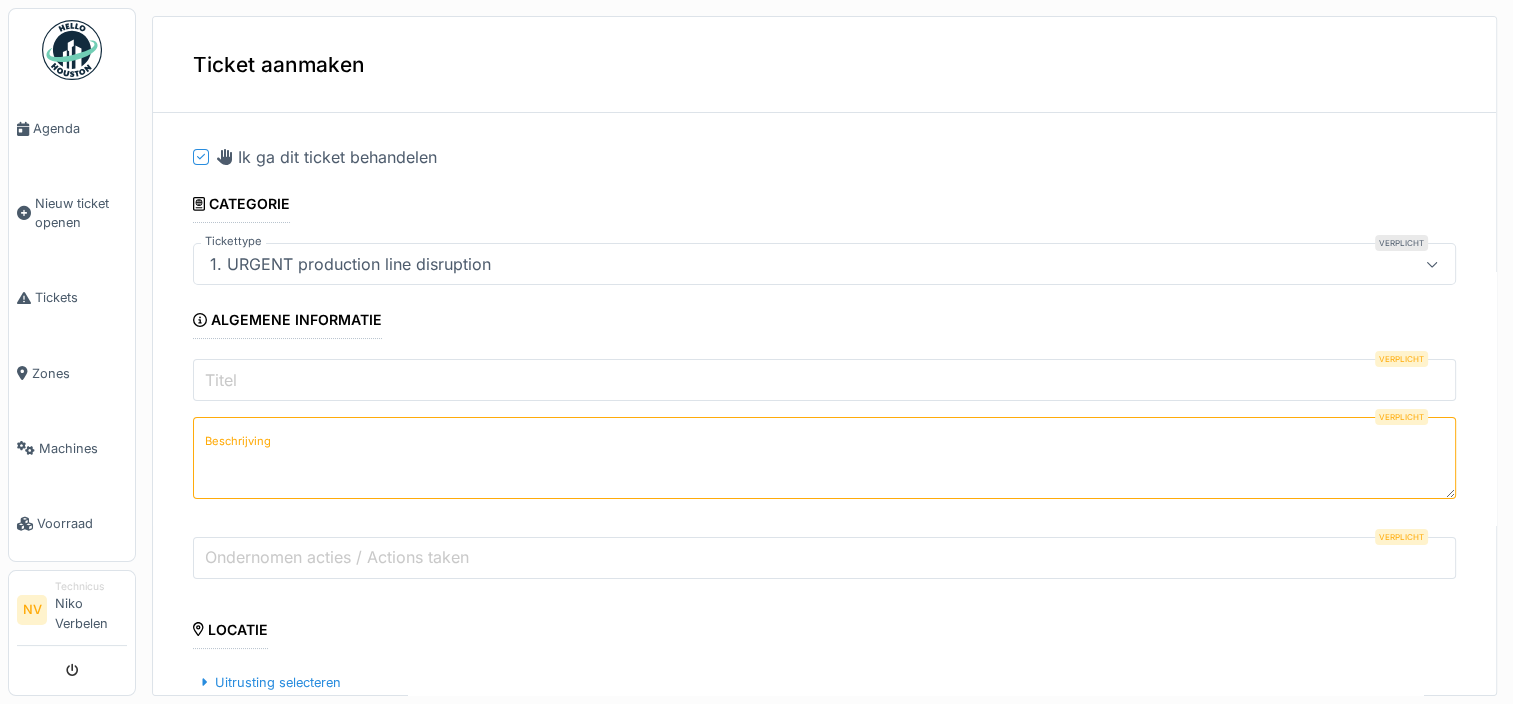 click on "Titel" at bounding box center [824, 380] 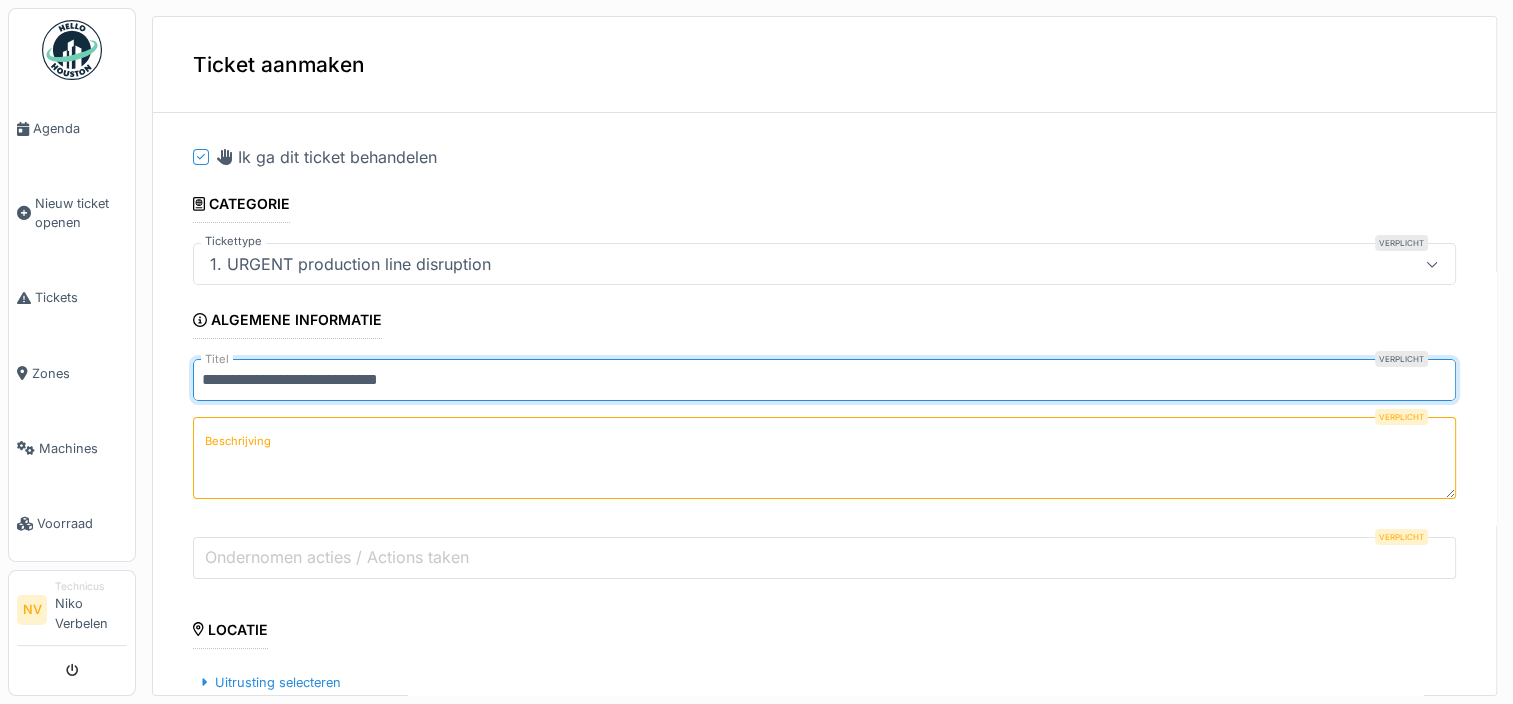 type on "**********" 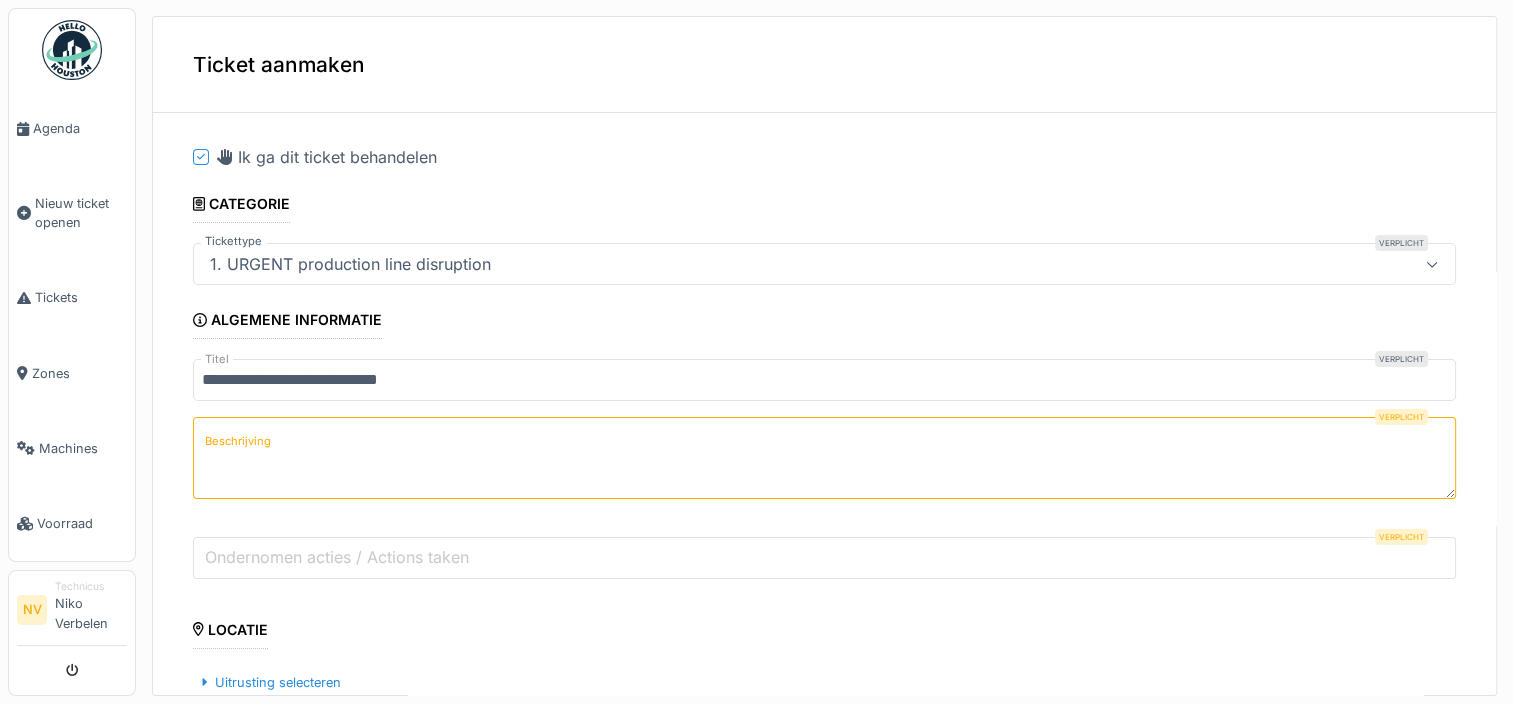 click on "Beschrijving" at bounding box center [824, 458] 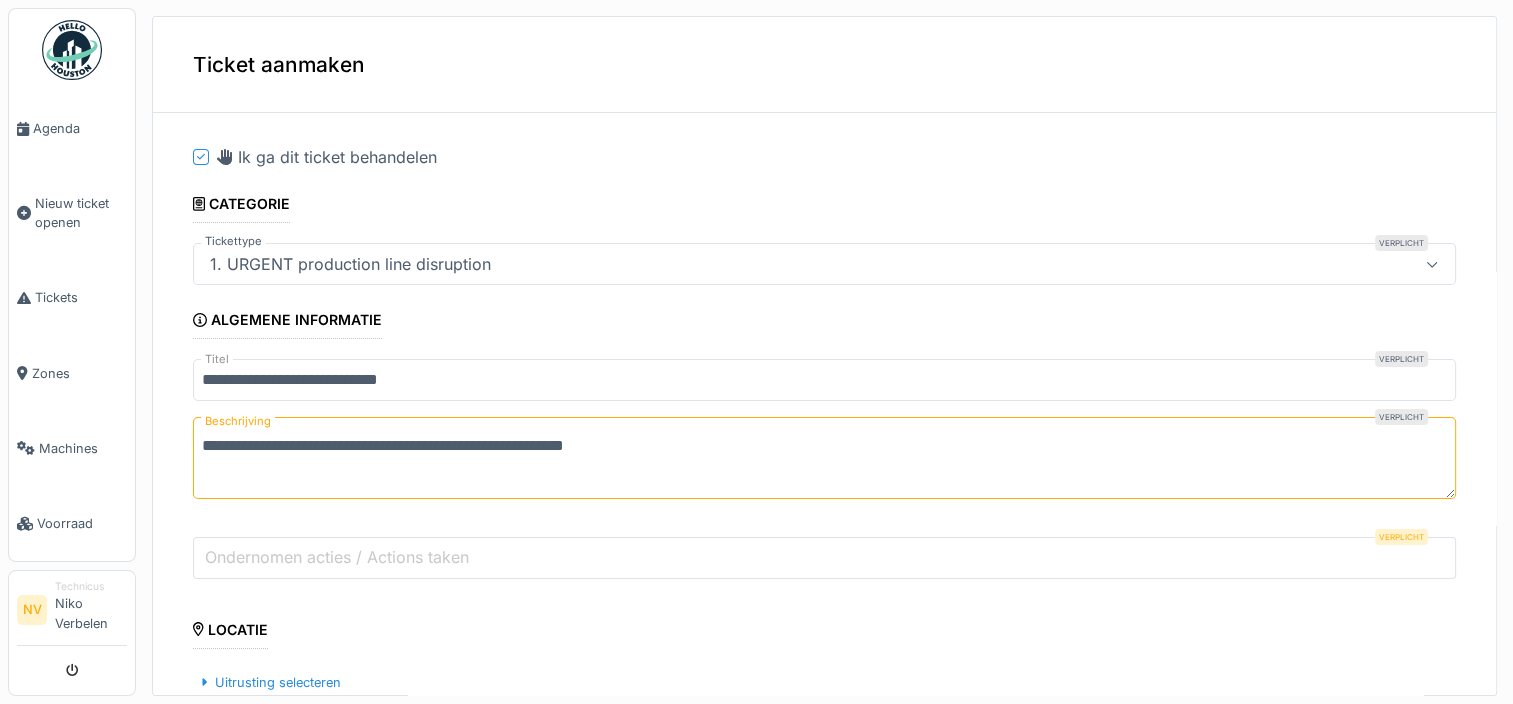 type on "**********" 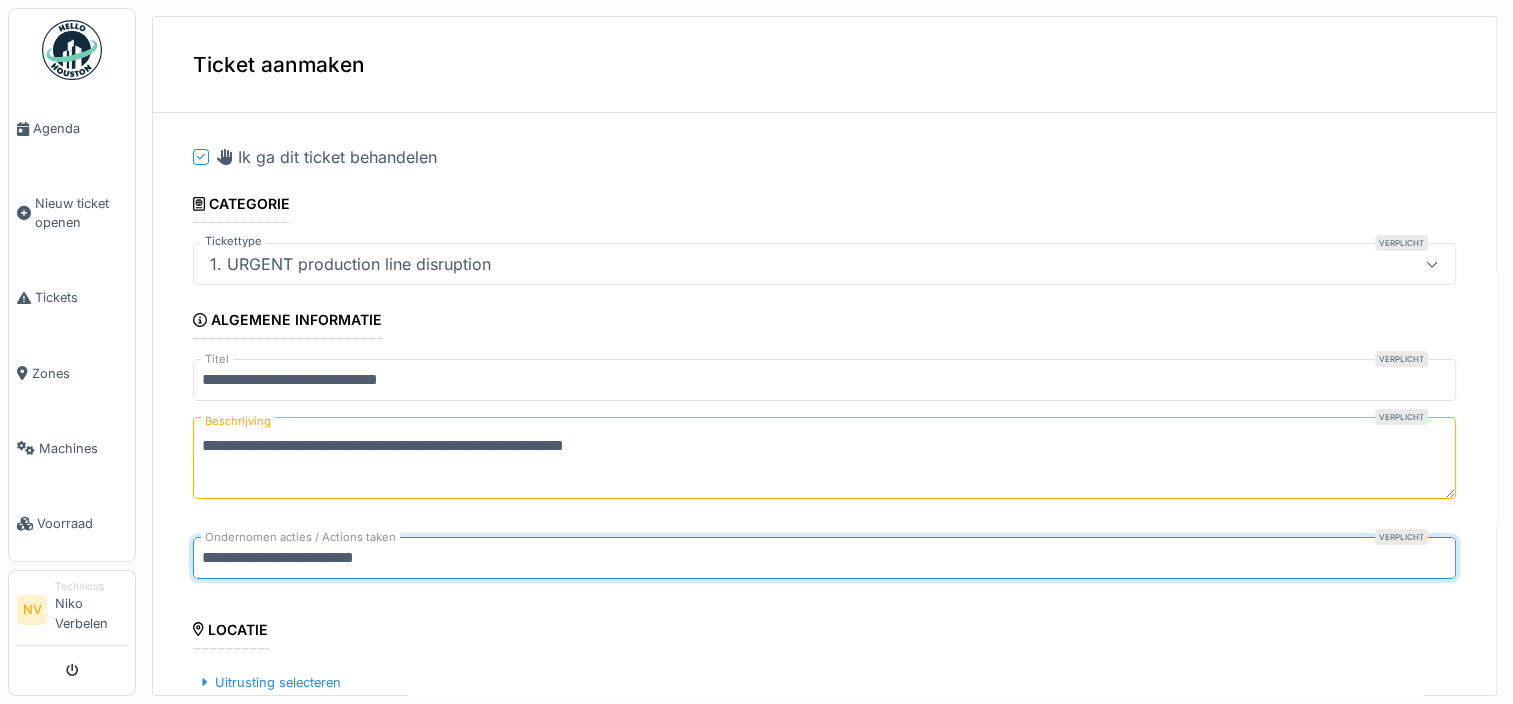 type on "**********" 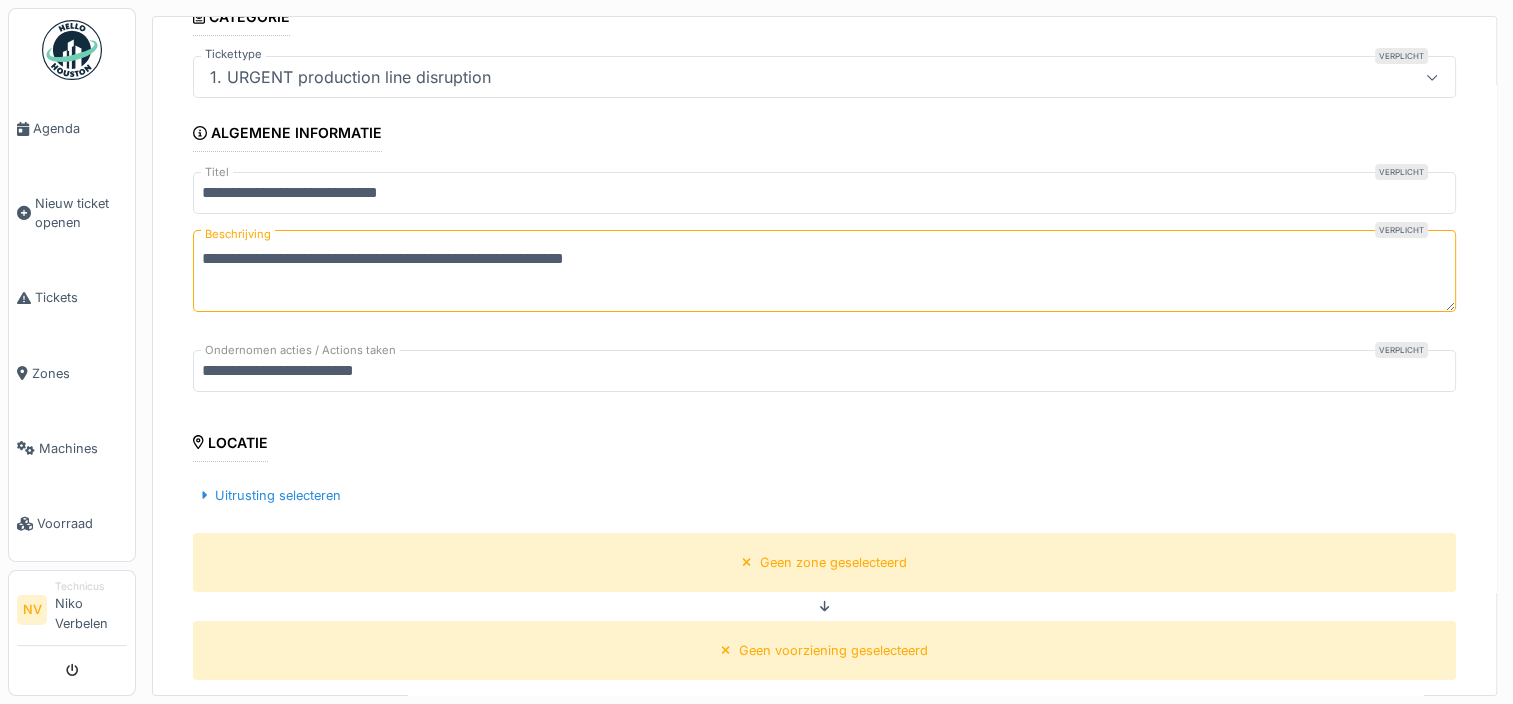 scroll, scrollTop: 200, scrollLeft: 0, axis: vertical 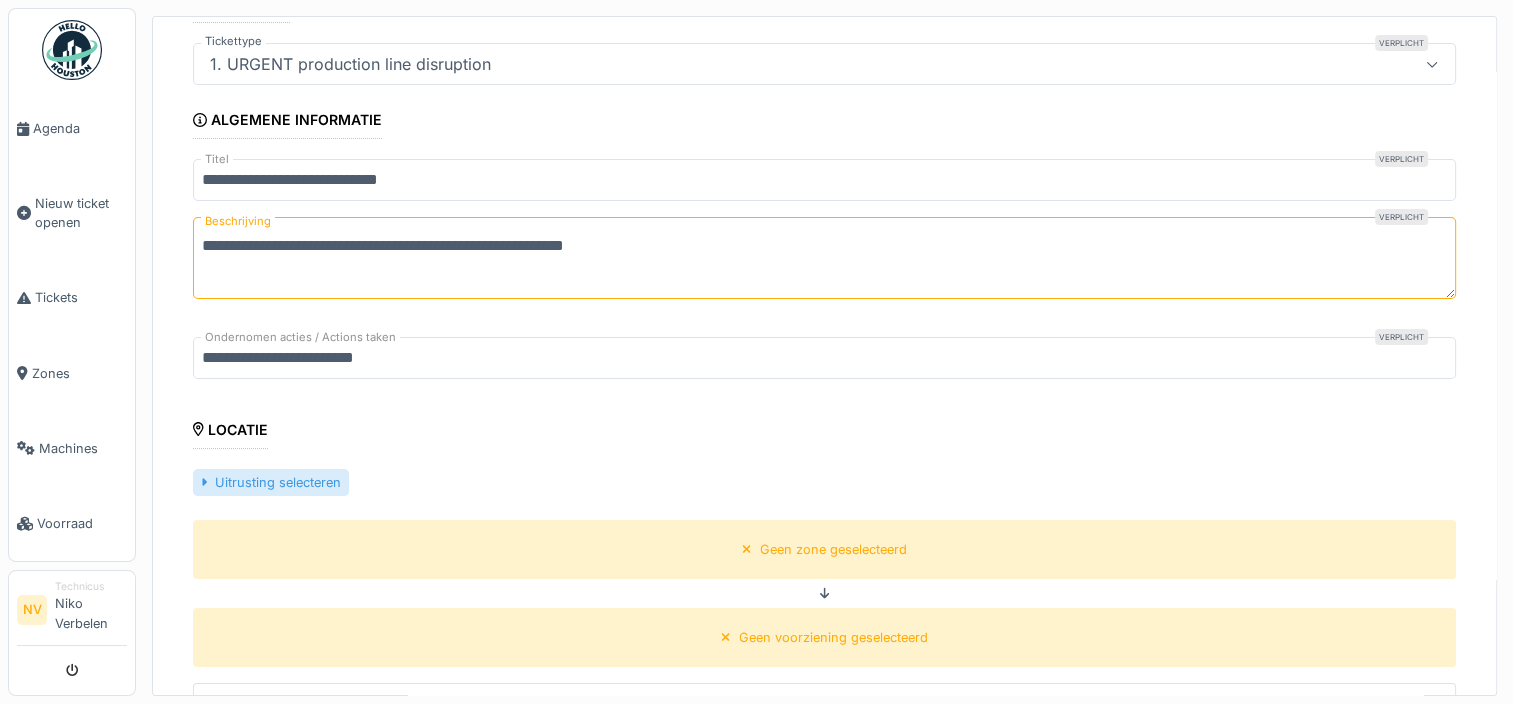 click at bounding box center [204, 482] 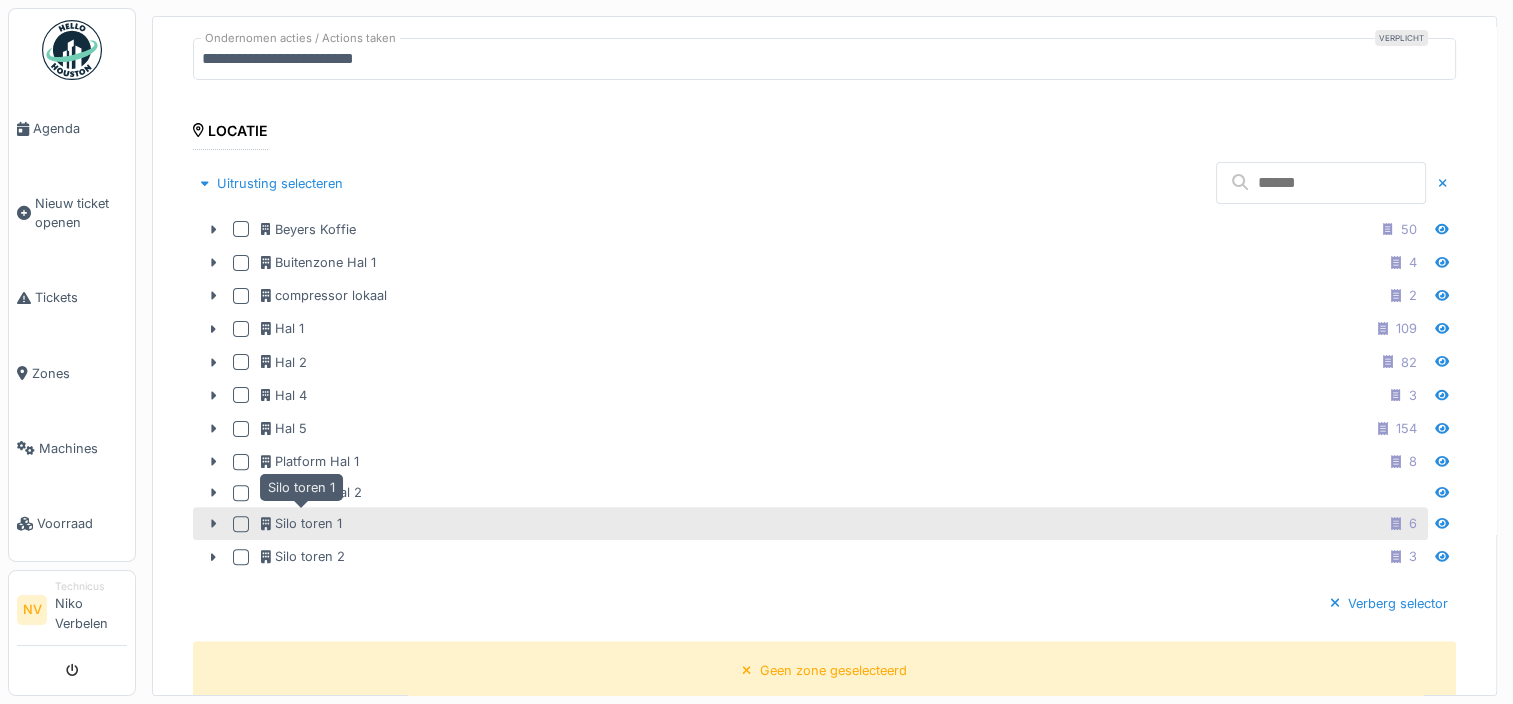 scroll, scrollTop: 500, scrollLeft: 0, axis: vertical 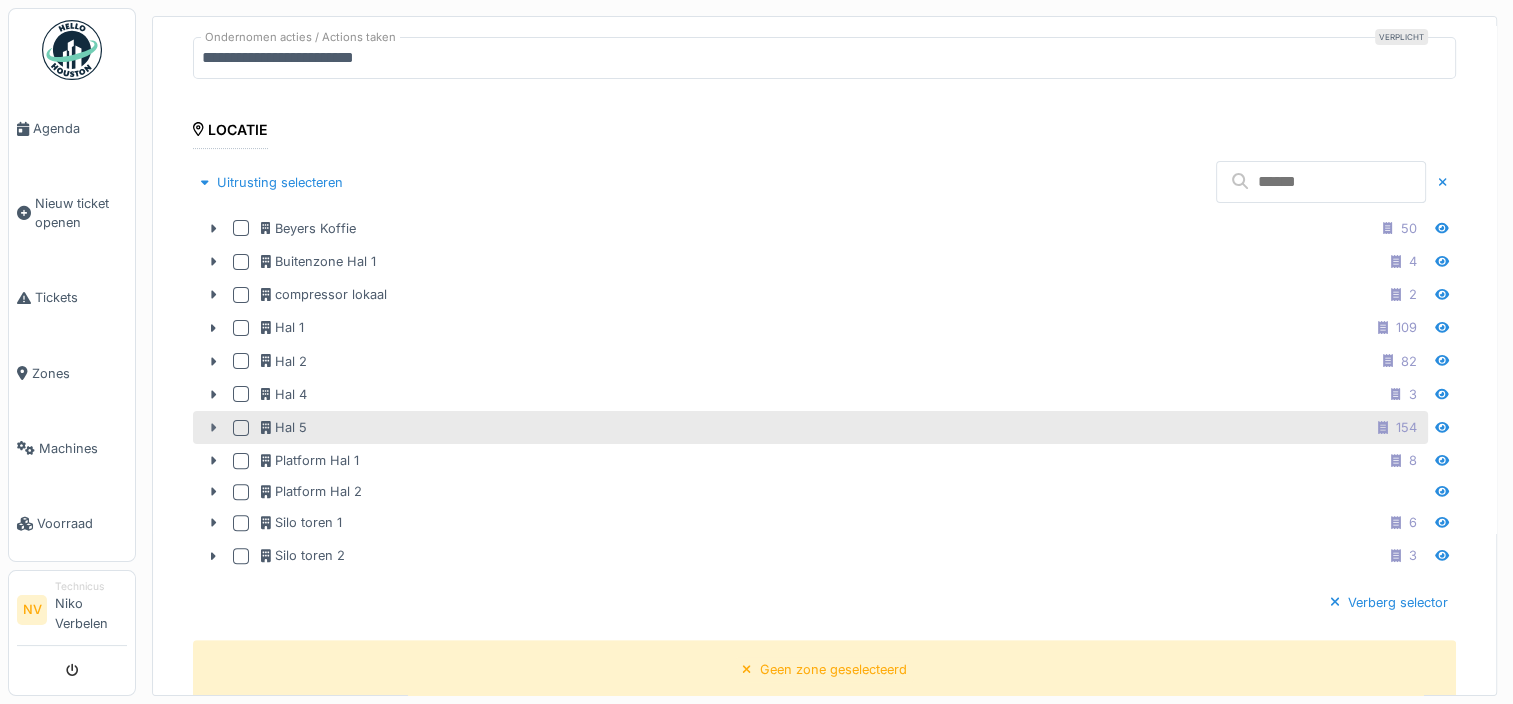 click 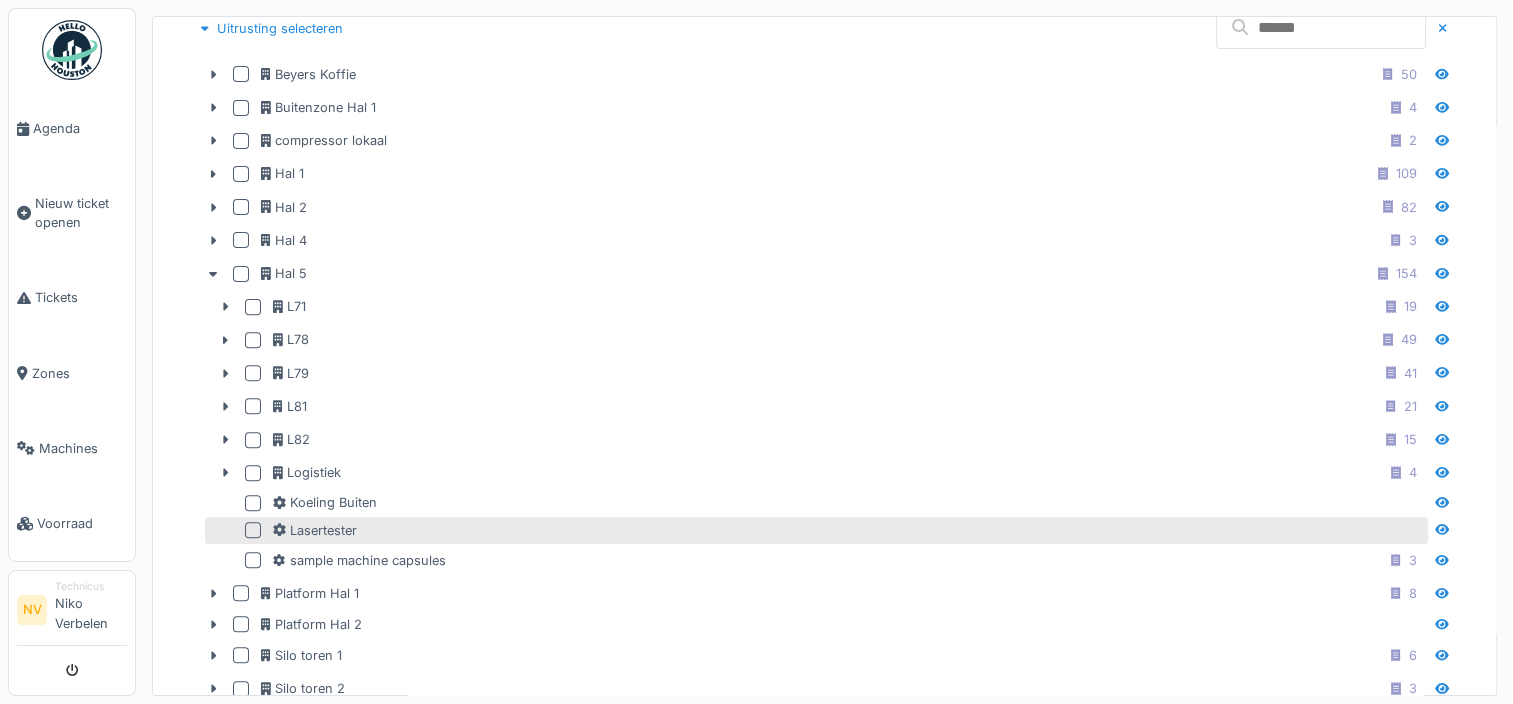 scroll, scrollTop: 700, scrollLeft: 0, axis: vertical 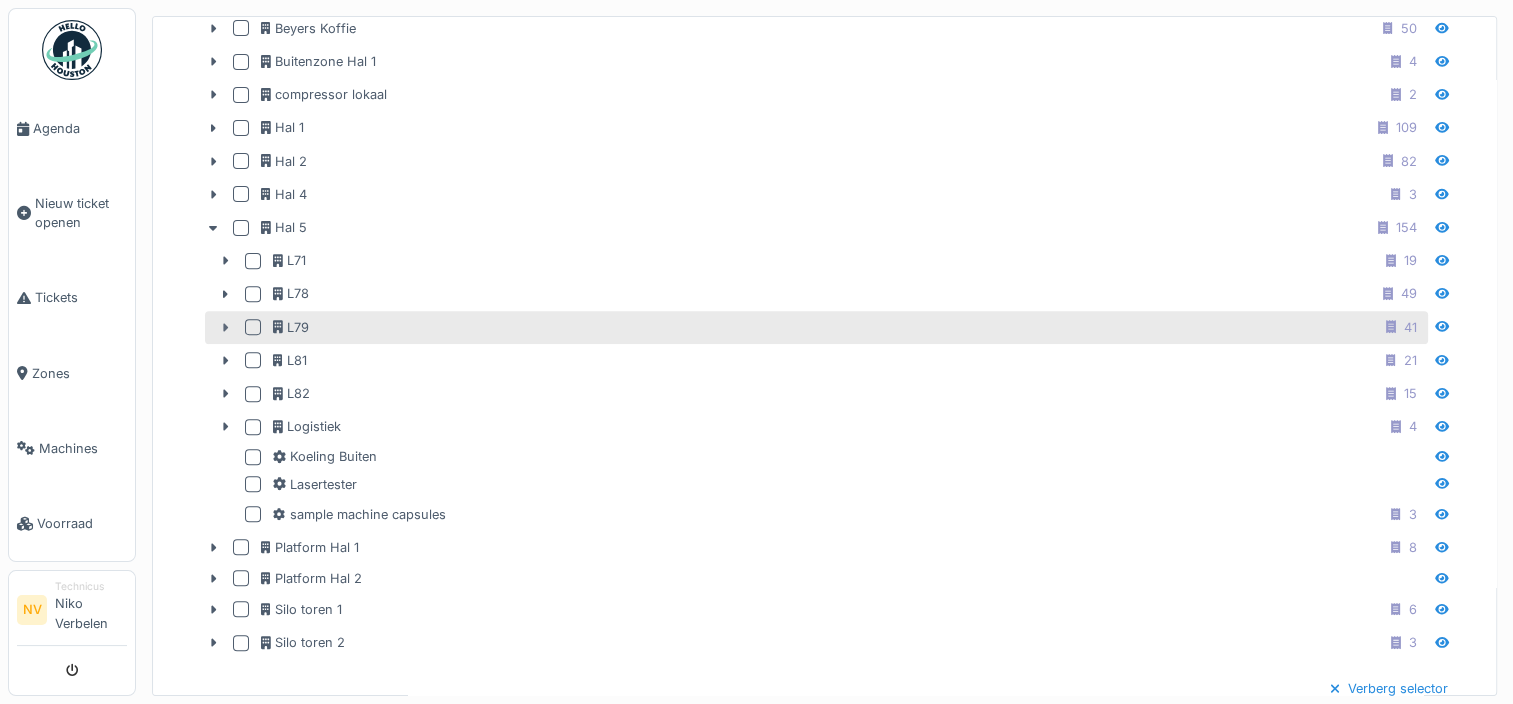click at bounding box center [225, 327] 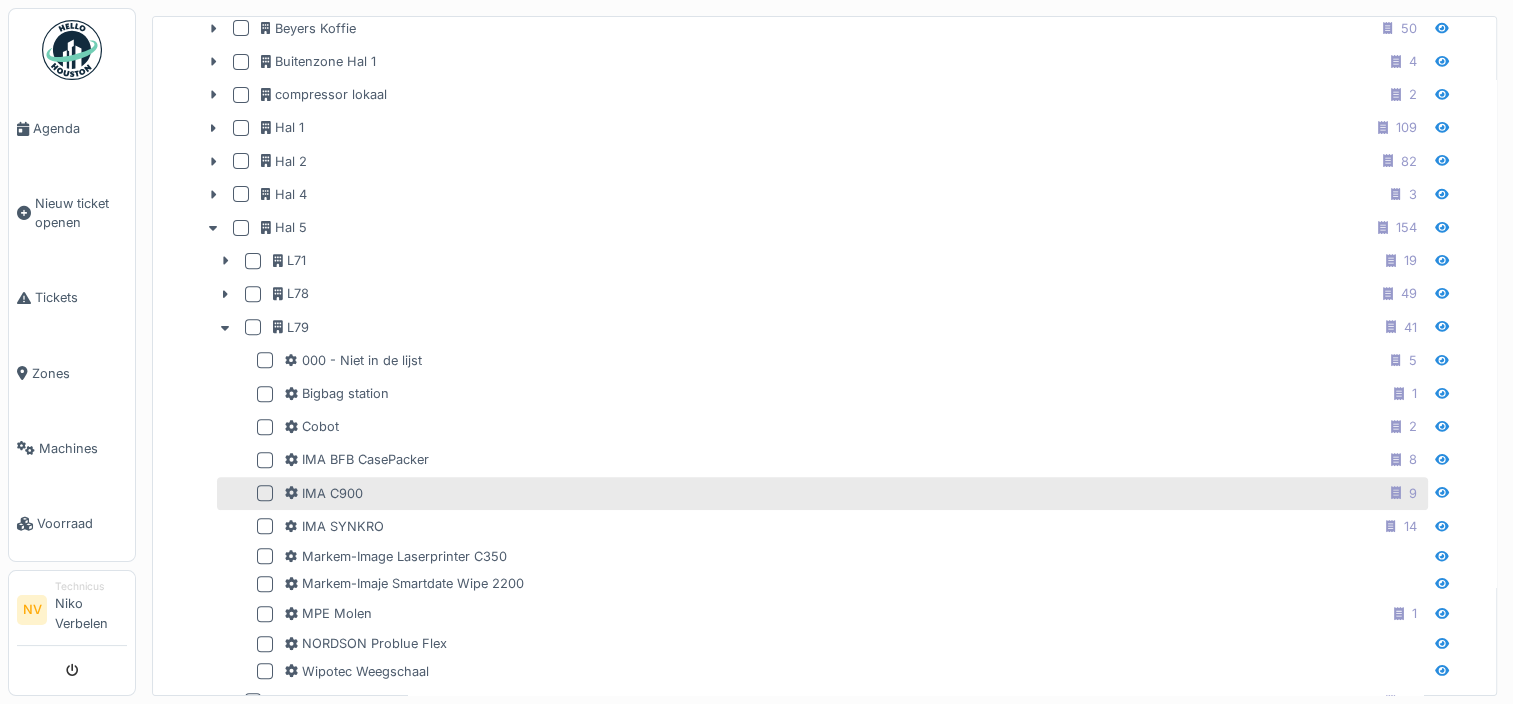 click at bounding box center (265, 493) 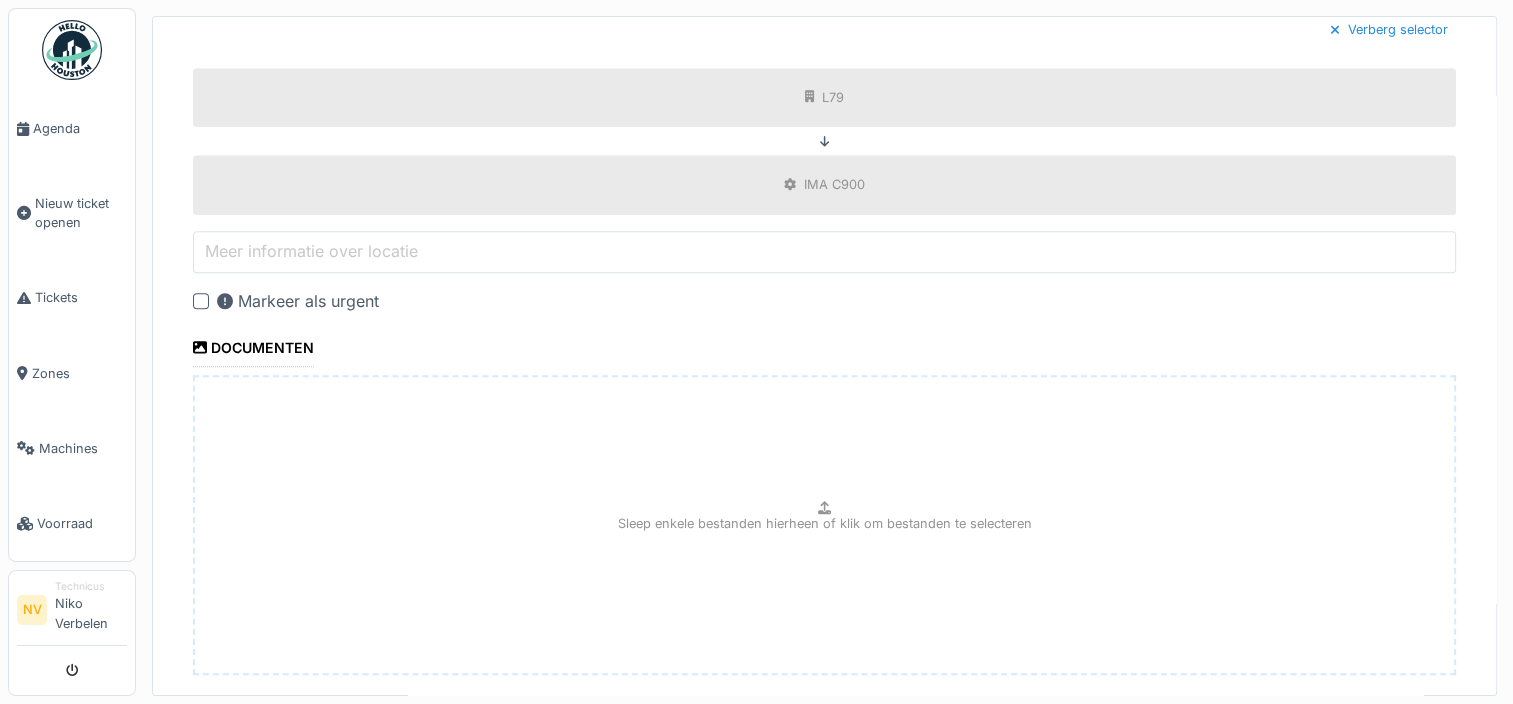 scroll, scrollTop: 1795, scrollLeft: 0, axis: vertical 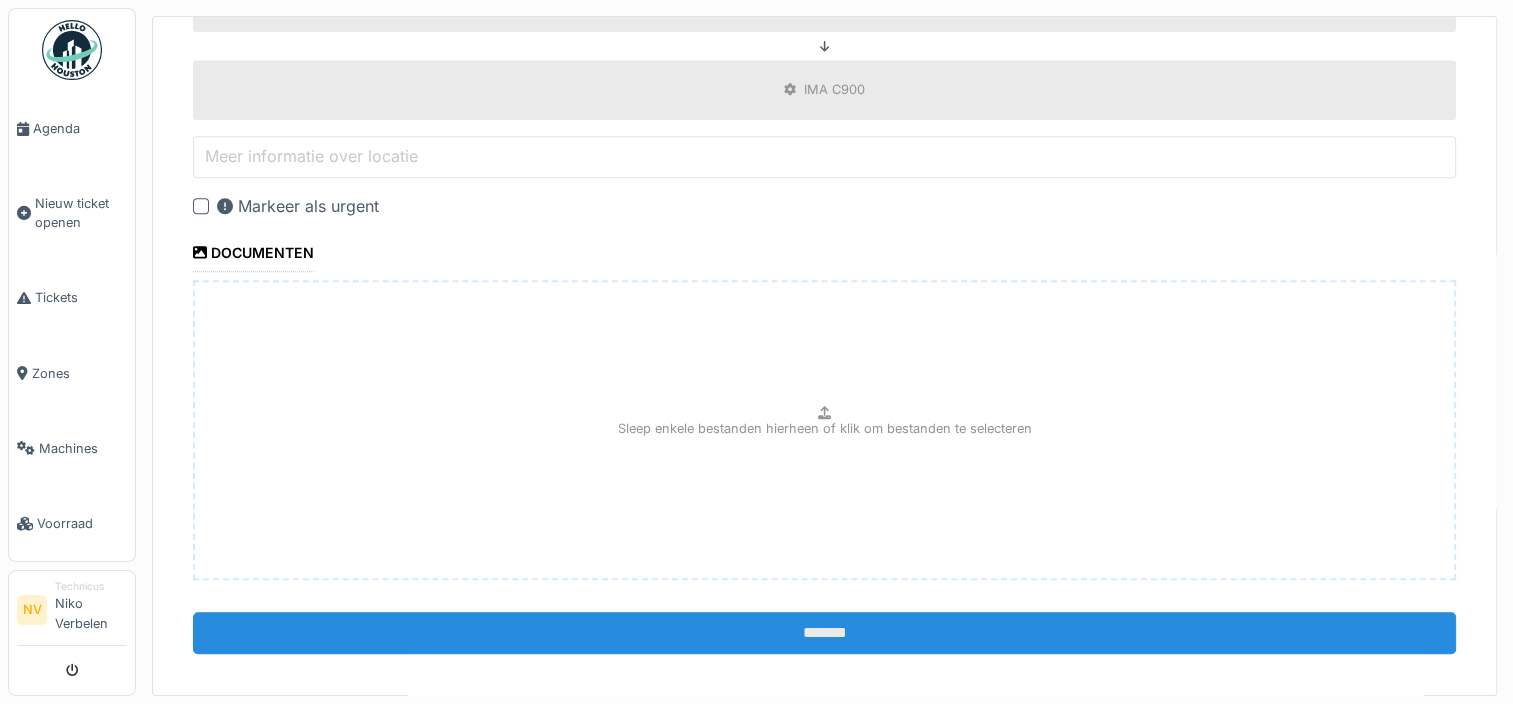 click on "*******" at bounding box center [824, 633] 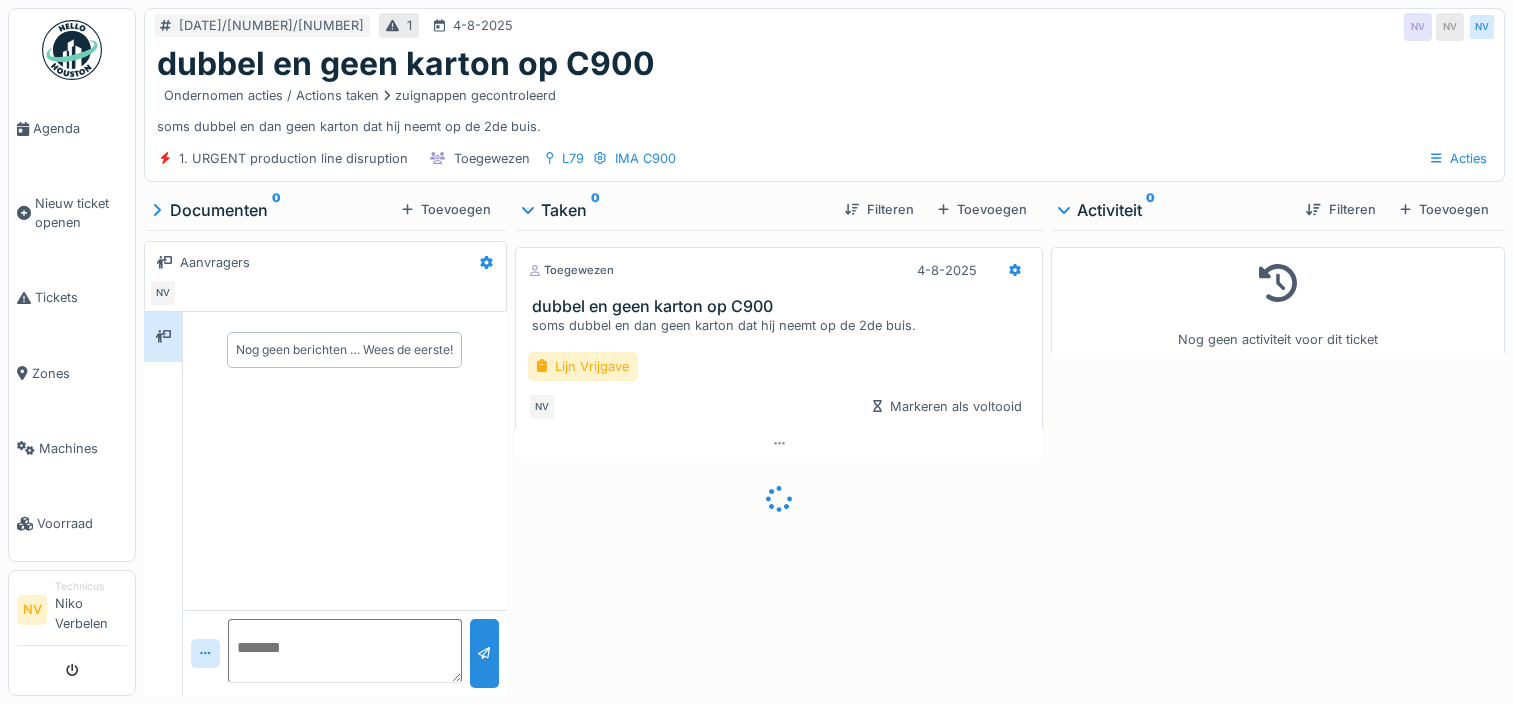 scroll, scrollTop: 0, scrollLeft: 0, axis: both 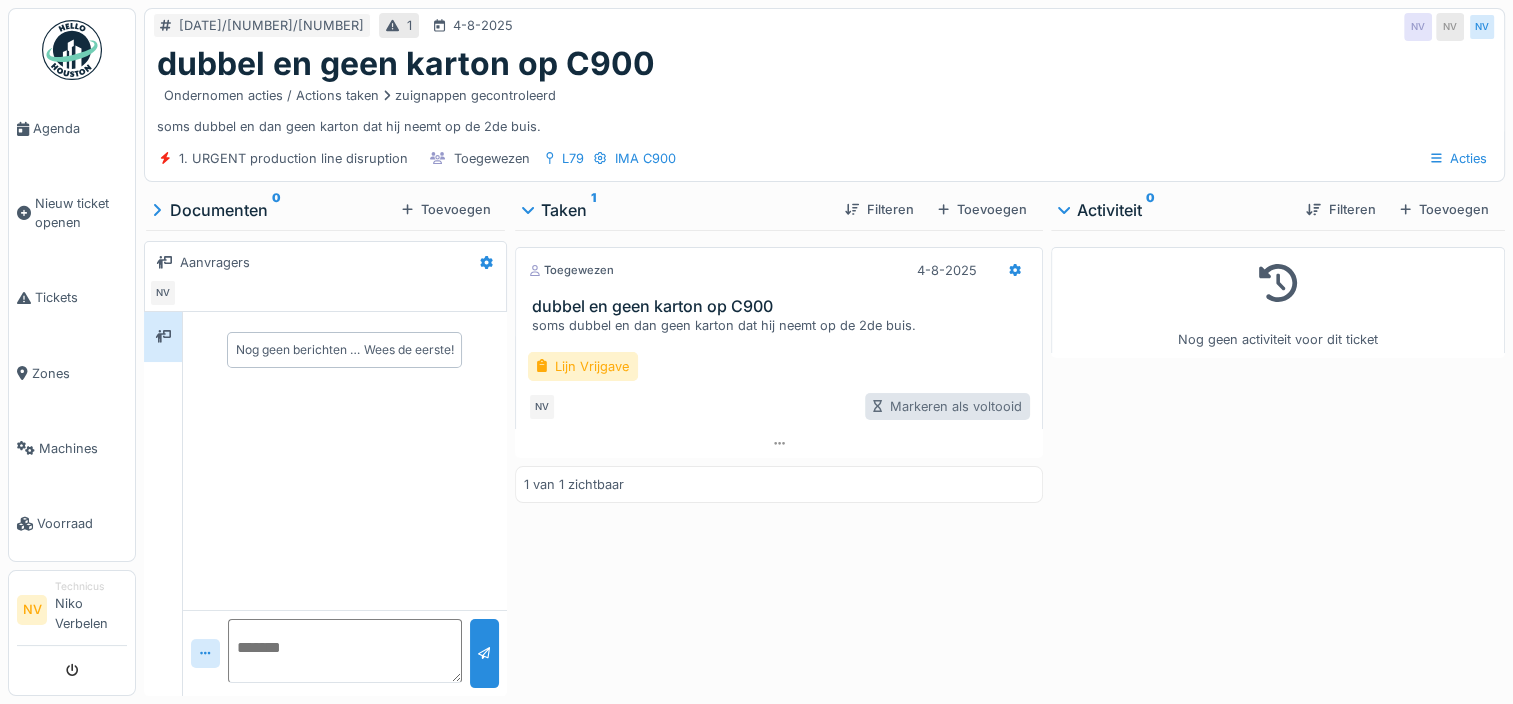 click on "Markeren als voltooid" at bounding box center (948, 406) 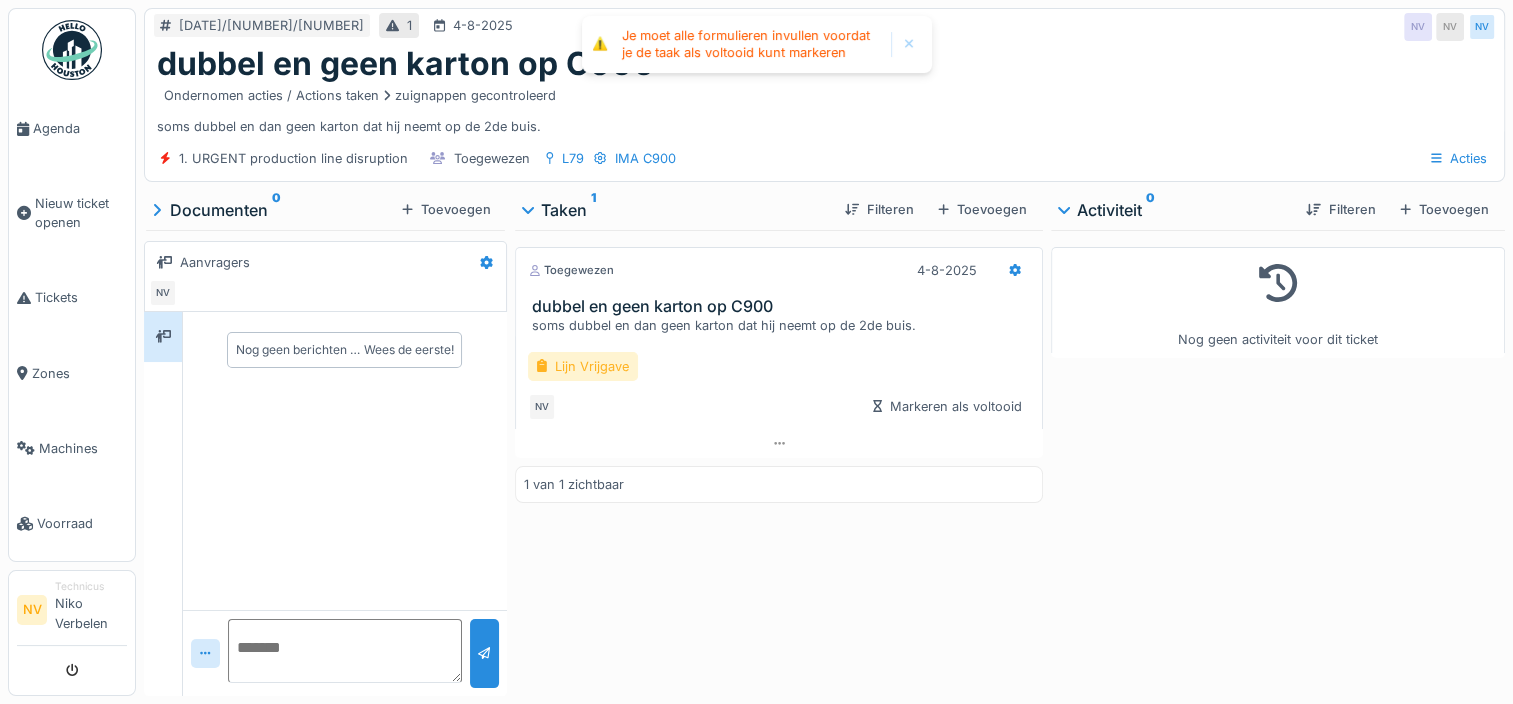 click on "Lijn Vrijgave" at bounding box center (583, 366) 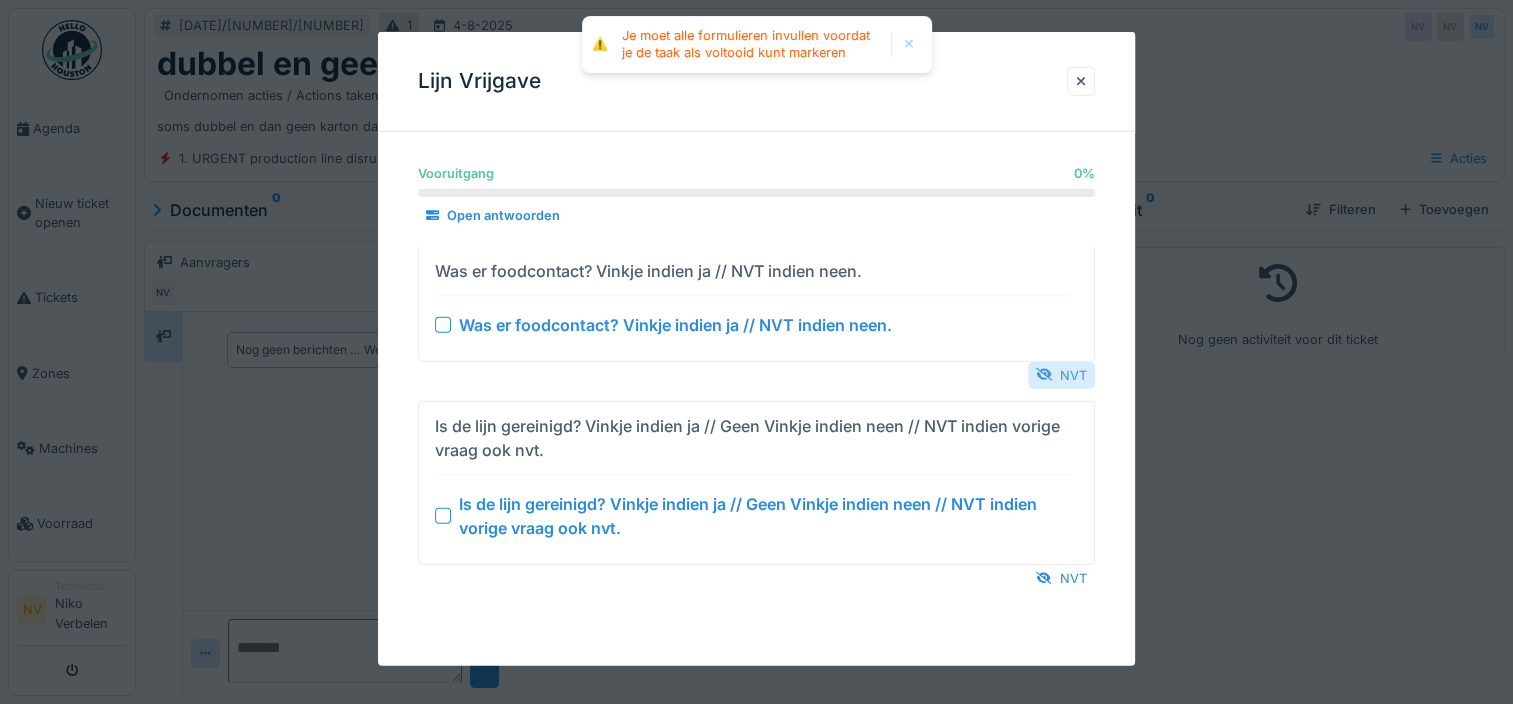click on "NVT" at bounding box center [1061, 374] 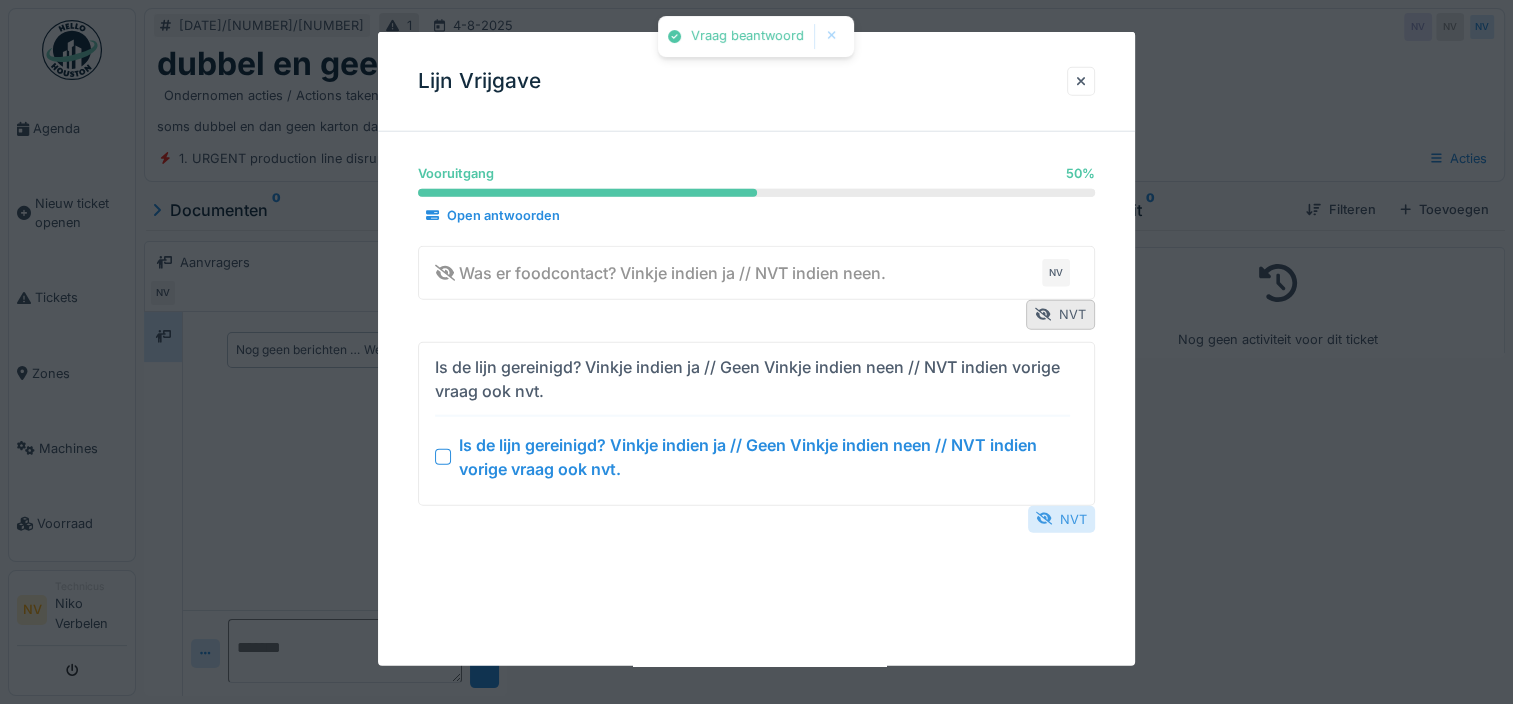 click on "NVT" at bounding box center [1061, 518] 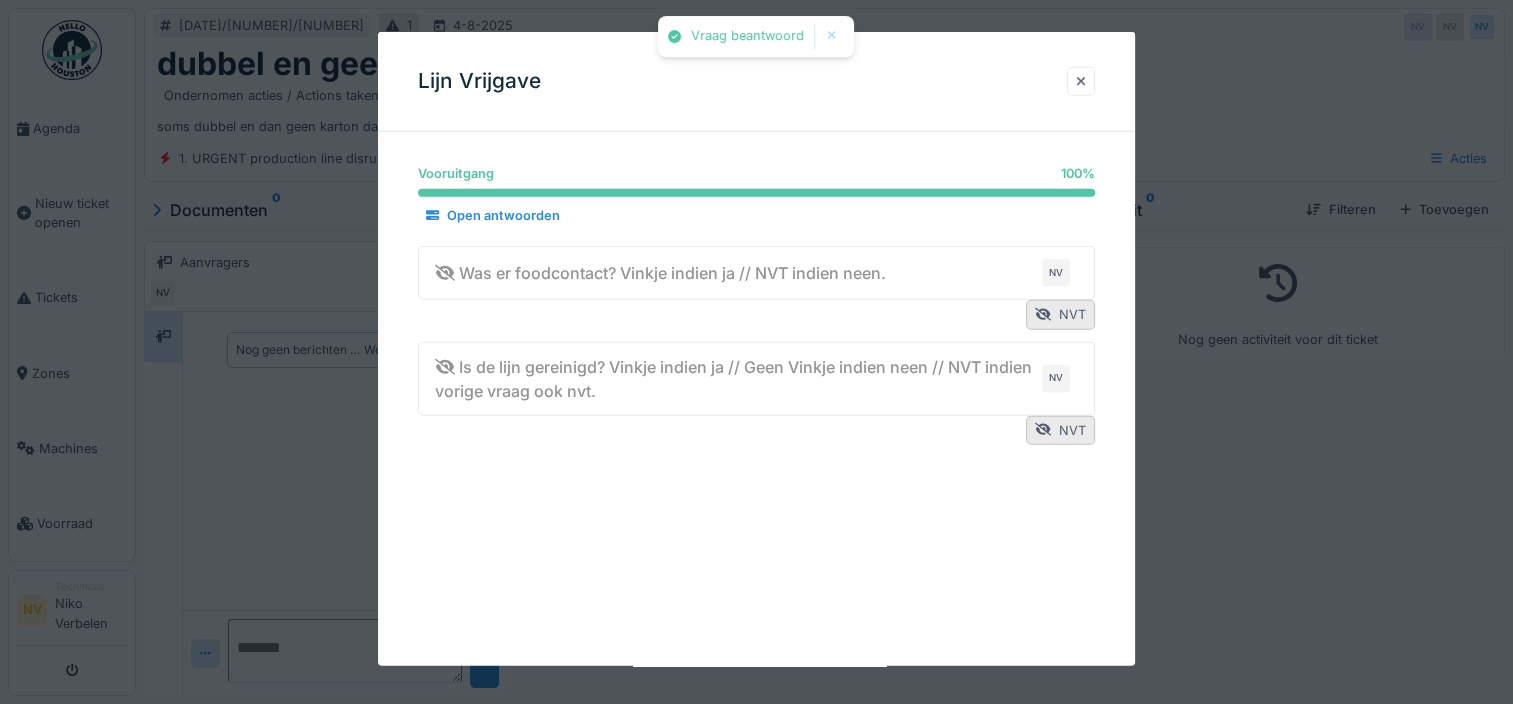 click at bounding box center (1081, 81) 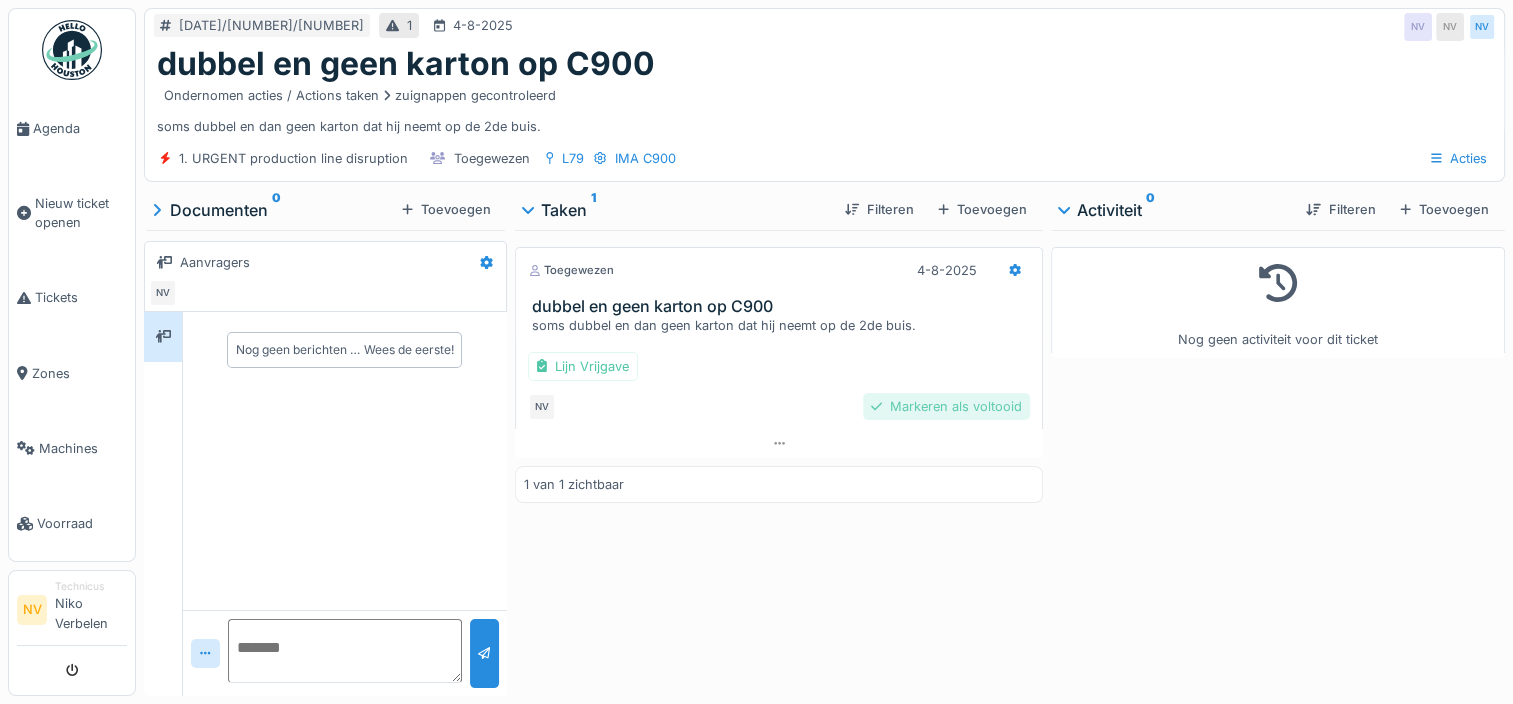 click on "Markeren als voltooid" at bounding box center [946, 406] 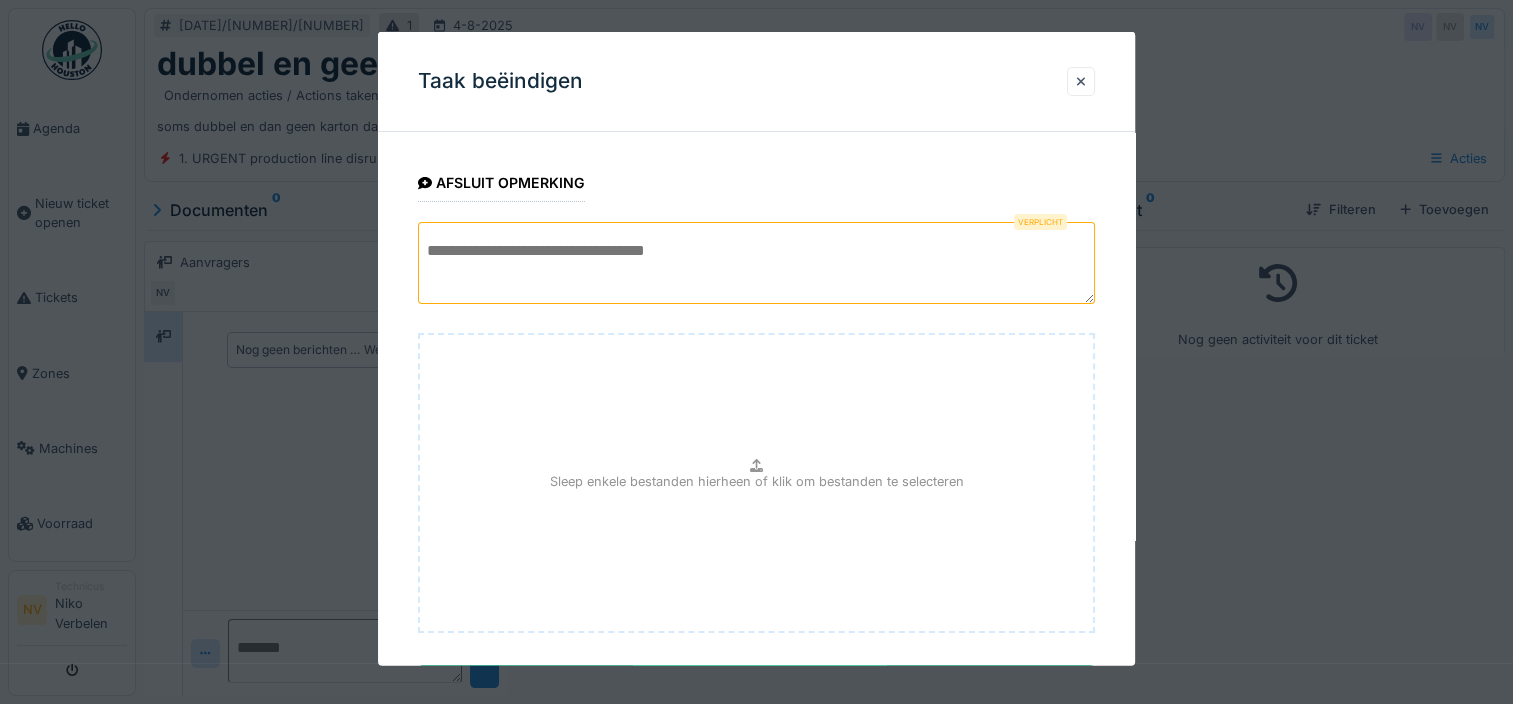 click at bounding box center (756, 263) 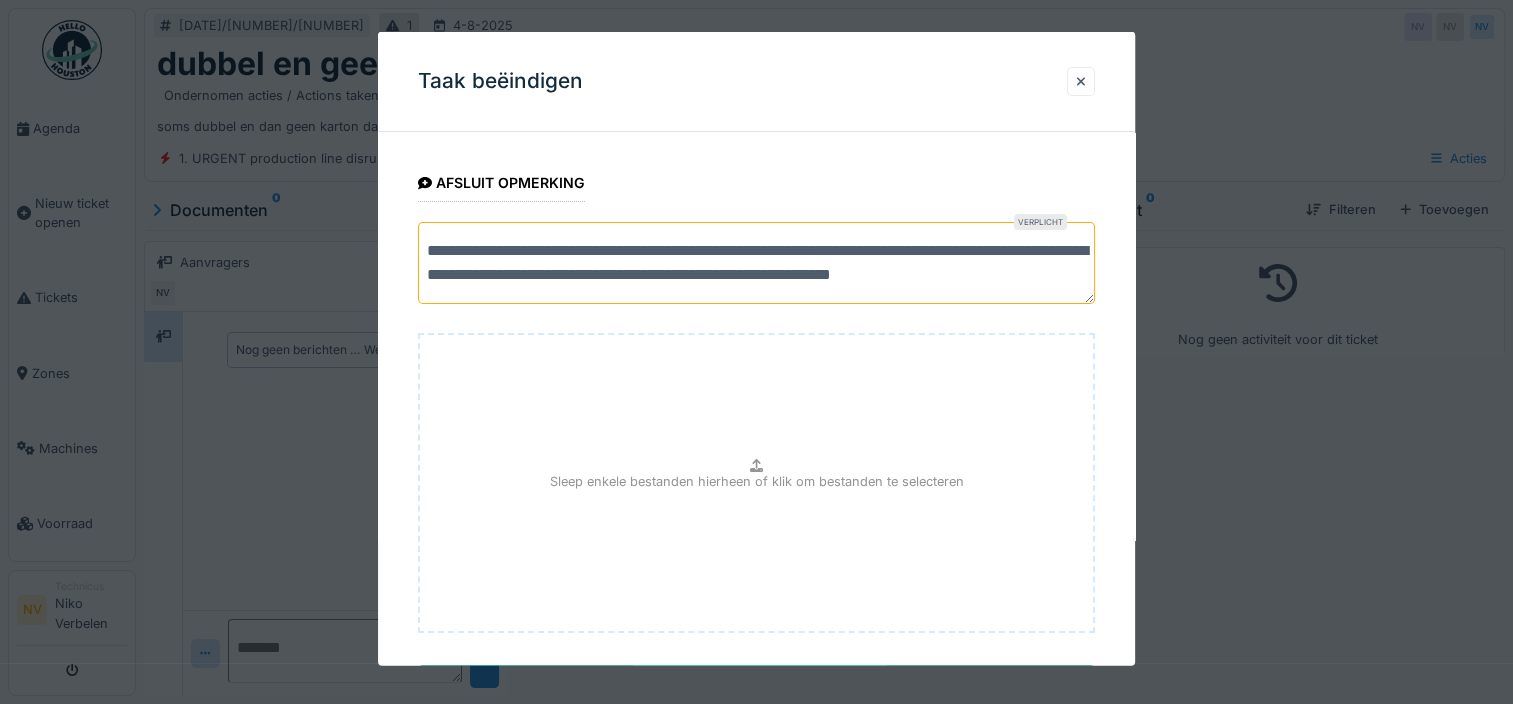scroll, scrollTop: 5, scrollLeft: 0, axis: vertical 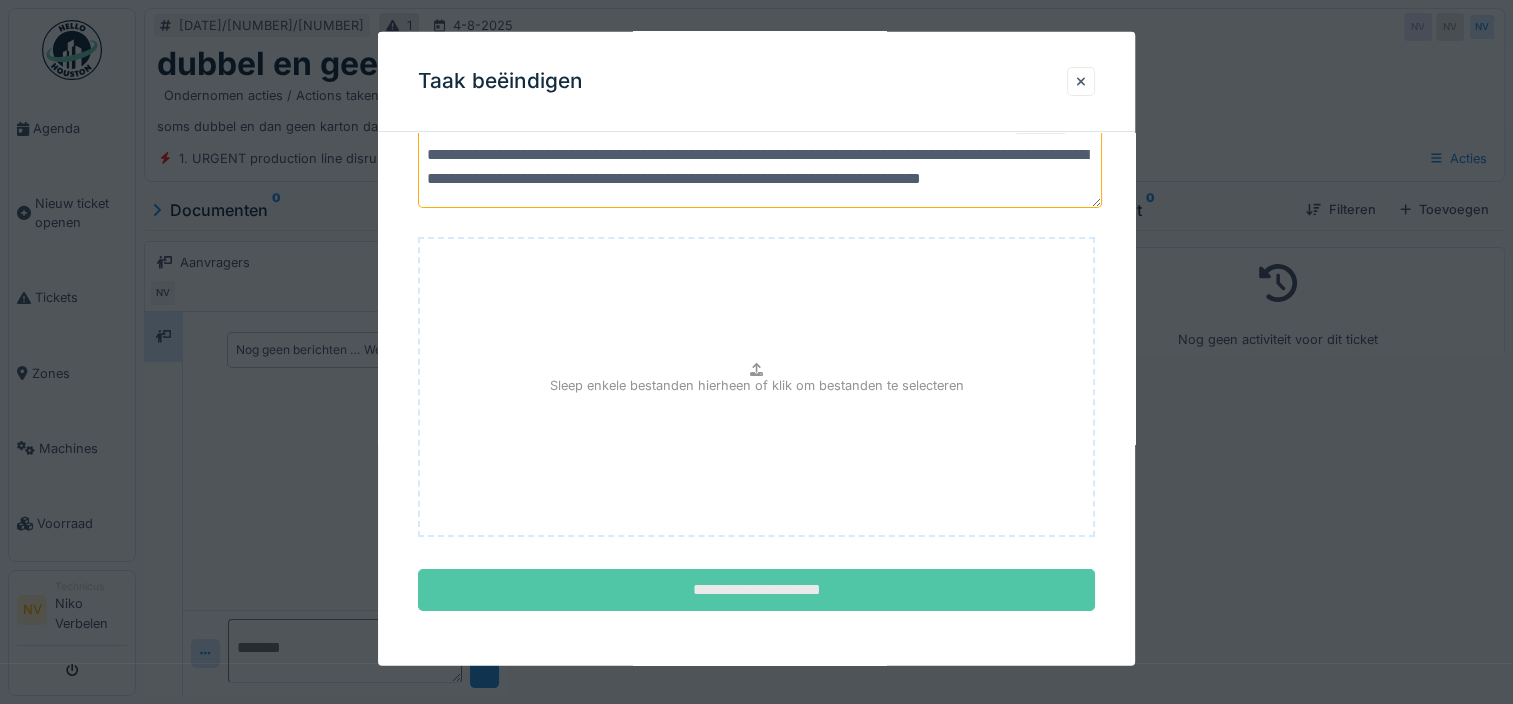 type on "**********" 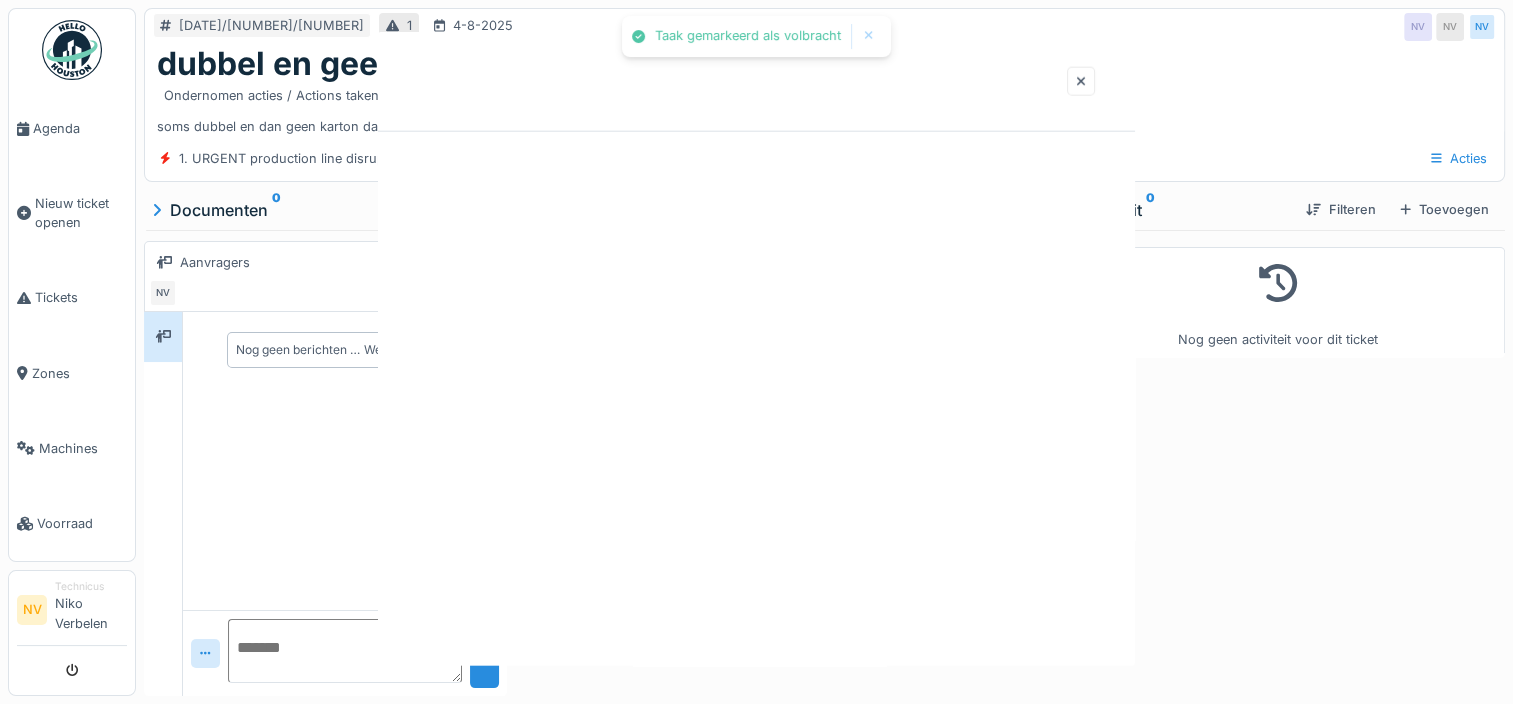 scroll, scrollTop: 0, scrollLeft: 0, axis: both 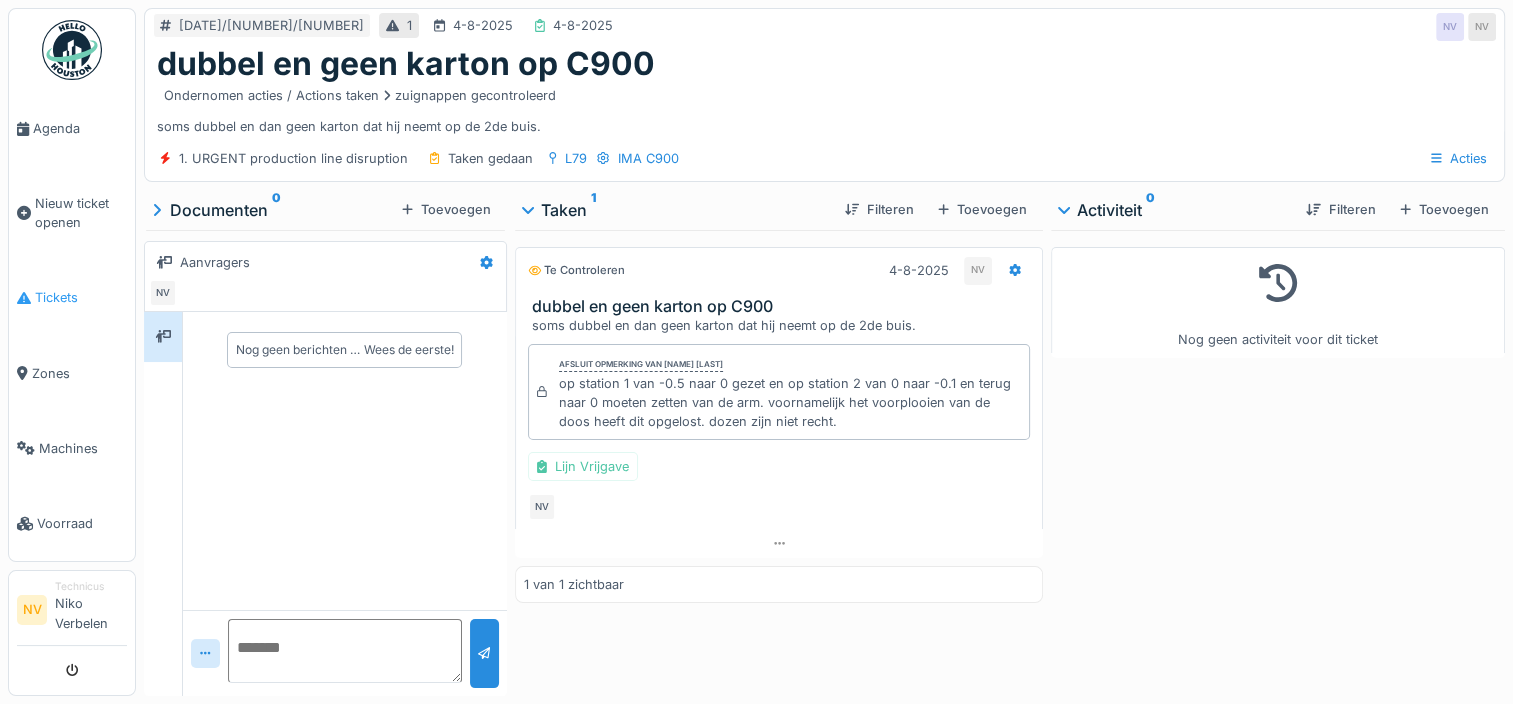 click on "Tickets" at bounding box center (81, 297) 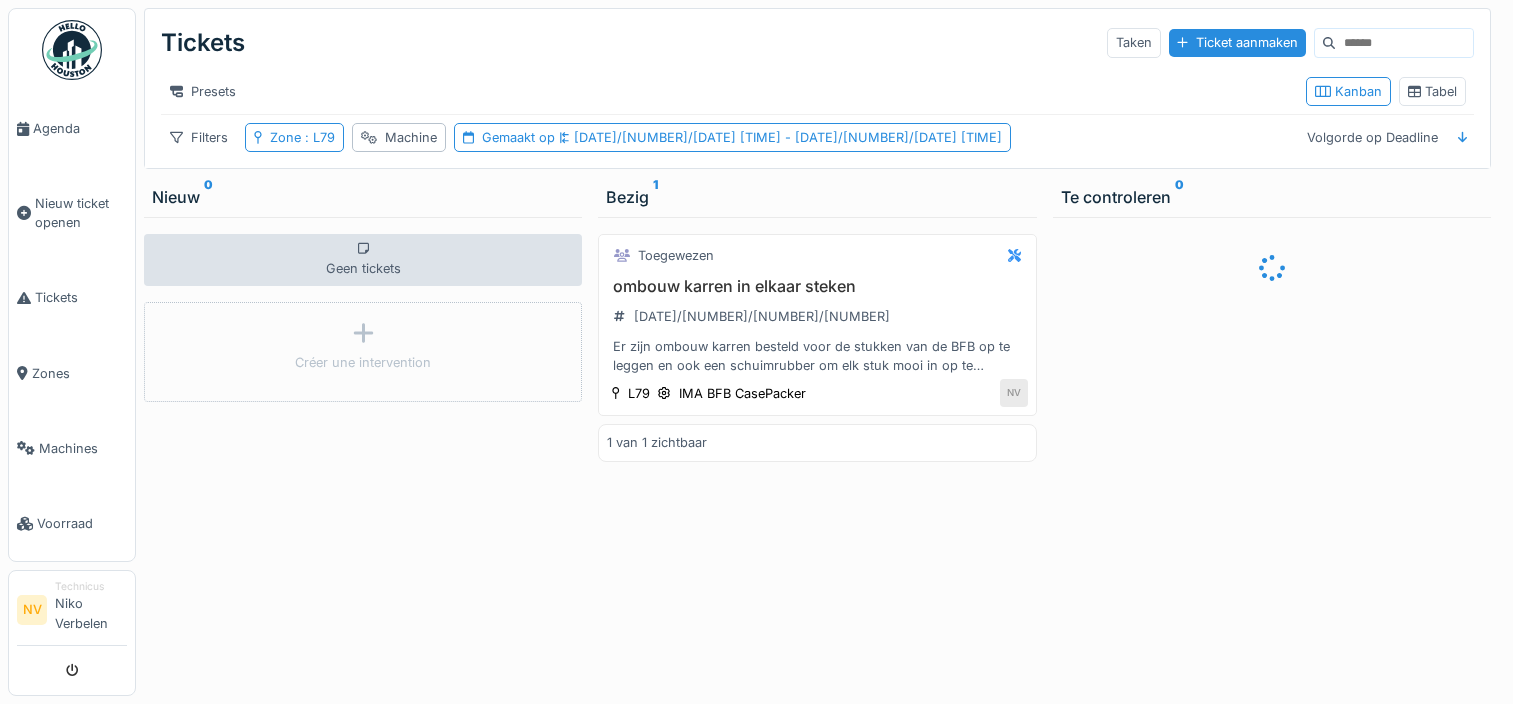 scroll, scrollTop: 0, scrollLeft: 0, axis: both 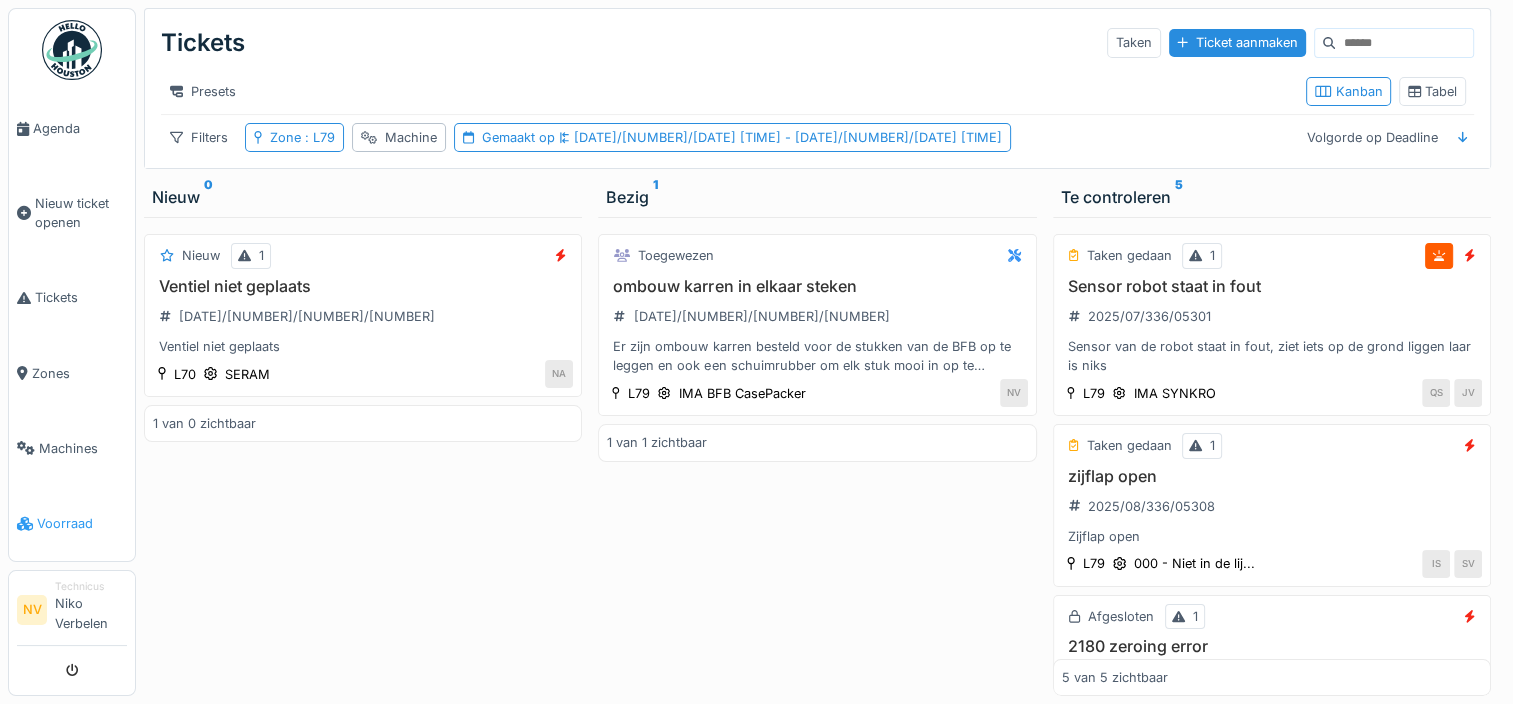 click on "Voorraad" at bounding box center (82, 523) 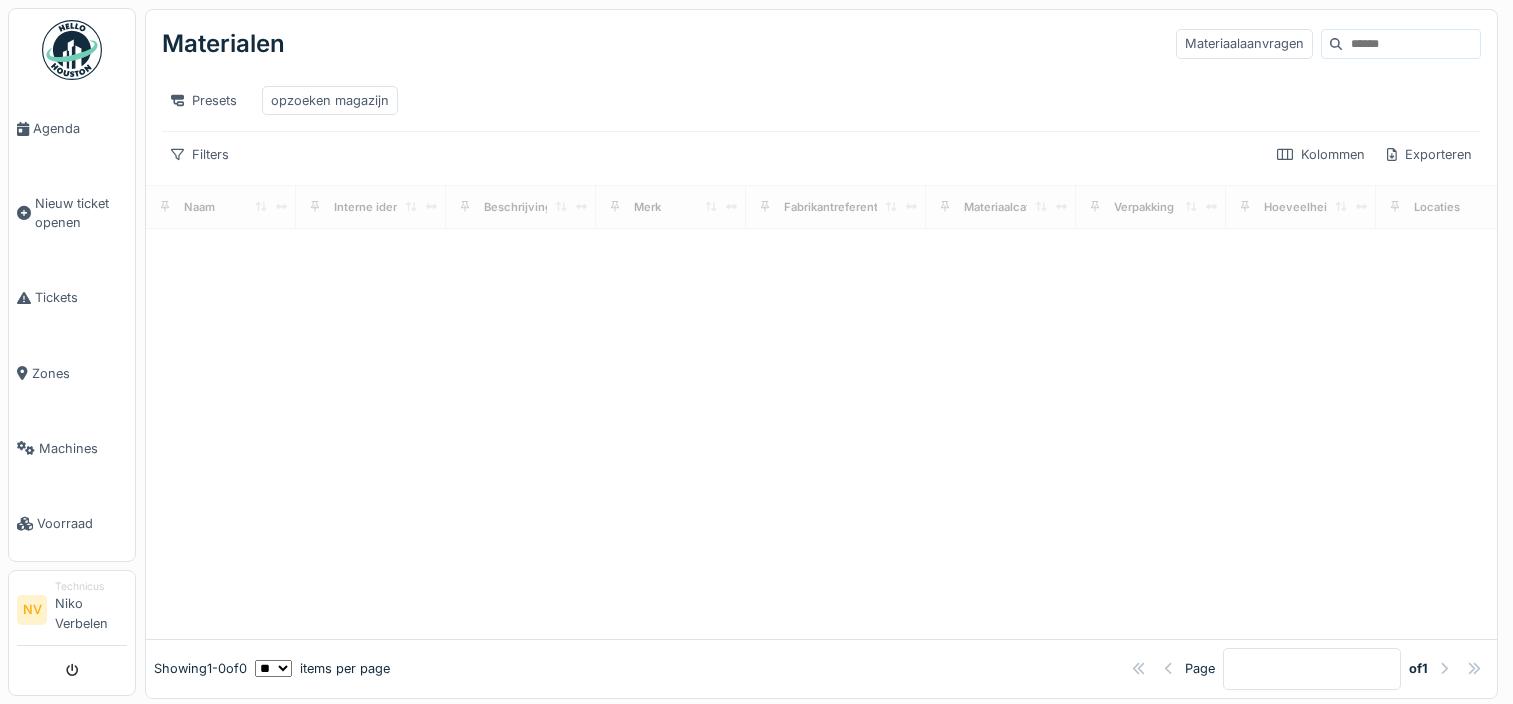 scroll, scrollTop: 0, scrollLeft: 0, axis: both 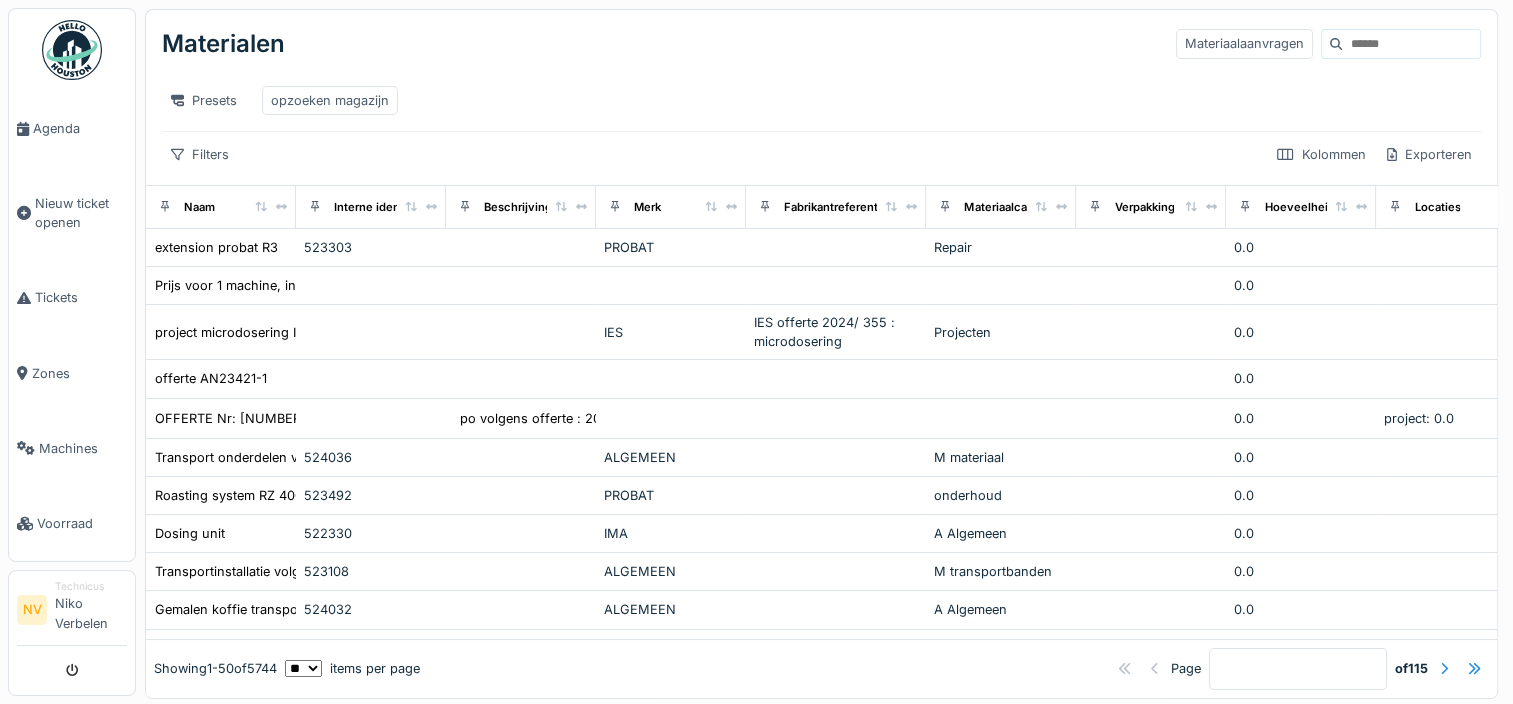 click at bounding box center [1411, 44] 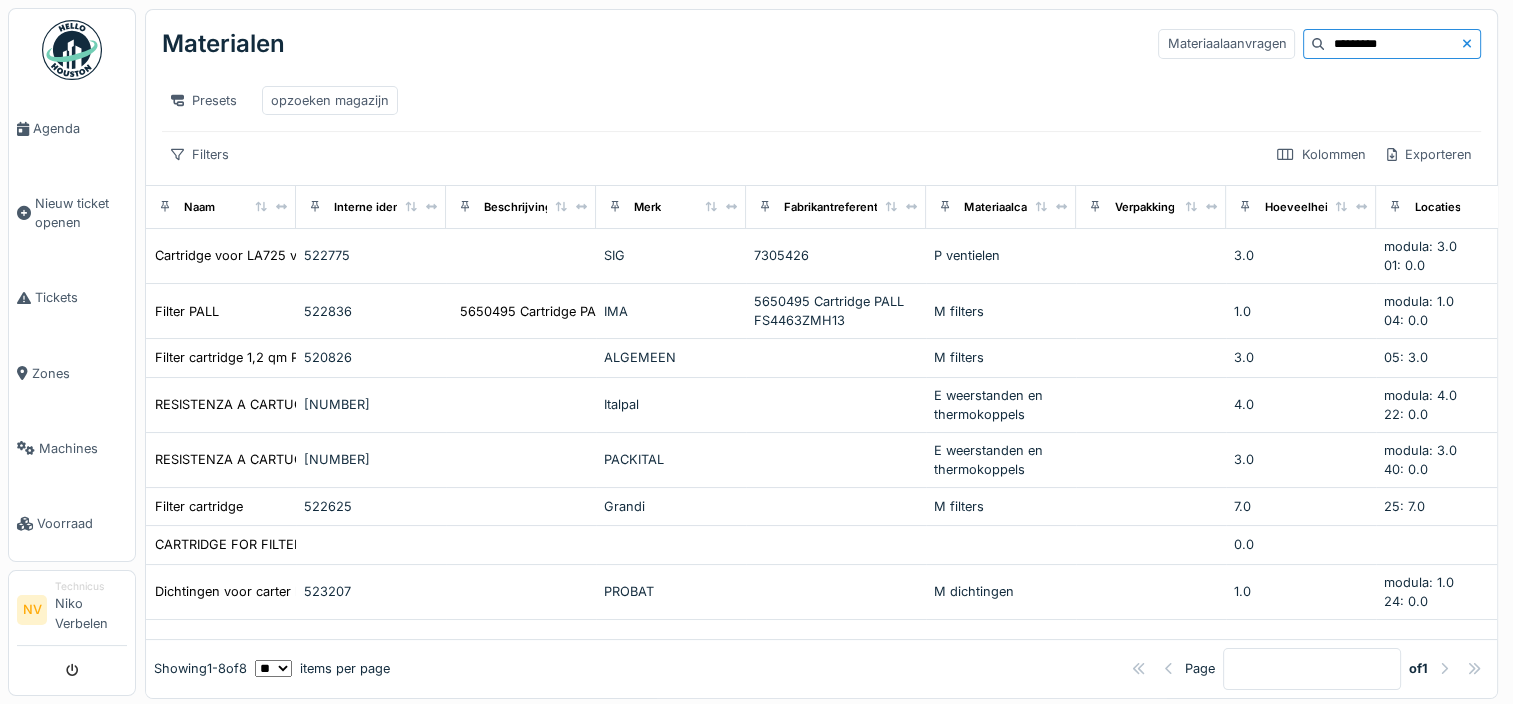 type on "*********" 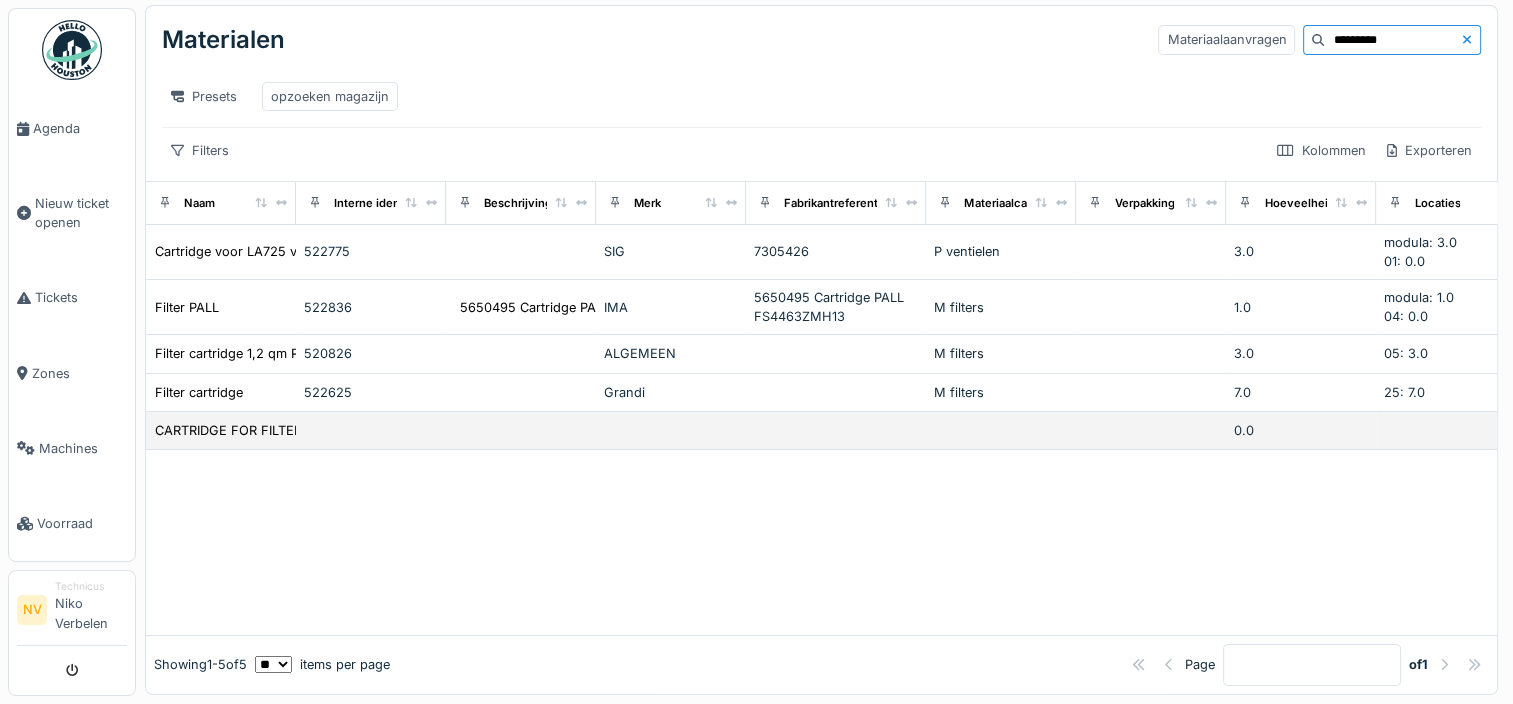 scroll, scrollTop: 19, scrollLeft: 0, axis: vertical 